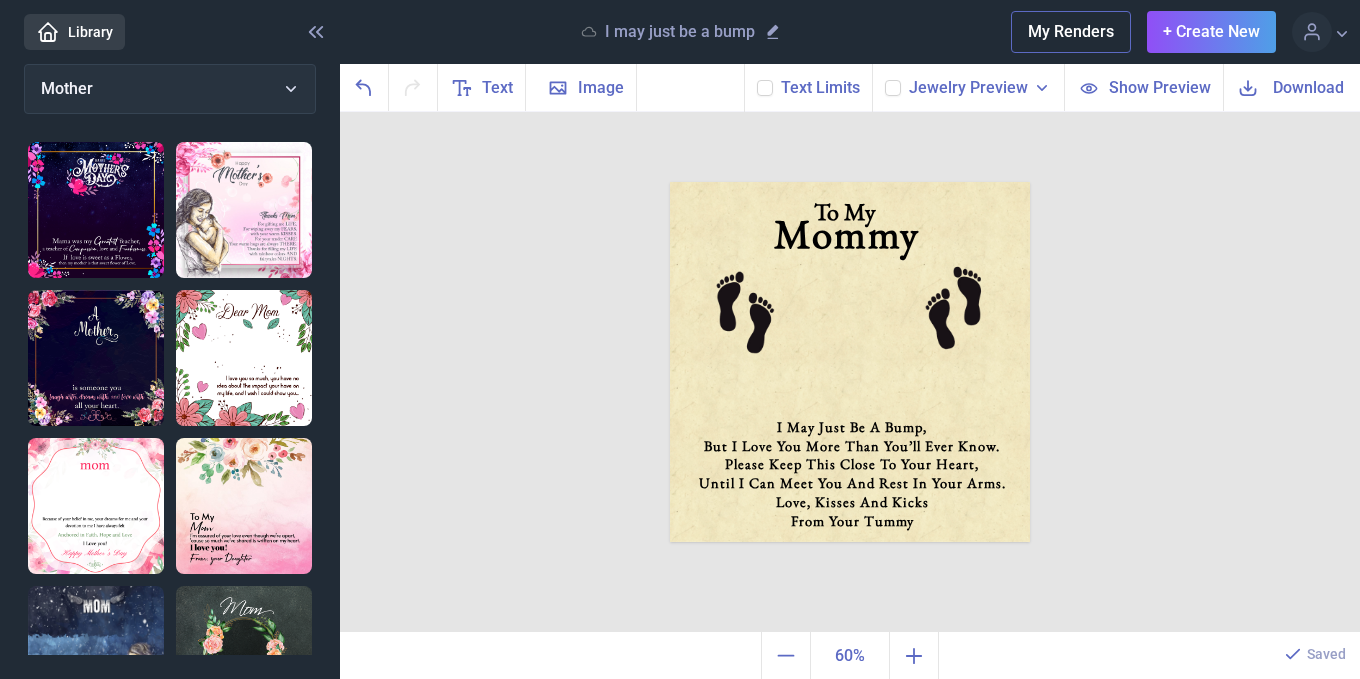 scroll, scrollTop: 0, scrollLeft: 0, axis: both 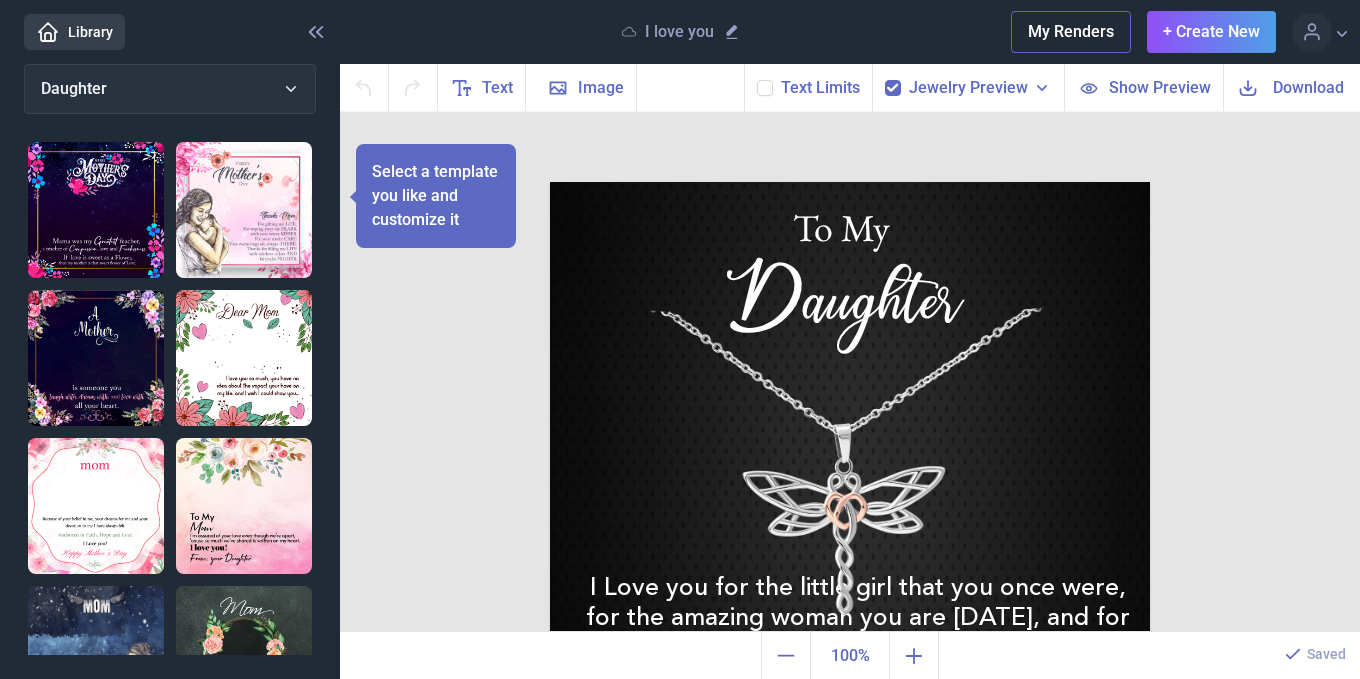 click 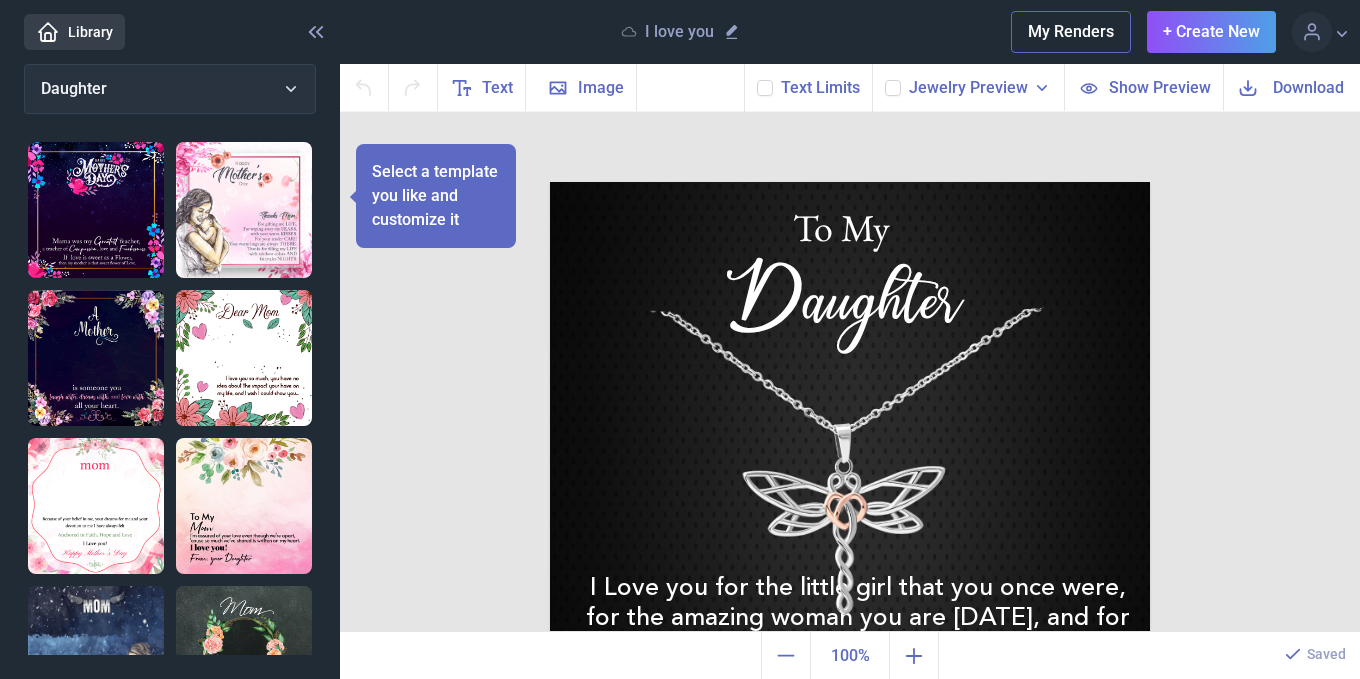 checkbox on "false" 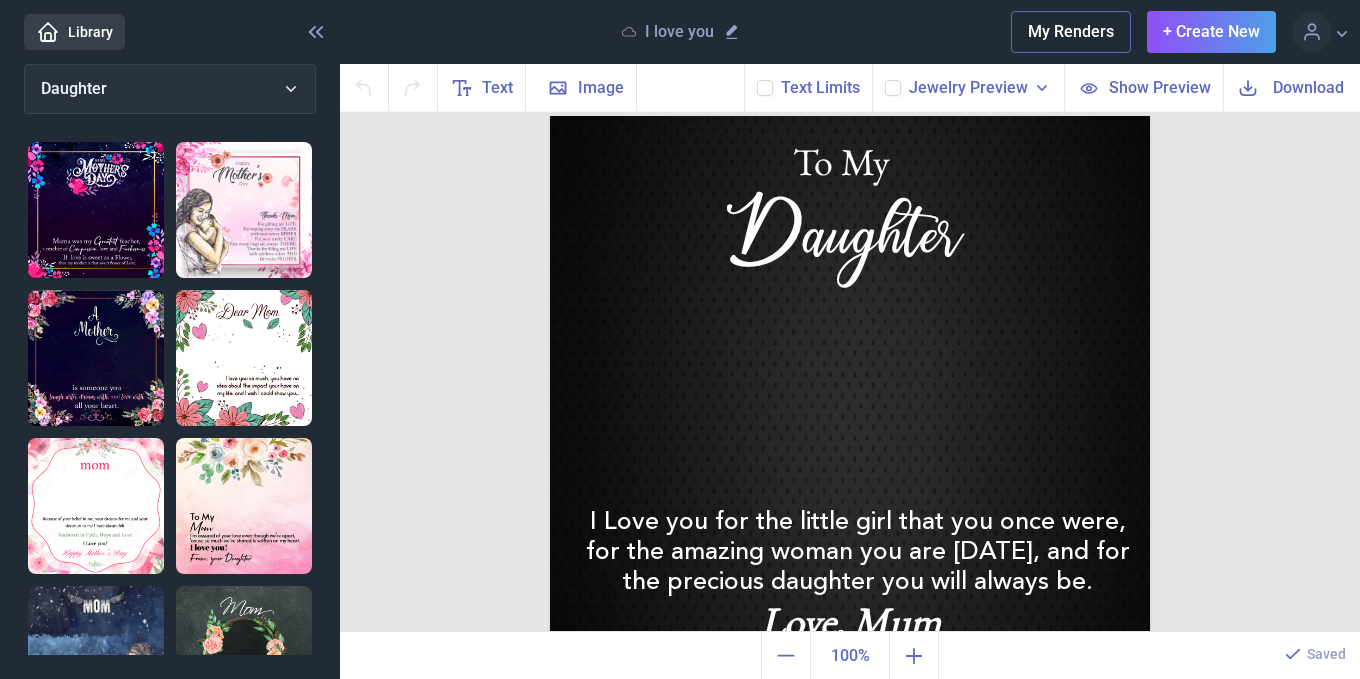 scroll, scrollTop: 100, scrollLeft: 0, axis: vertical 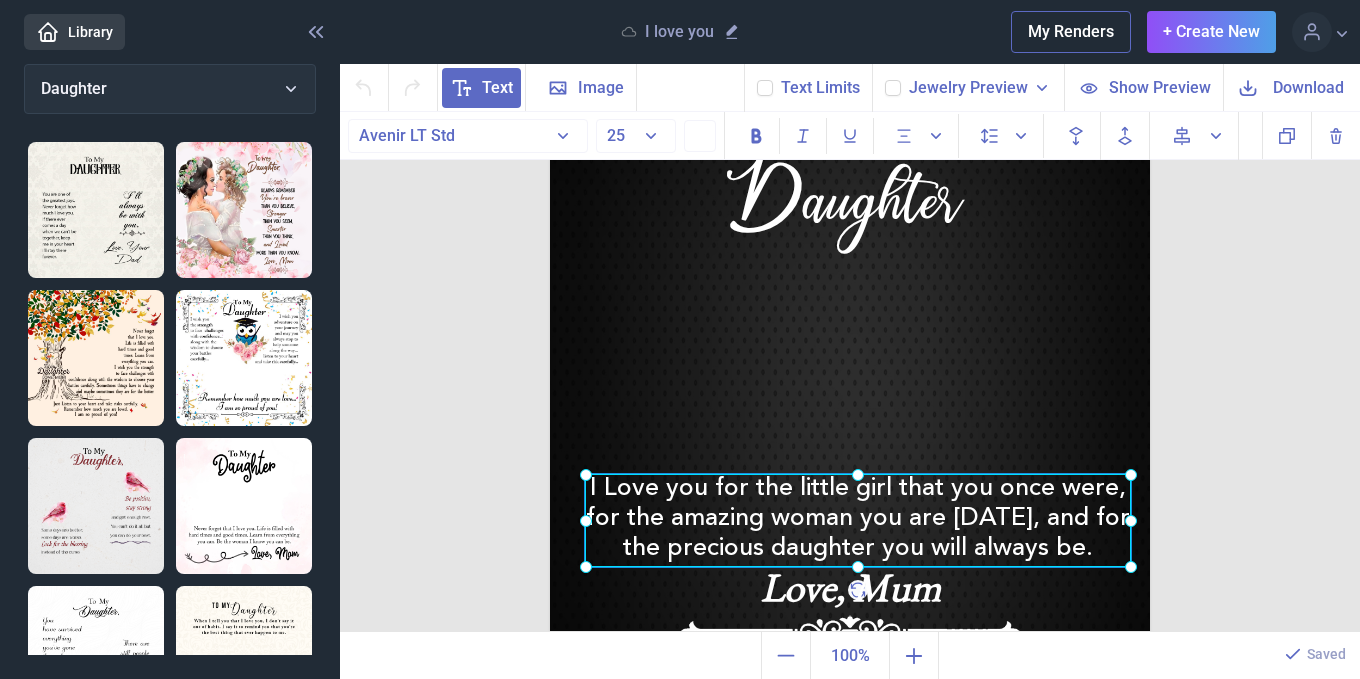 click on "I Love you for the little girl that you once were, for the amazing woman you are today, and for the precious daughter you will always be." at bounding box center [550, 82] 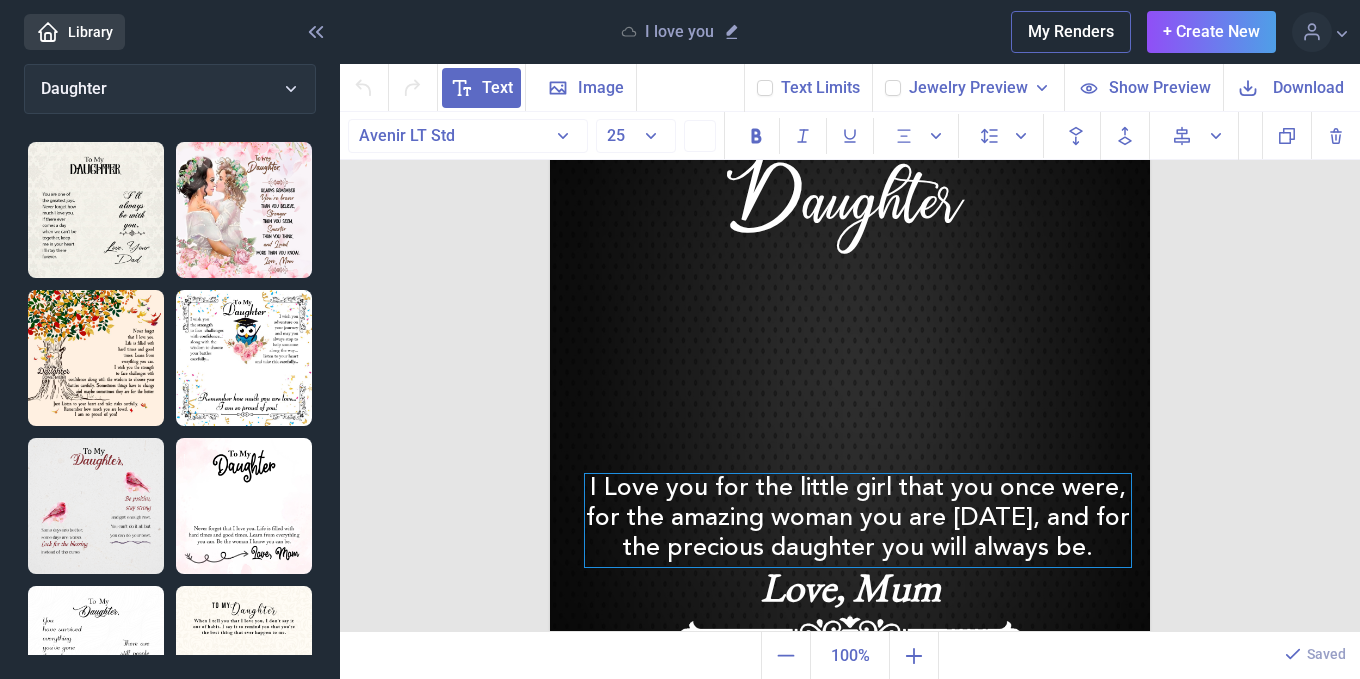 click on "for the amazing woman you are today, and for" at bounding box center [858, 519] 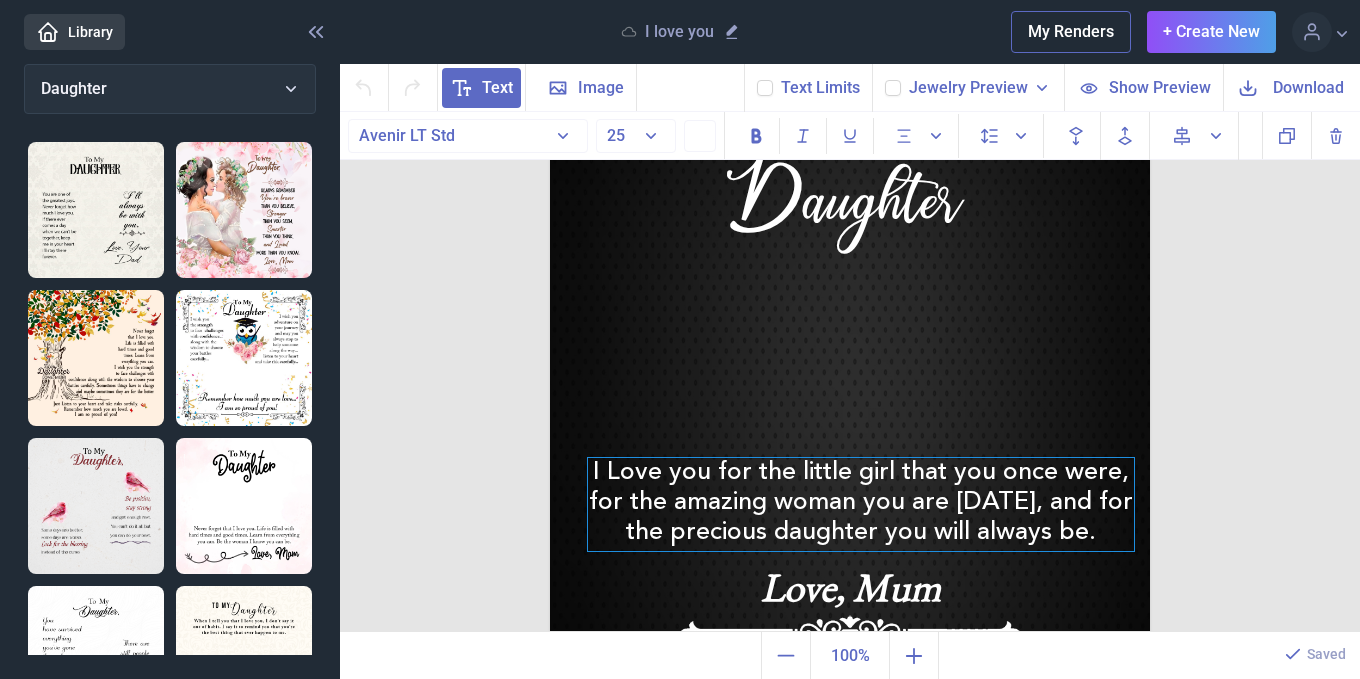 drag, startPoint x: 1092, startPoint y: 550, endPoint x: 1095, endPoint y: 534, distance: 16.27882 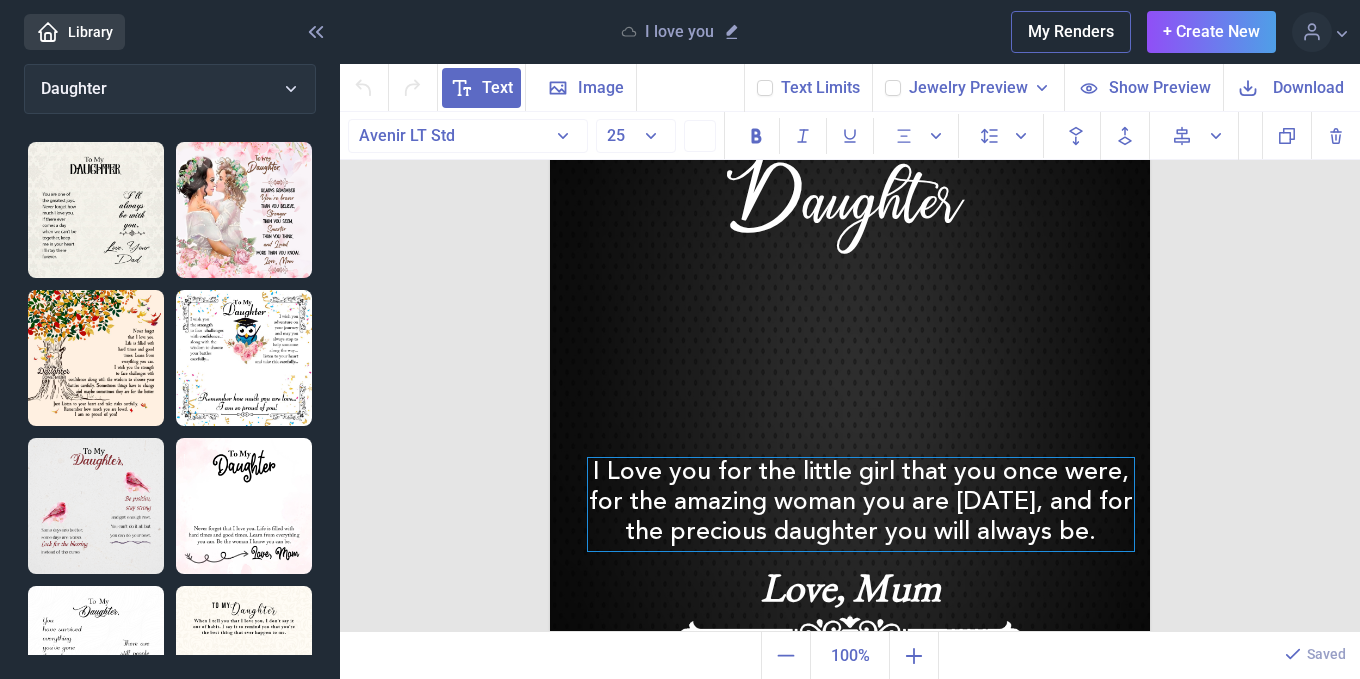 click on "the precious daughter you will always be." at bounding box center (861, 533) 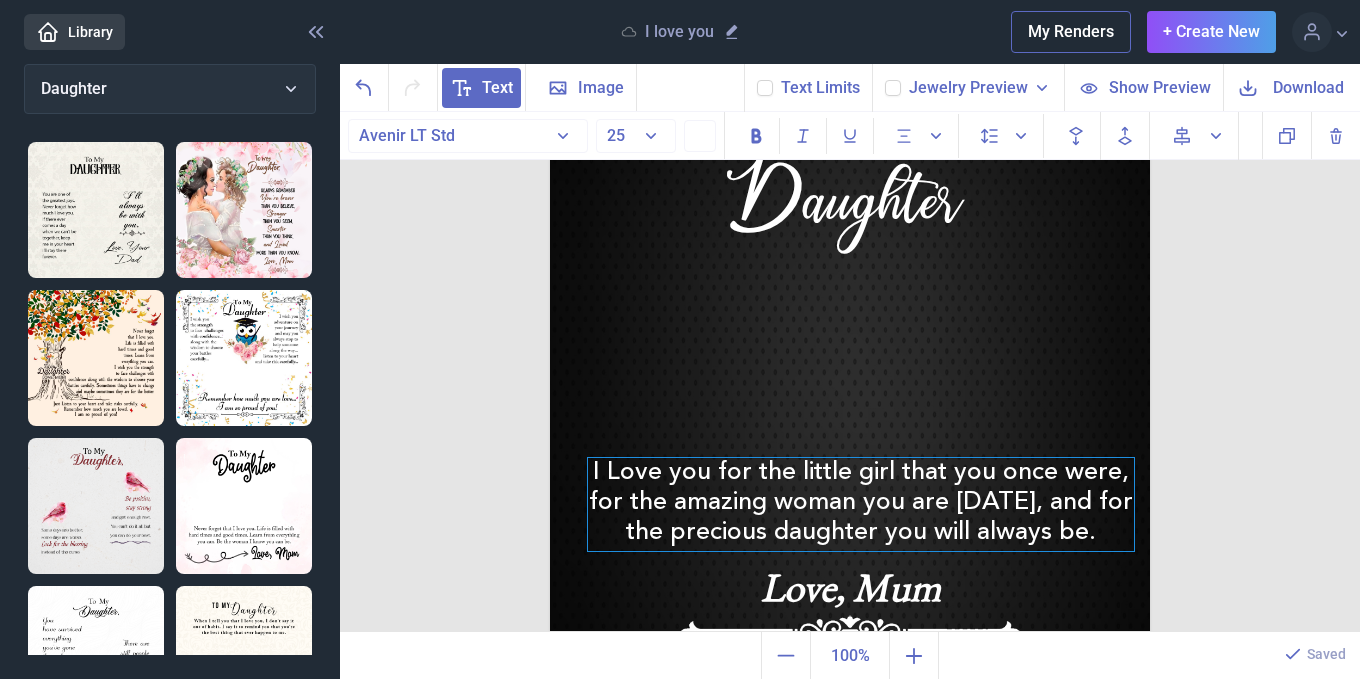 type 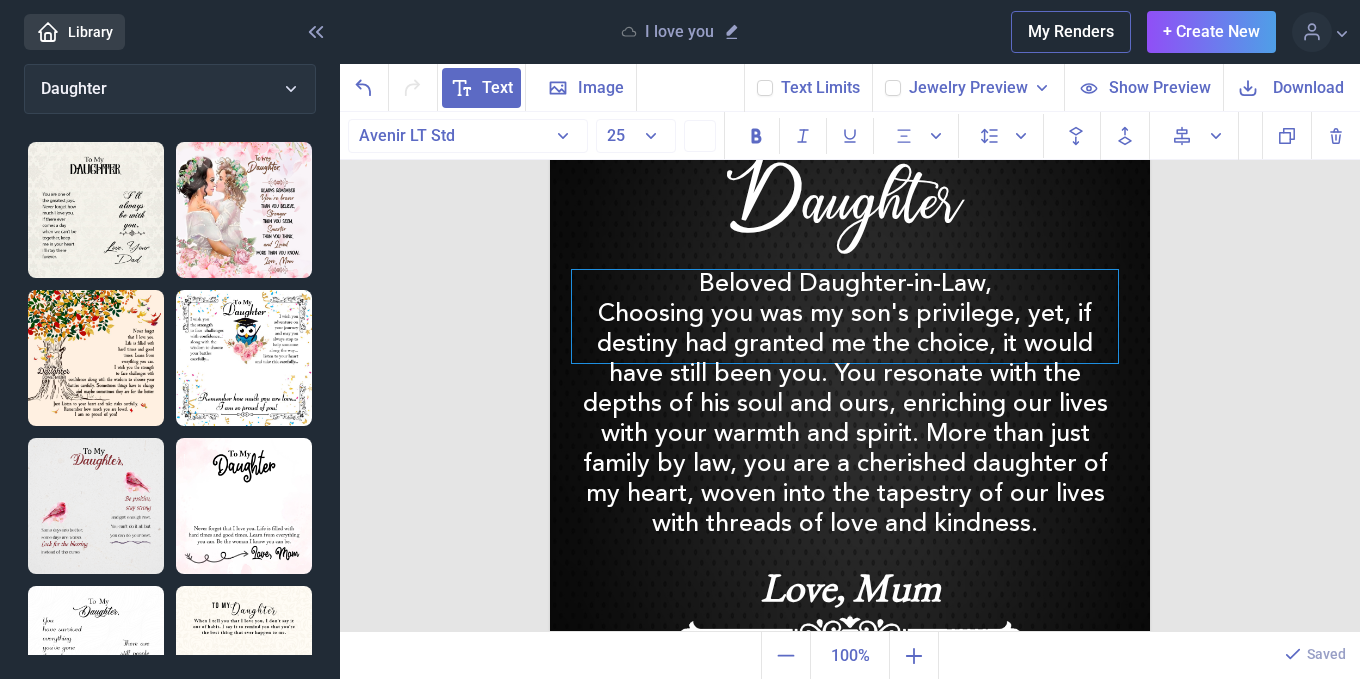 drag, startPoint x: 875, startPoint y: 494, endPoint x: 859, endPoint y: 306, distance: 188.67963 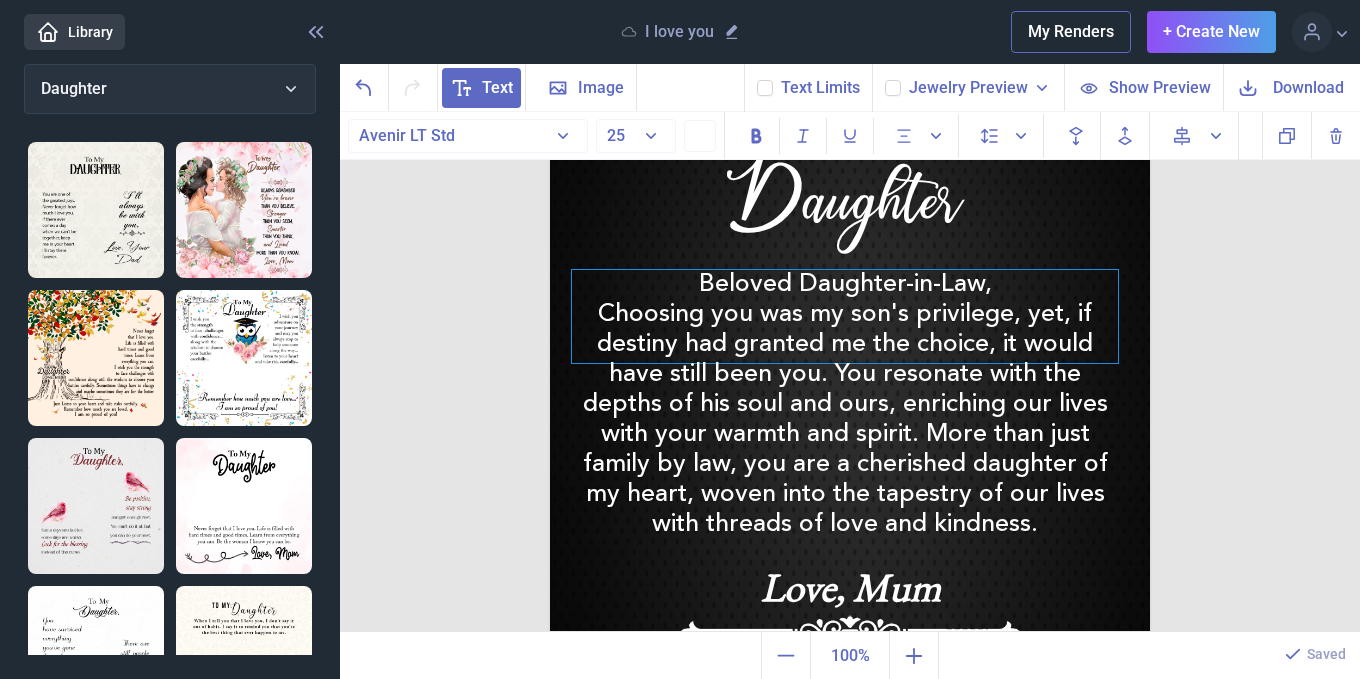 click on "Choosing you was my son's privilege, yet, if destiny had granted me the choice, it would have still been you. You resonate with the depths of his soul and ours, enriching our lives with your warmth and spirit. More than just family by law, you are a cherished daughter of my heart, woven into the tapestry of our lives with threads of love and kindness." at bounding box center [845, 420] 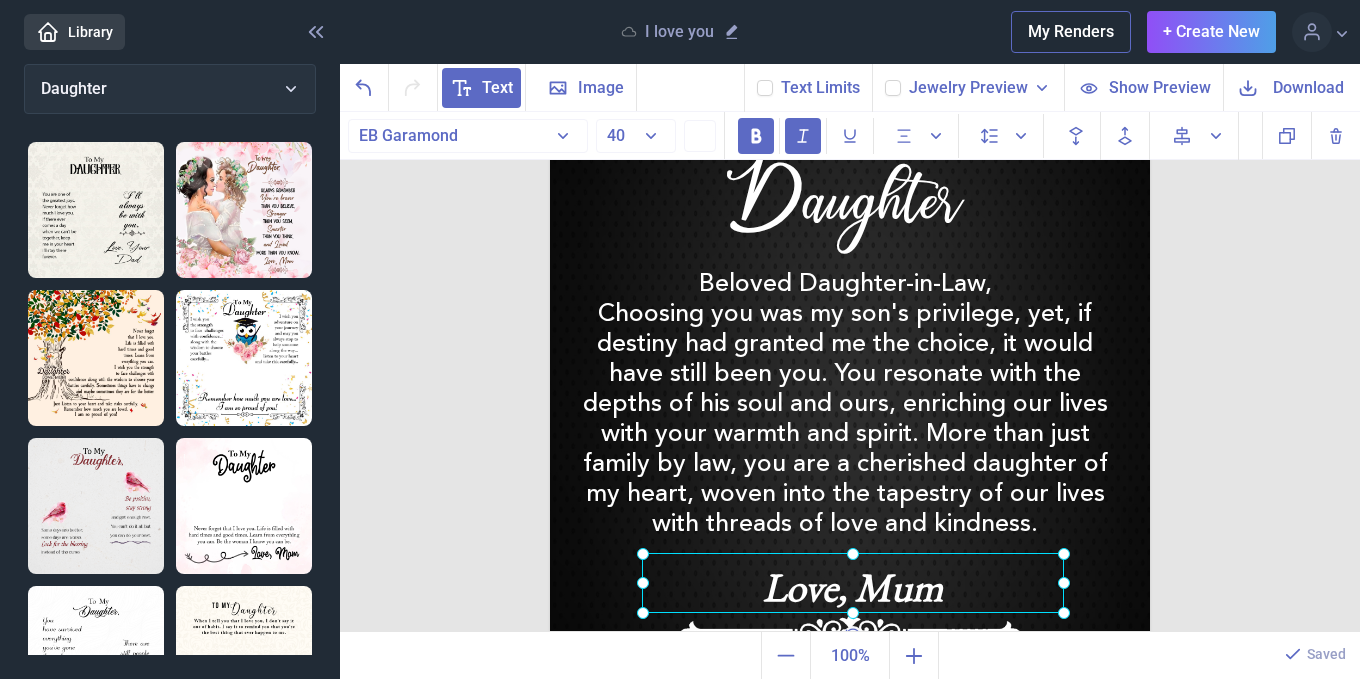 click on "Love, Mum" at bounding box center [550, 82] 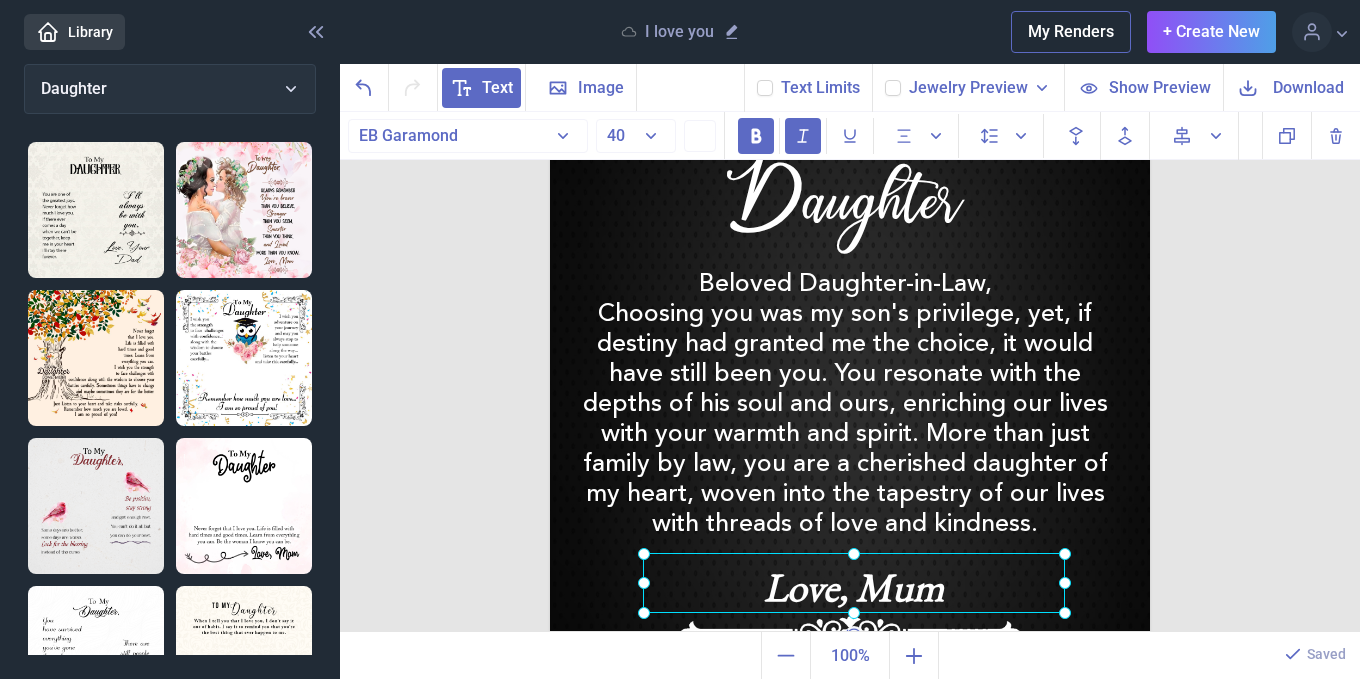 click at bounding box center (854, 583) 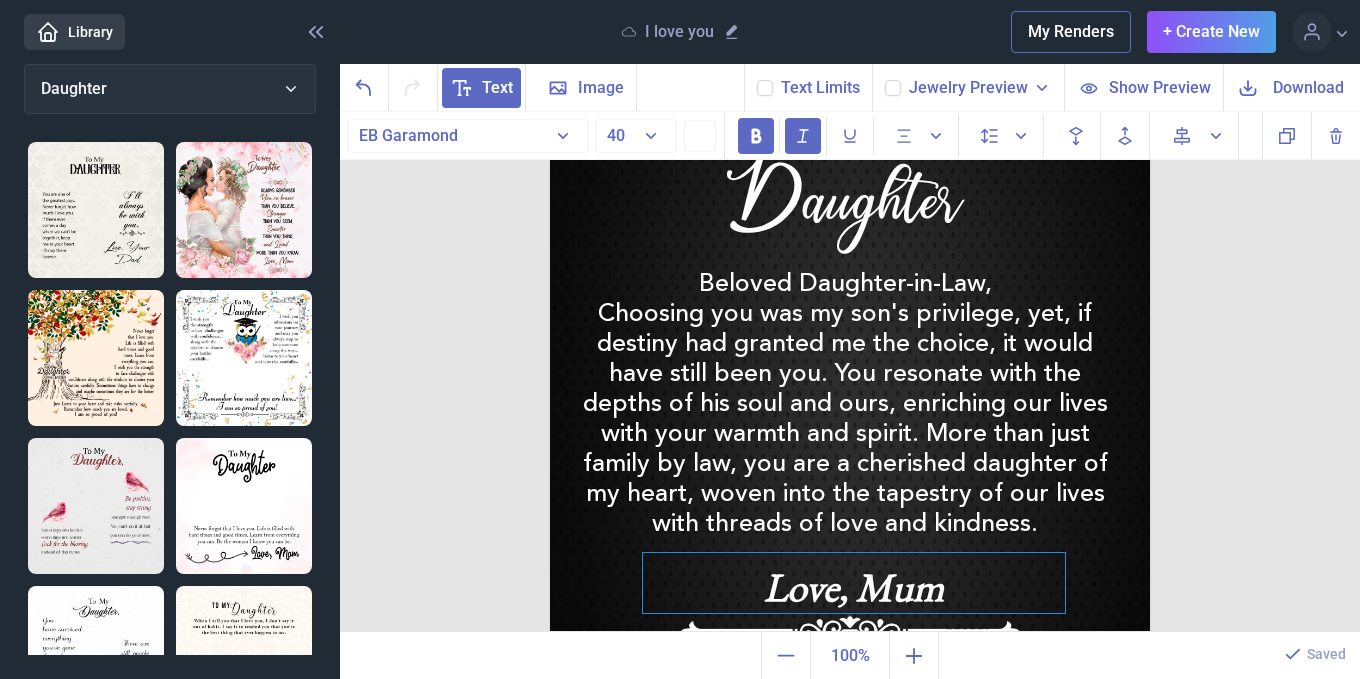 click on "Love, Mum" at bounding box center (854, 583) 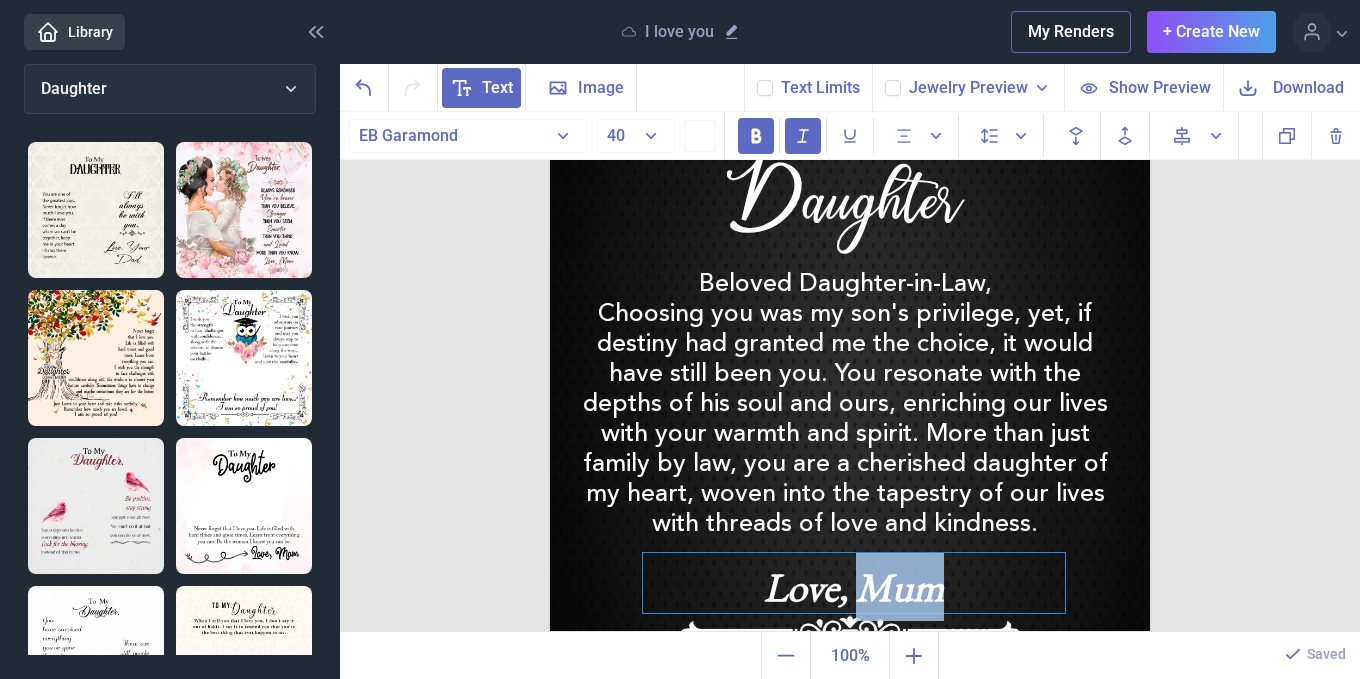 click on "Love, Mum" at bounding box center [854, 583] 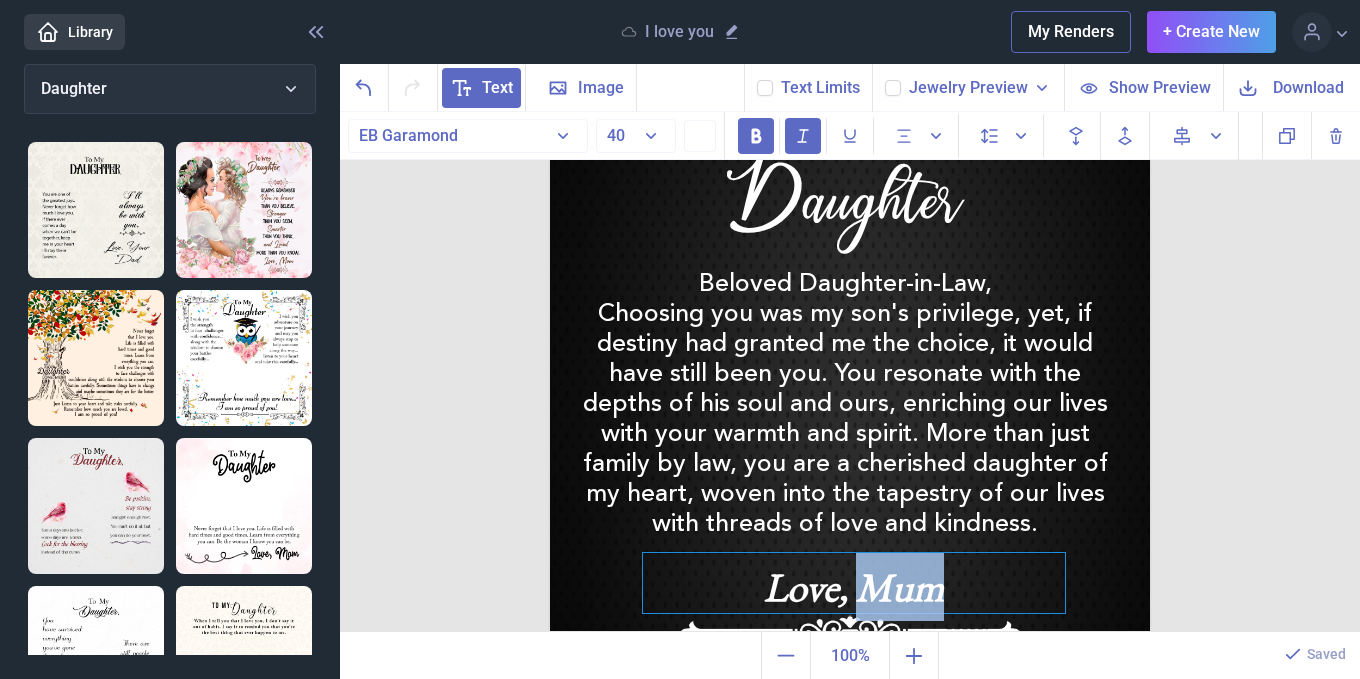 type 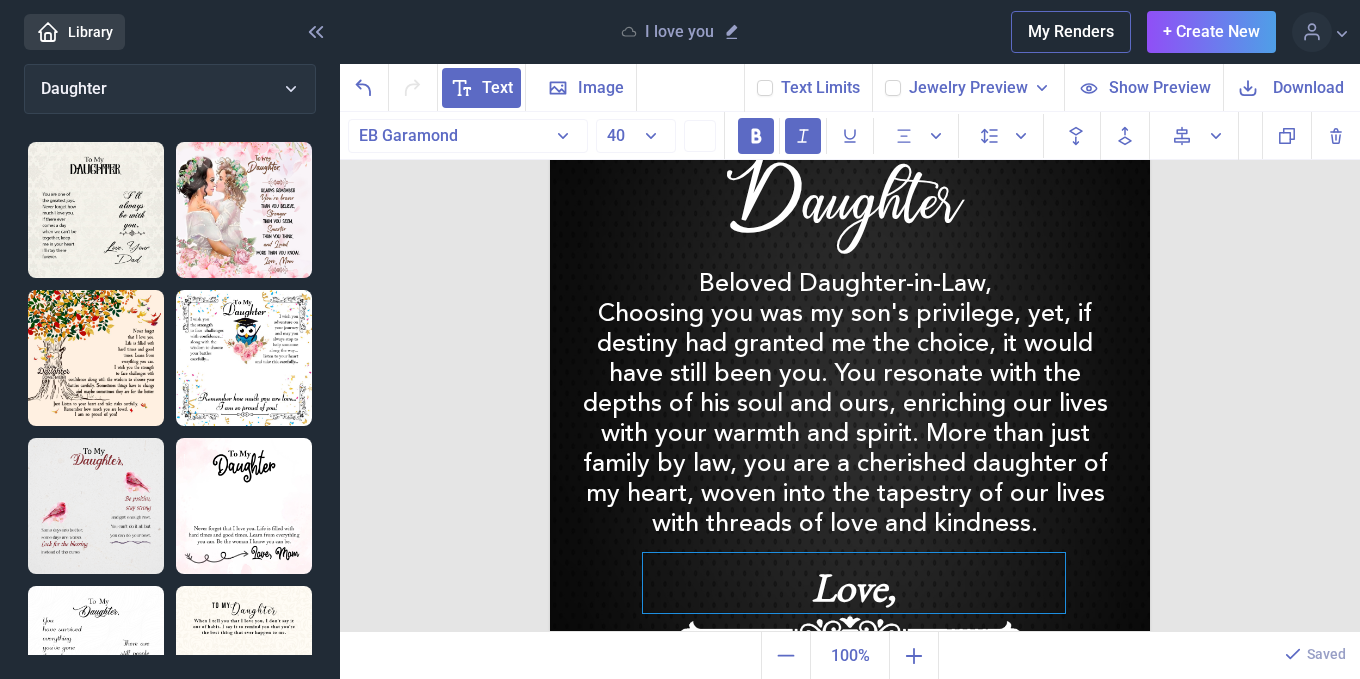 click on "Love," at bounding box center [854, 583] 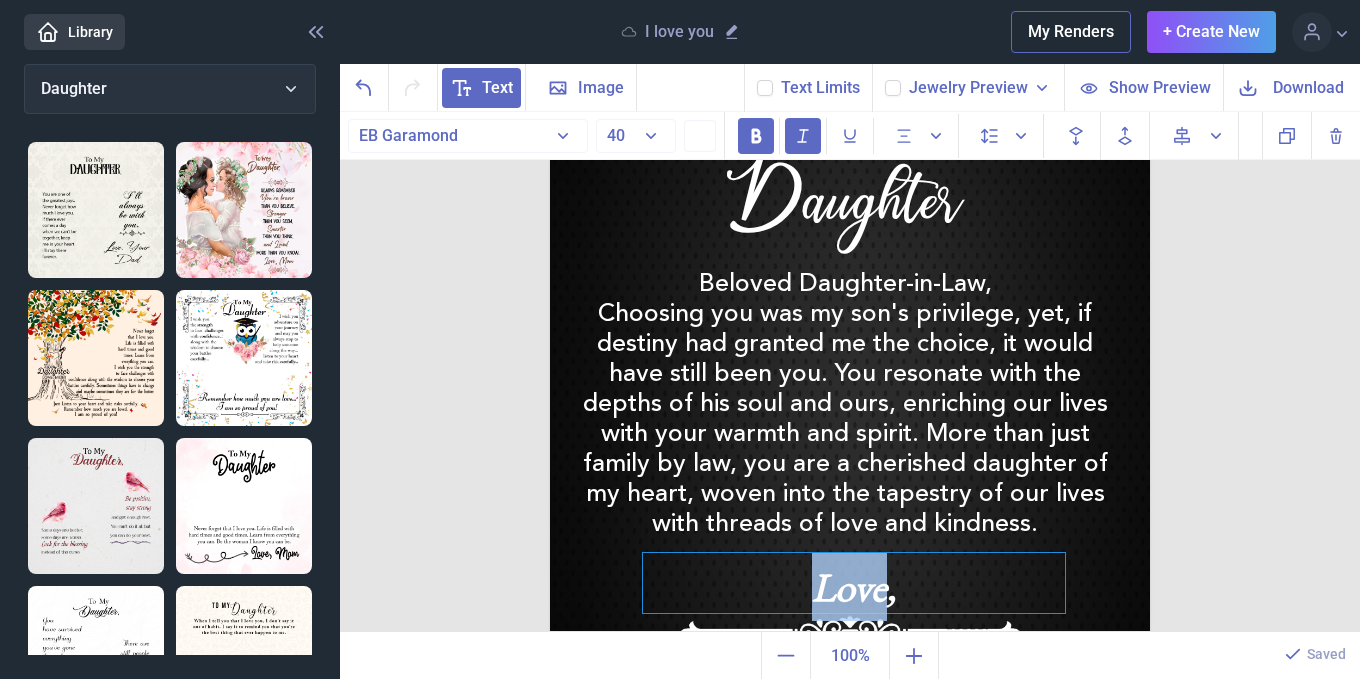 click on "Love," at bounding box center (854, 583) 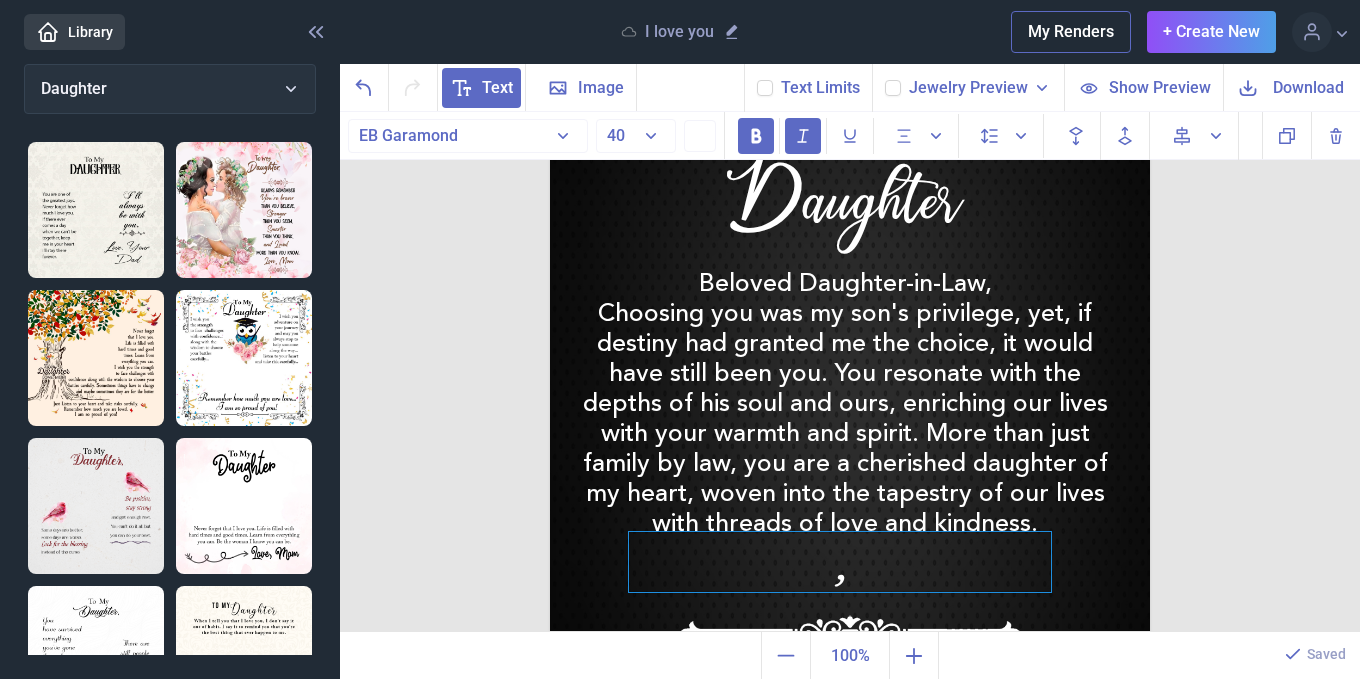 drag, startPoint x: 872, startPoint y: 595, endPoint x: 858, endPoint y: 574, distance: 25.23886 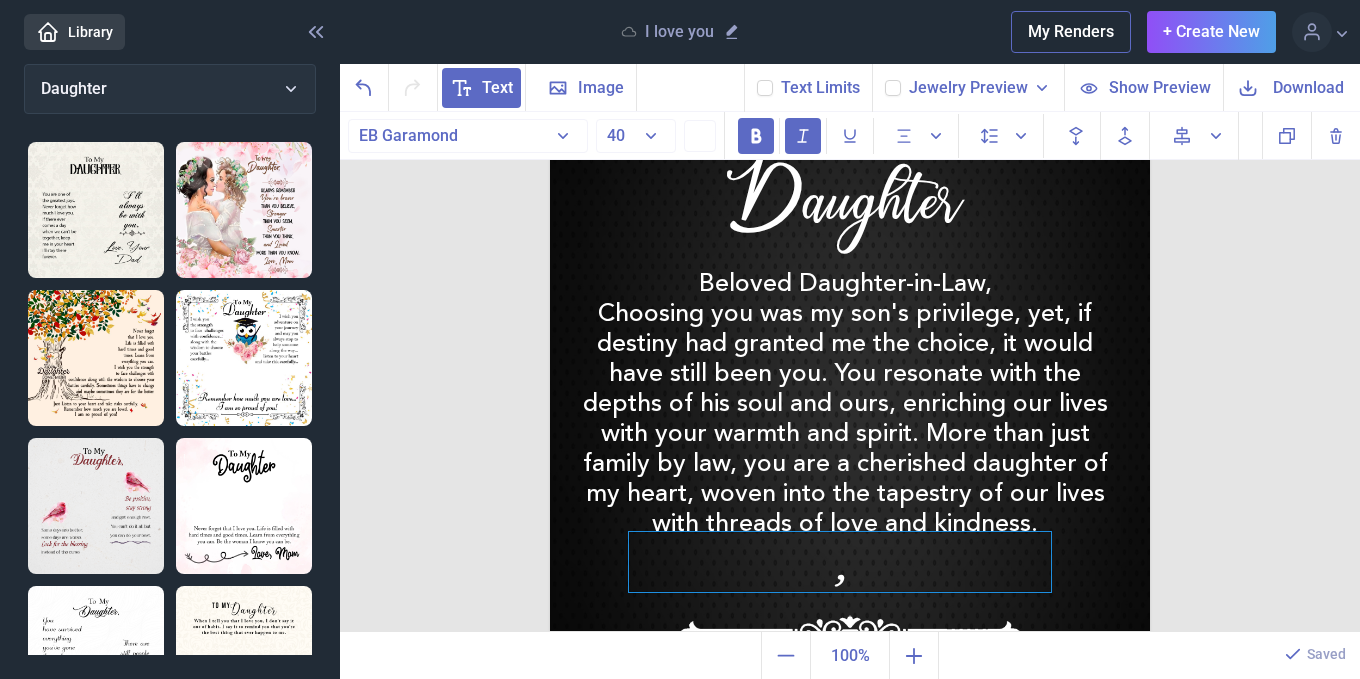 click on "," at bounding box center (840, 562) 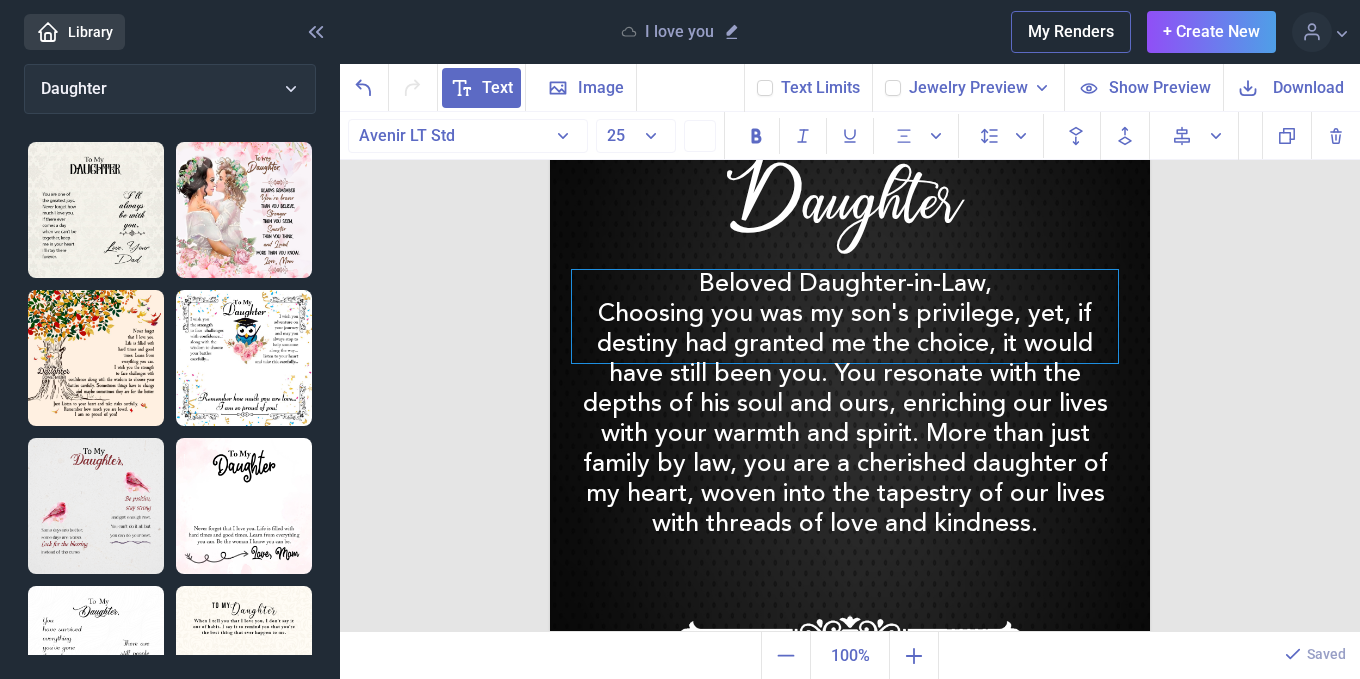 click on "Beloved Daughter-in-Law,
Choosing you was my son's privilege, yet, if destiny had granted me the choice, it would have still been you. You resonate with the depths of his soul and ours, enriching our lives with your warmth and spirit. More than just family by law, you are a cherished daughter of my heart, woven into the tapestry of our lives with threads of love and kindness." at bounding box center [845, 316] 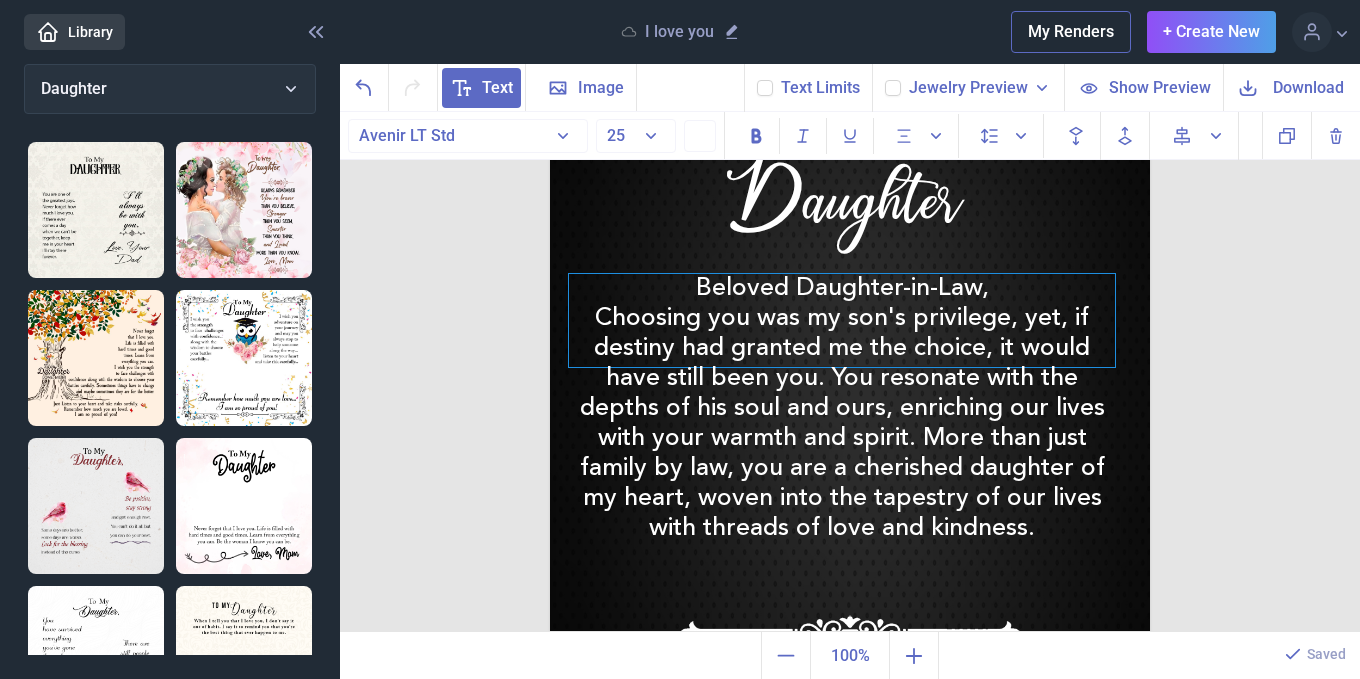 click on "Beloved Daughter-in-Law,
Choosing you was my son's privilege, yet, if destiny had granted me the choice, it would have still been you. You resonate with the depths of his soul and ours, enriching our lives with your warmth and spirit. More than just family by law, you are a cherished daughter of my heart, woven into the tapestry of our lives with threads of love and kindness." at bounding box center [842, 320] 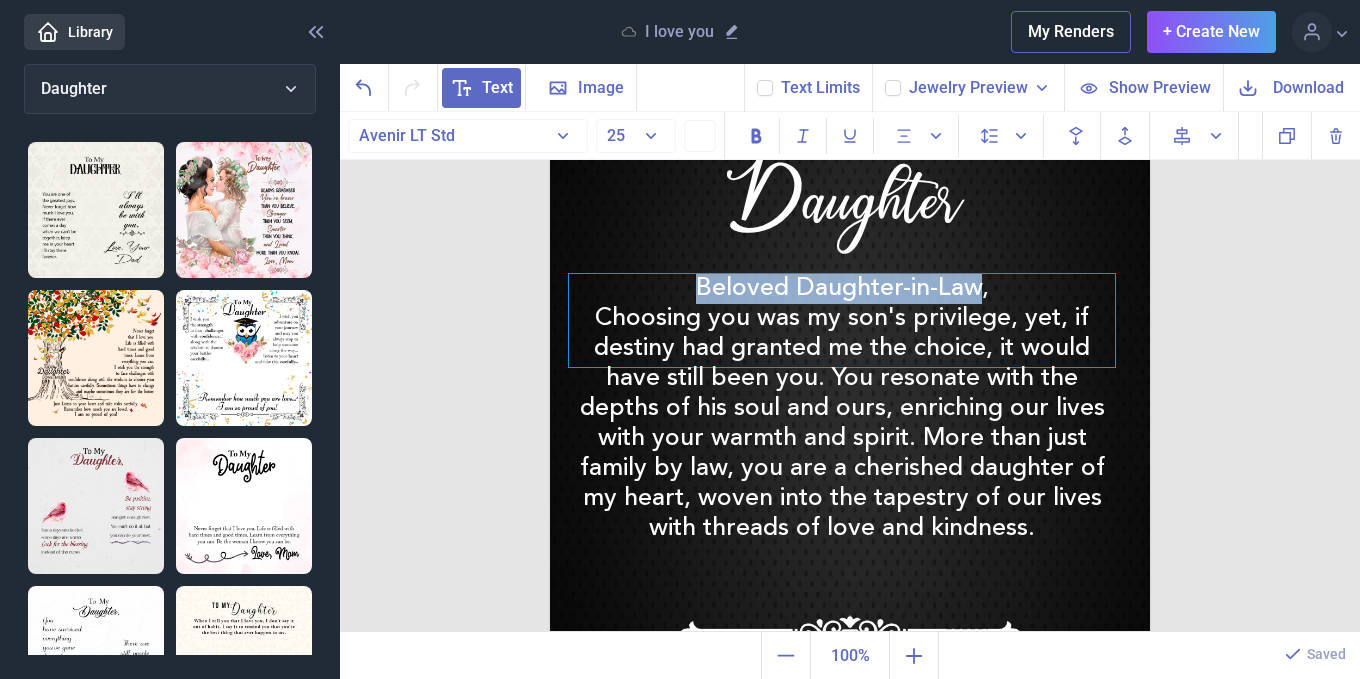 copy on "Beloved Daughter-in-Law" 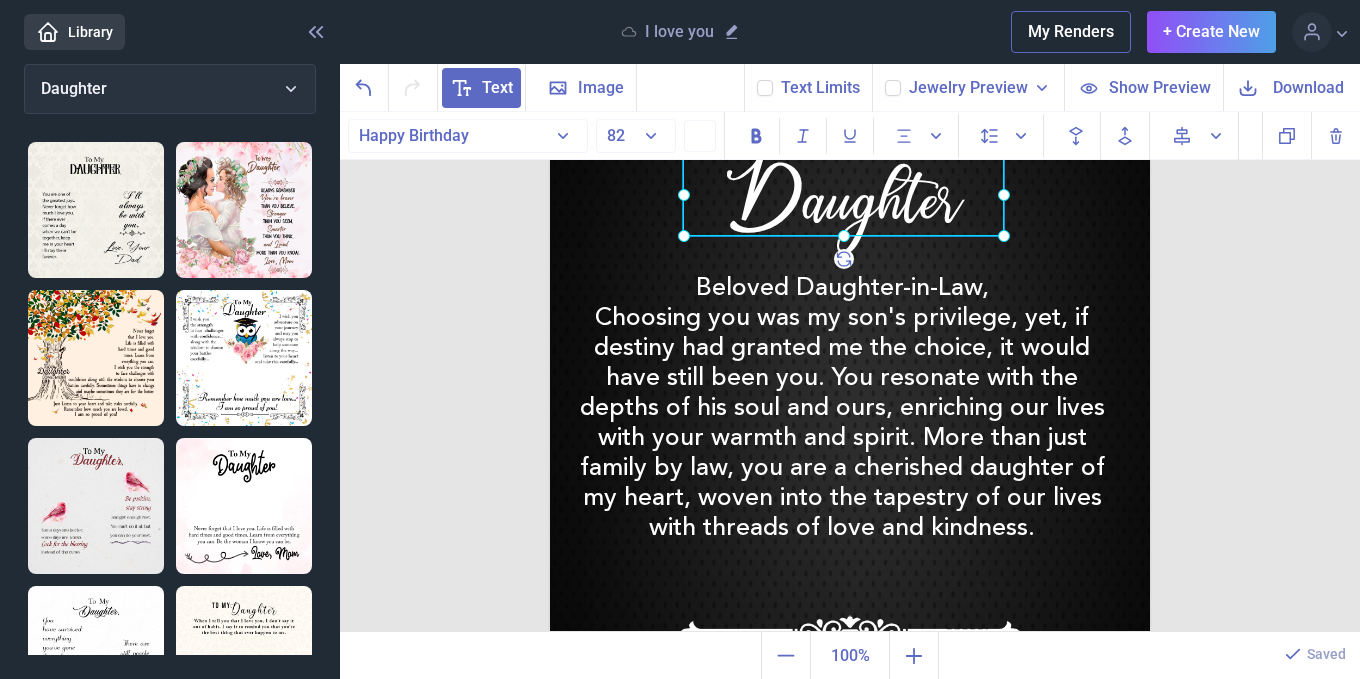 click on "Daughter" at bounding box center [550, 82] 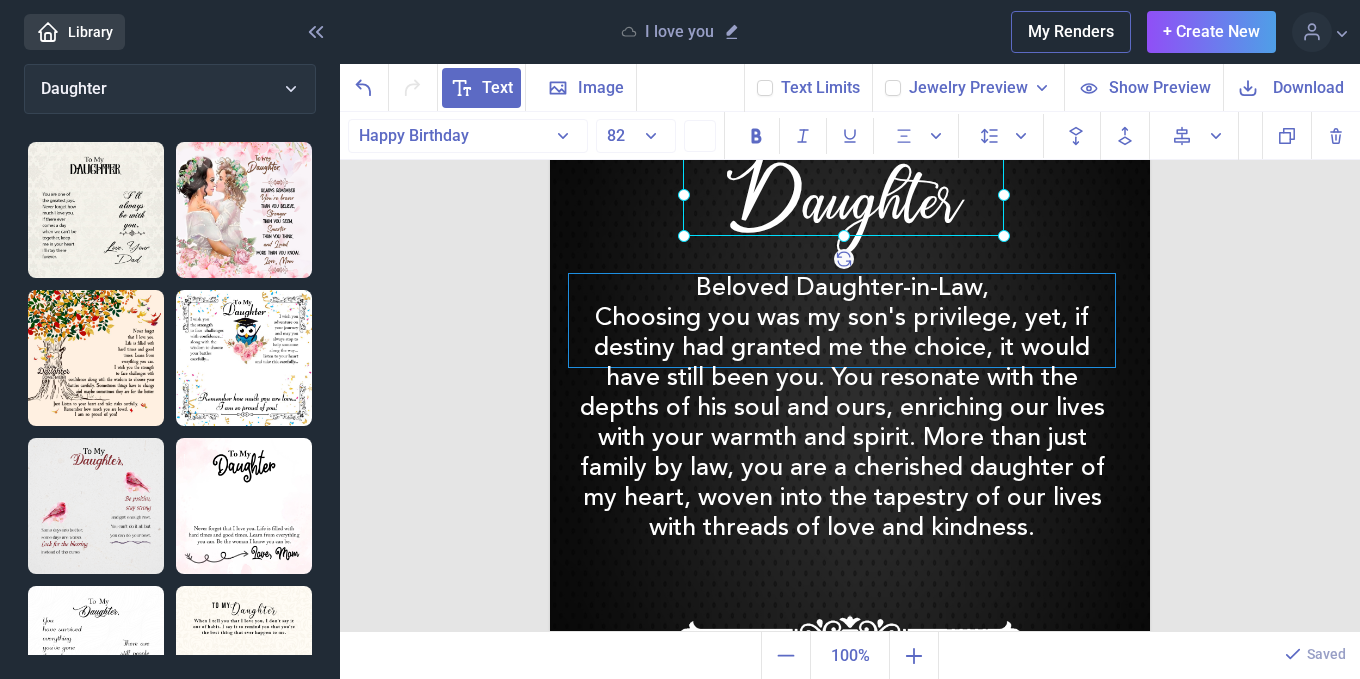 scroll, scrollTop: 0, scrollLeft: 0, axis: both 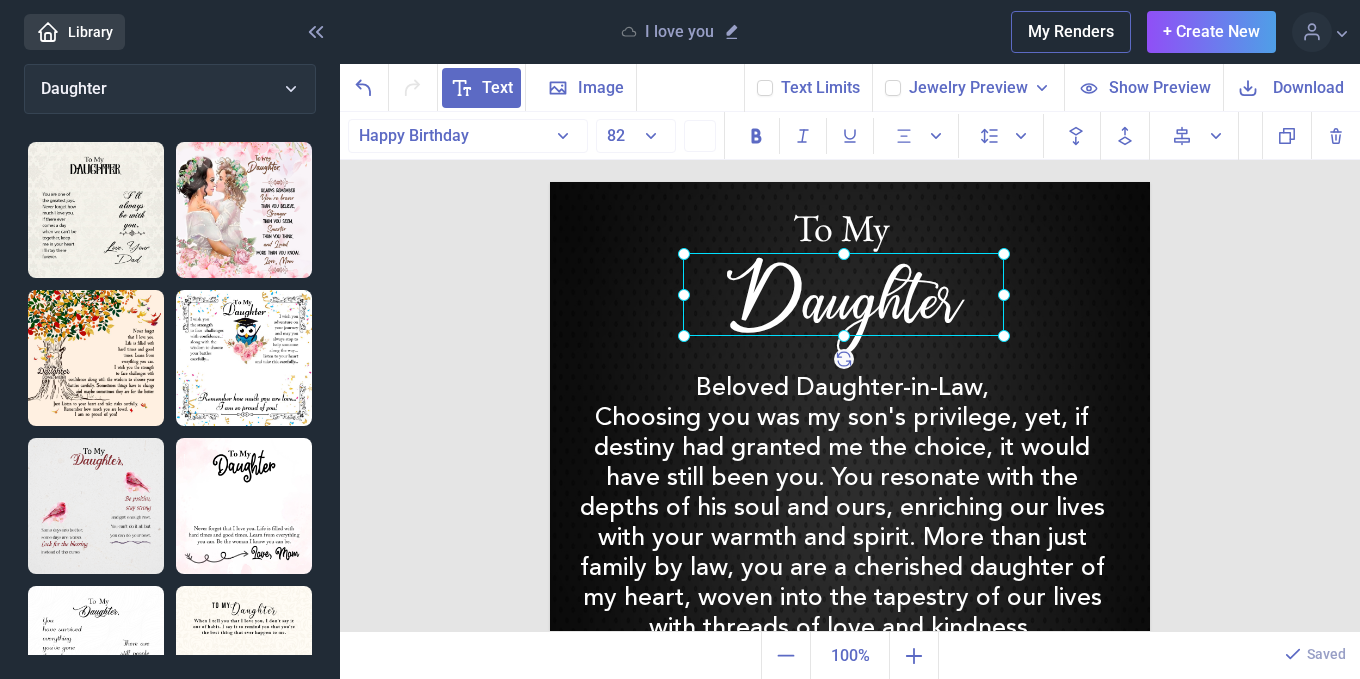 click at bounding box center (843, 294) 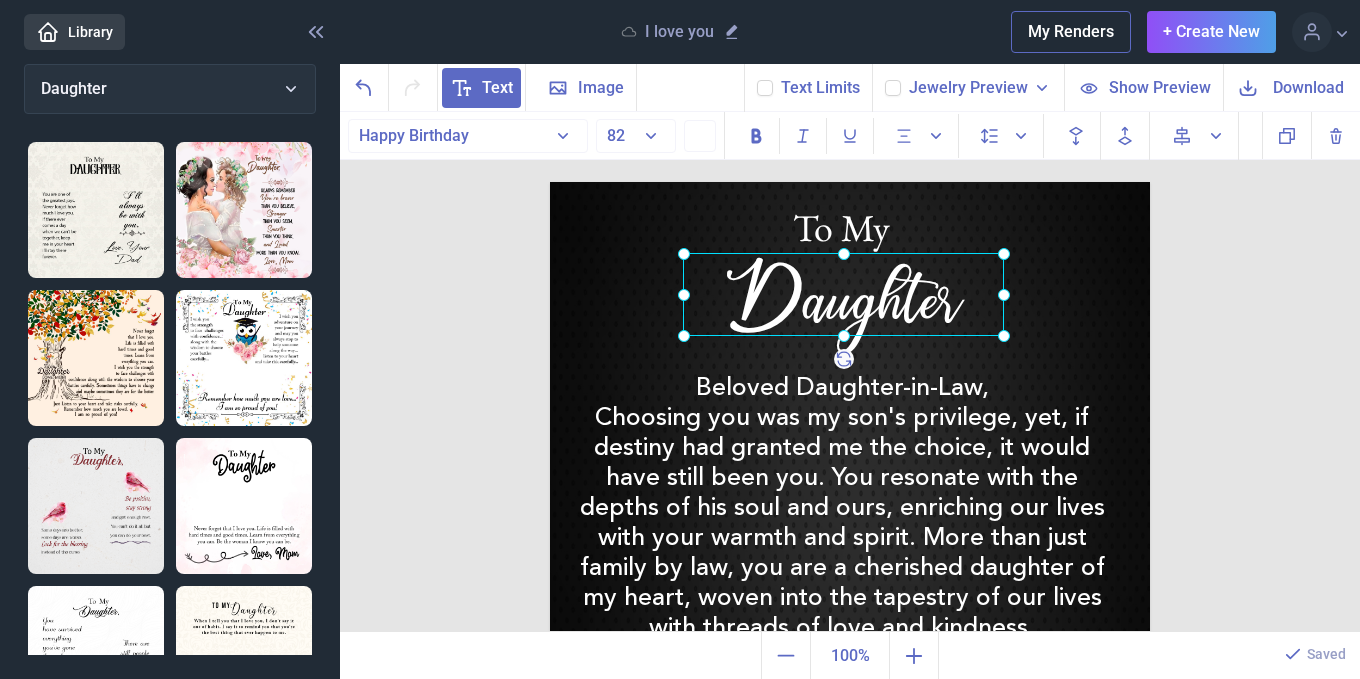 click at bounding box center (843, 294) 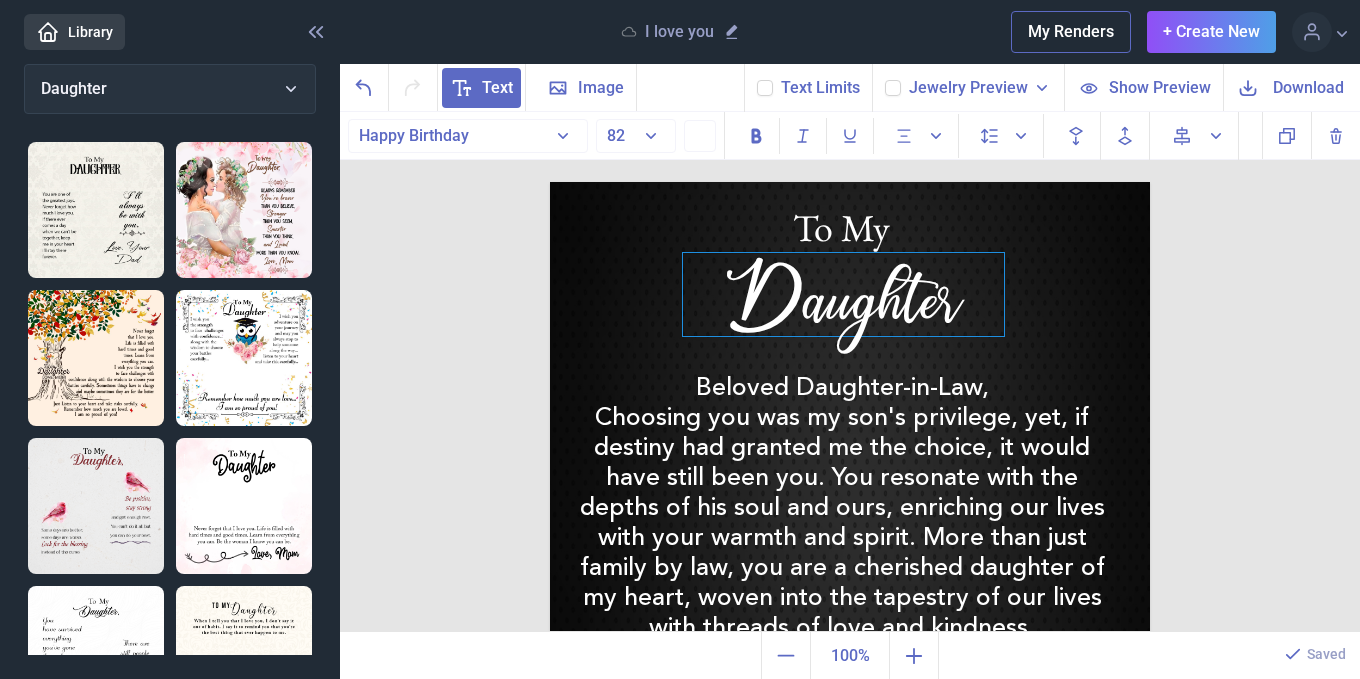 click on "Daughter" at bounding box center (843, 294) 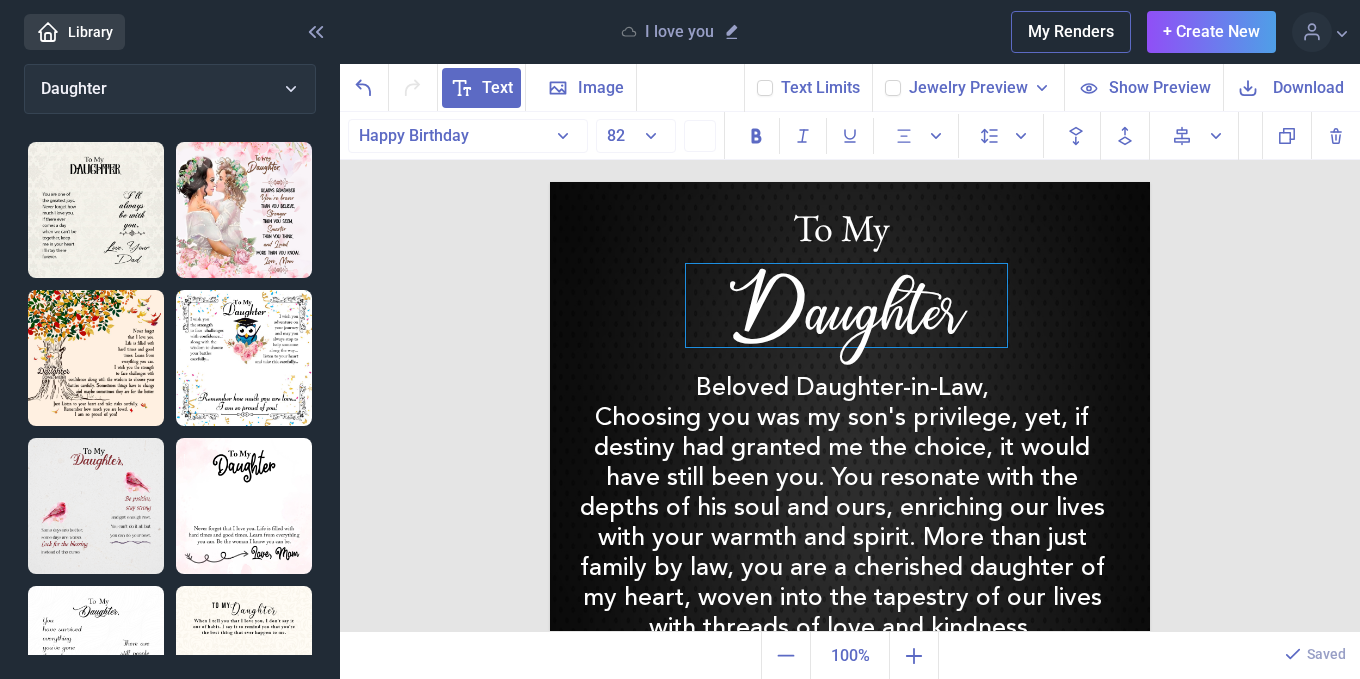 drag, startPoint x: 948, startPoint y: 304, endPoint x: 951, endPoint y: 315, distance: 11.401754 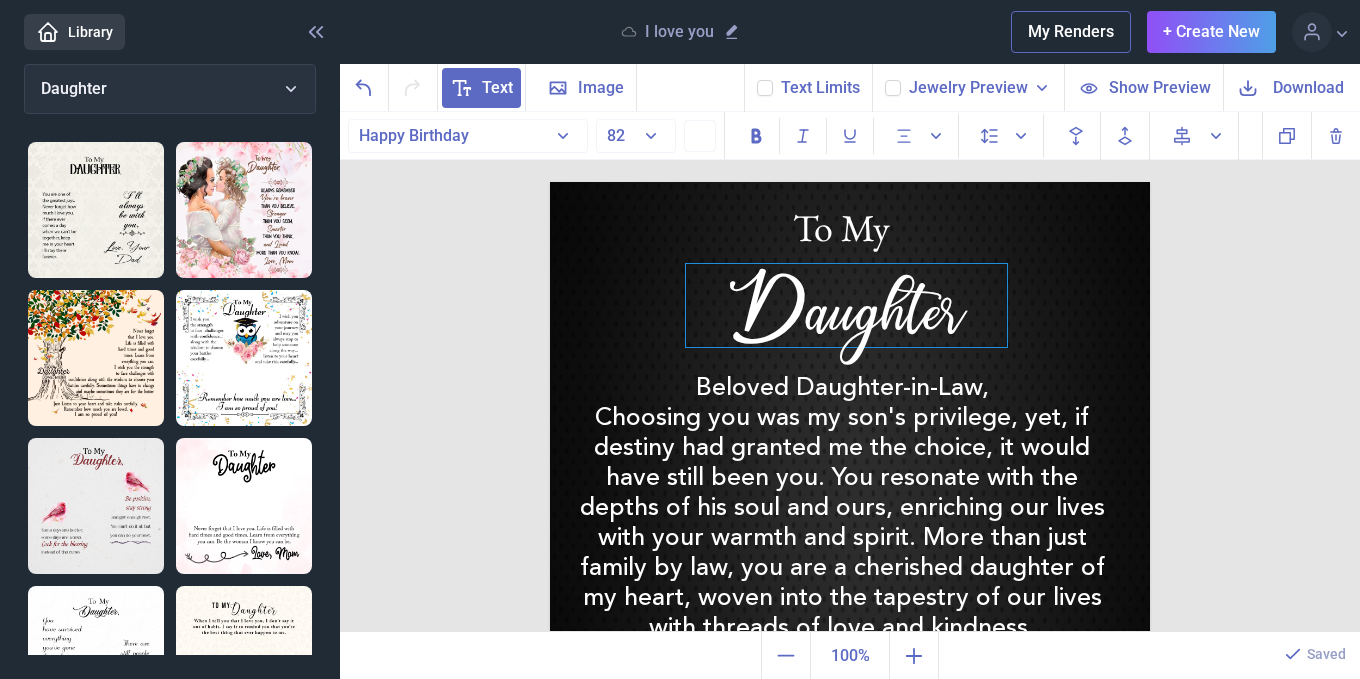 click on "Daughter" at bounding box center (846, 305) 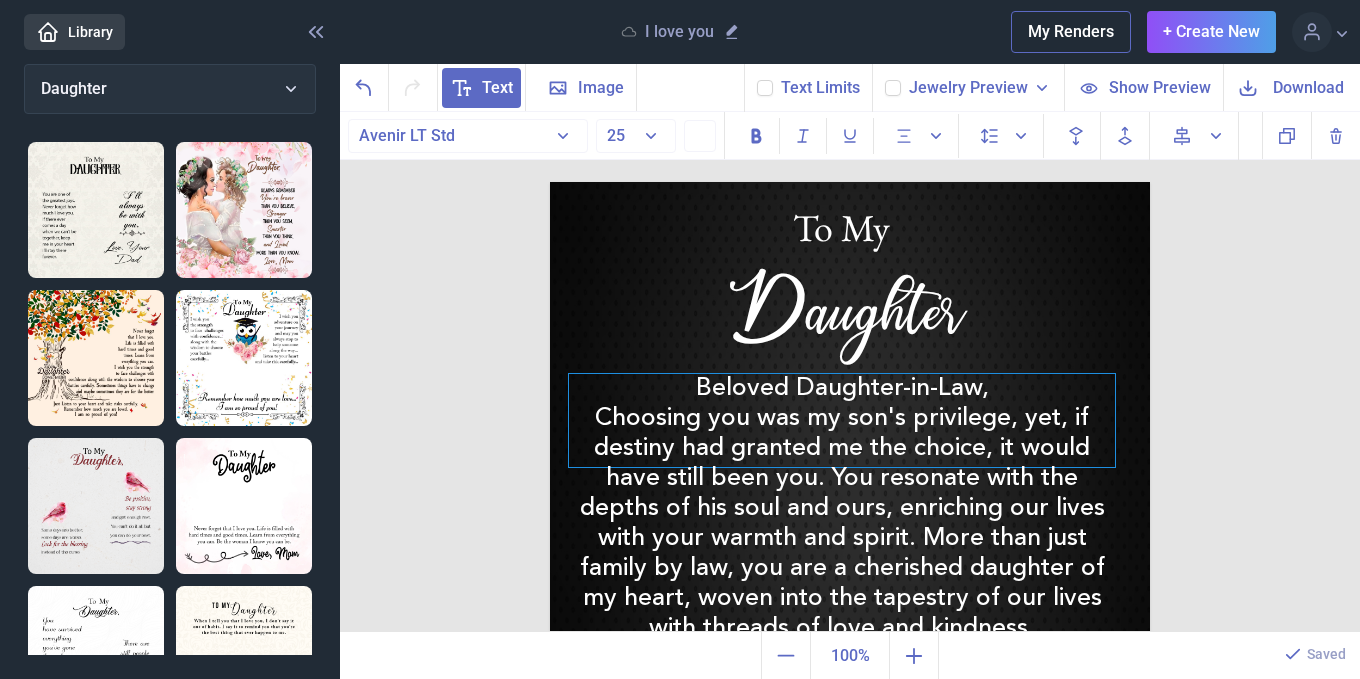 click on "Beloved Daughter-in-Law,
Choosing you was my son's privilege, yet, if destiny had granted me the choice, it would have still been you. You resonate with the depths of his soul and ours, enriching our lives with your warmth and spirit. More than just family by law, you are a cherished daughter of my heart, woven into the tapestry of our lives with threads of love and kindness." at bounding box center (842, 420) 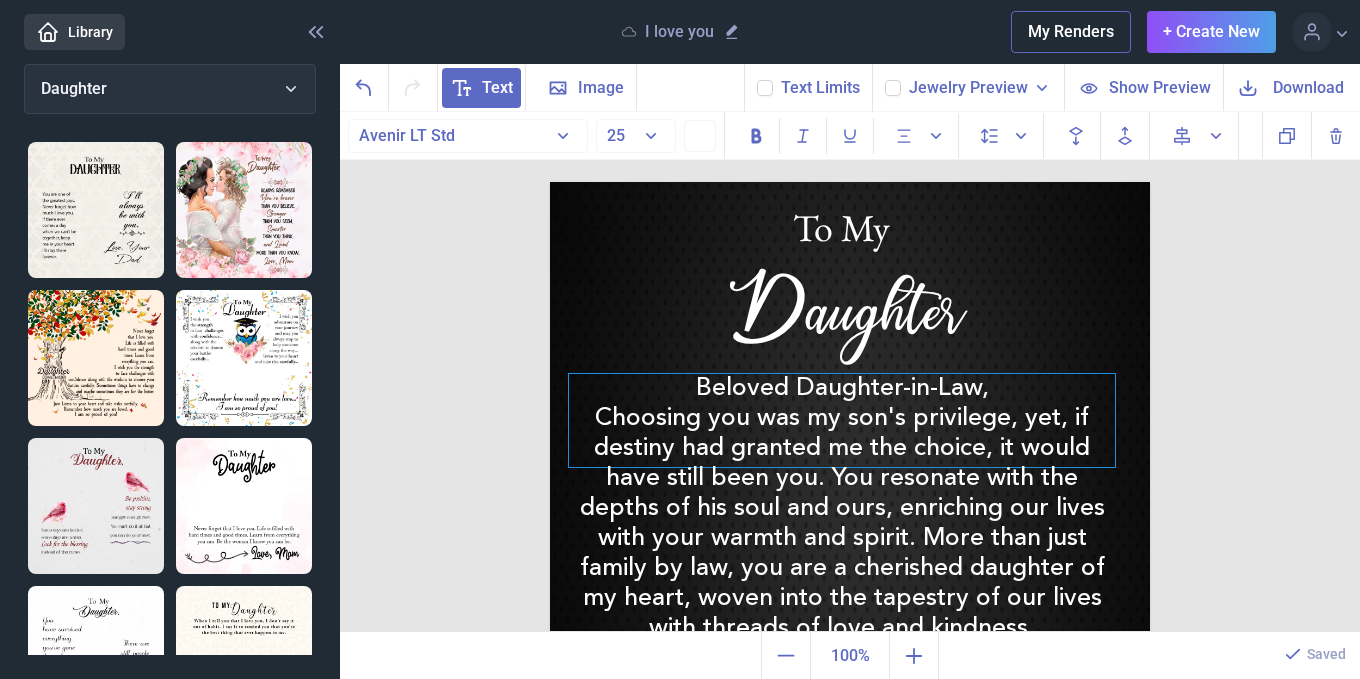 click on "Beloved Daughter-in-Law,
Choosing you was my son's privilege, yet, if destiny had granted me the choice, it would have still been you. You resonate with the depths of his soul and ours, enriching our lives with your warmth and spirit. More than just family by law, you are a cherished daughter of my heart, woven into the tapestry of our lives with threads of love and kindness." at bounding box center (842, 420) 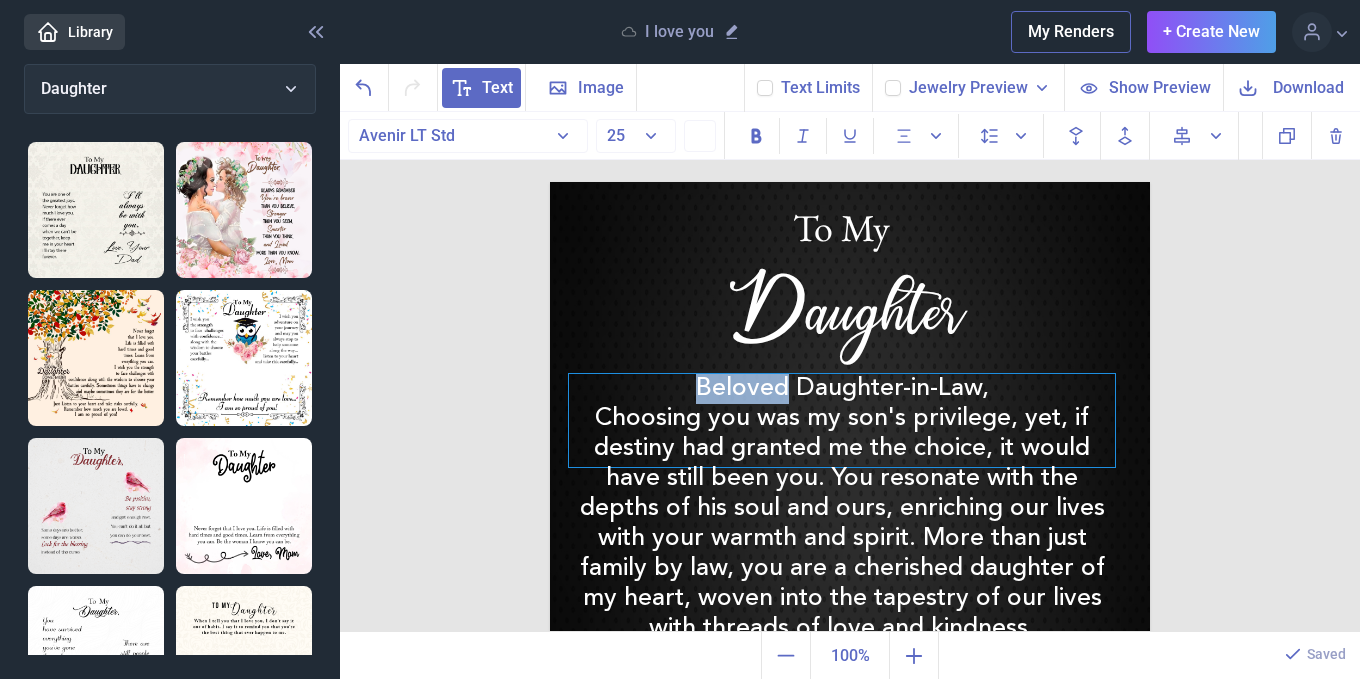 copy on "Beloved" 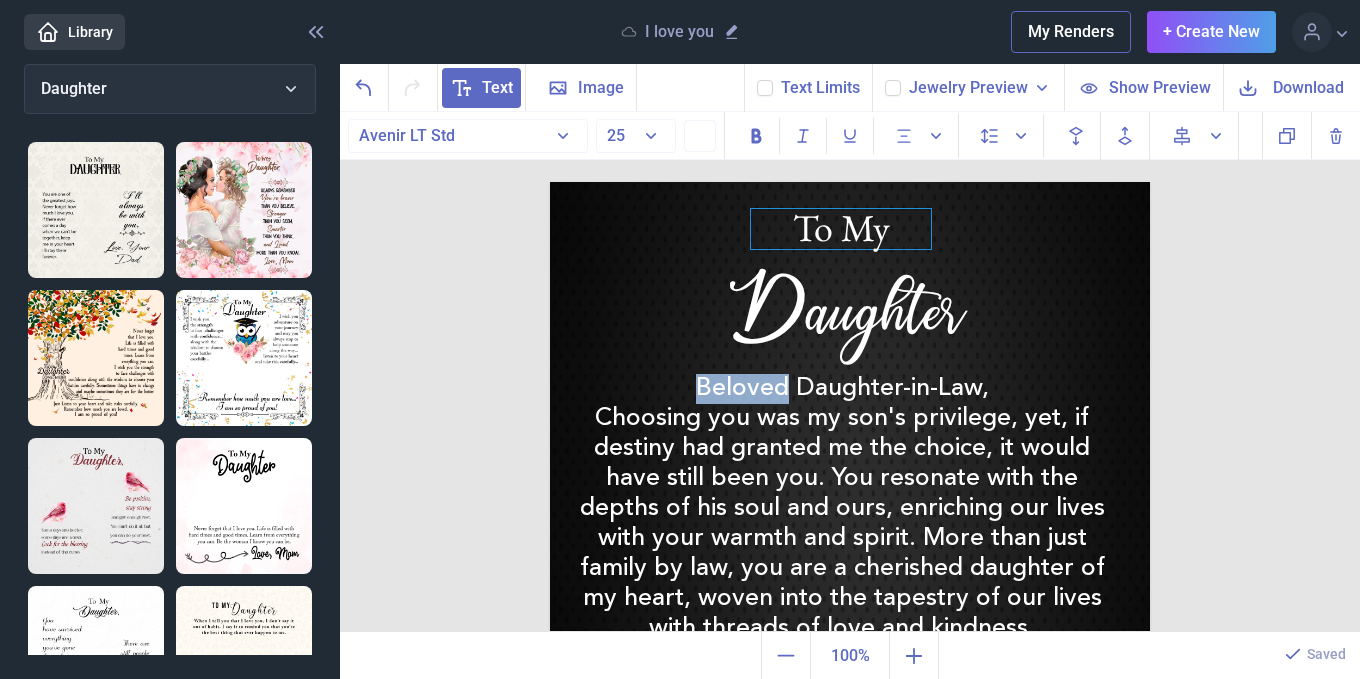 click on "To My" at bounding box center [850, 182] 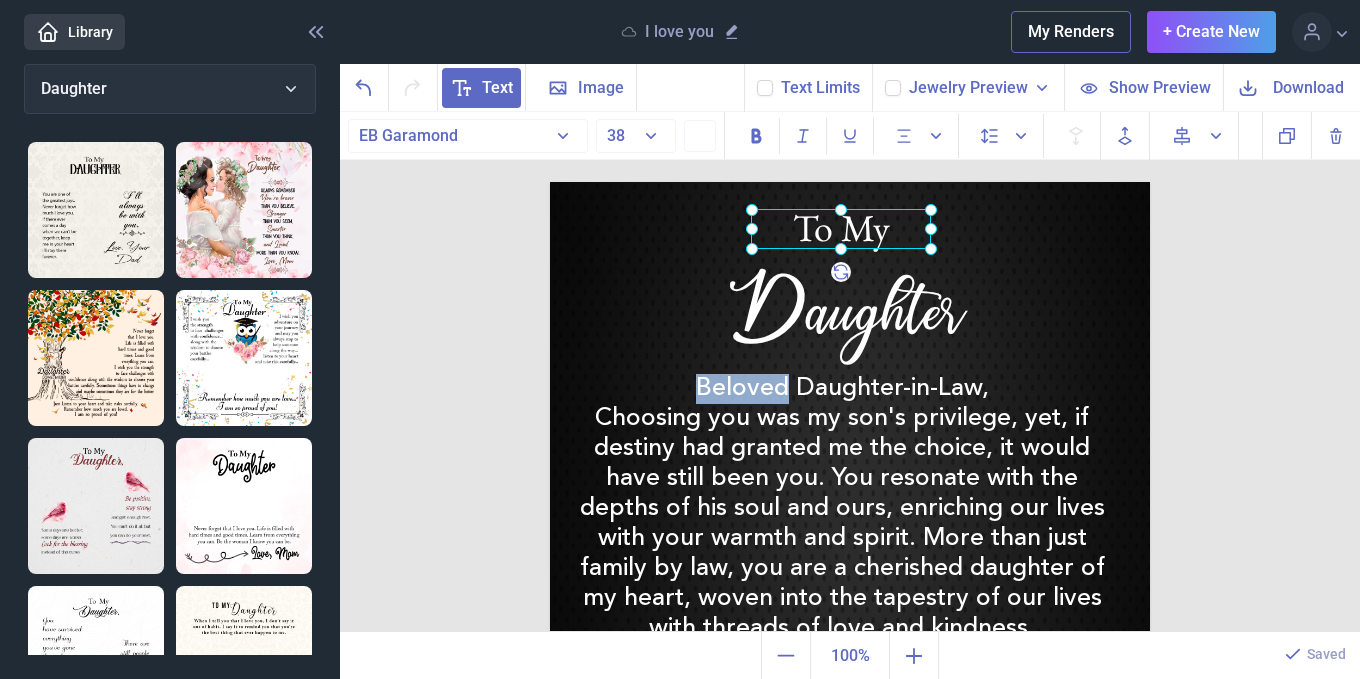 click at bounding box center [841, 229] 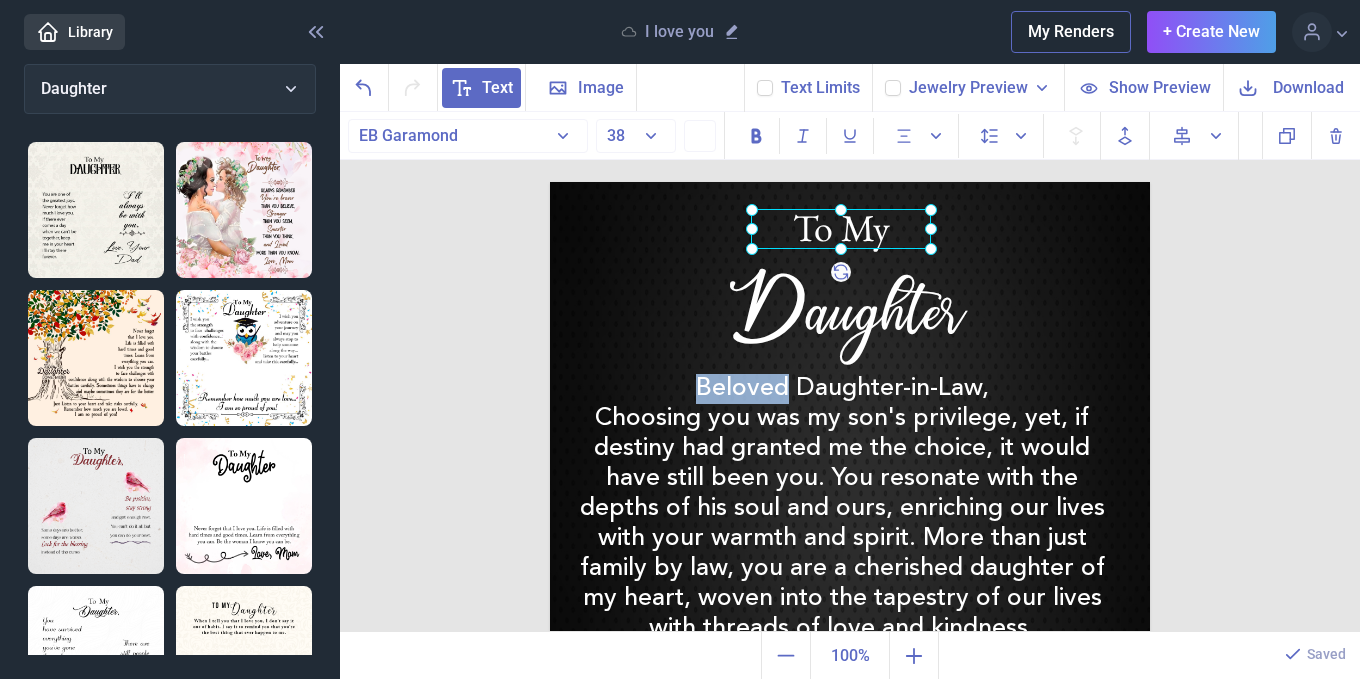 click at bounding box center [841, 229] 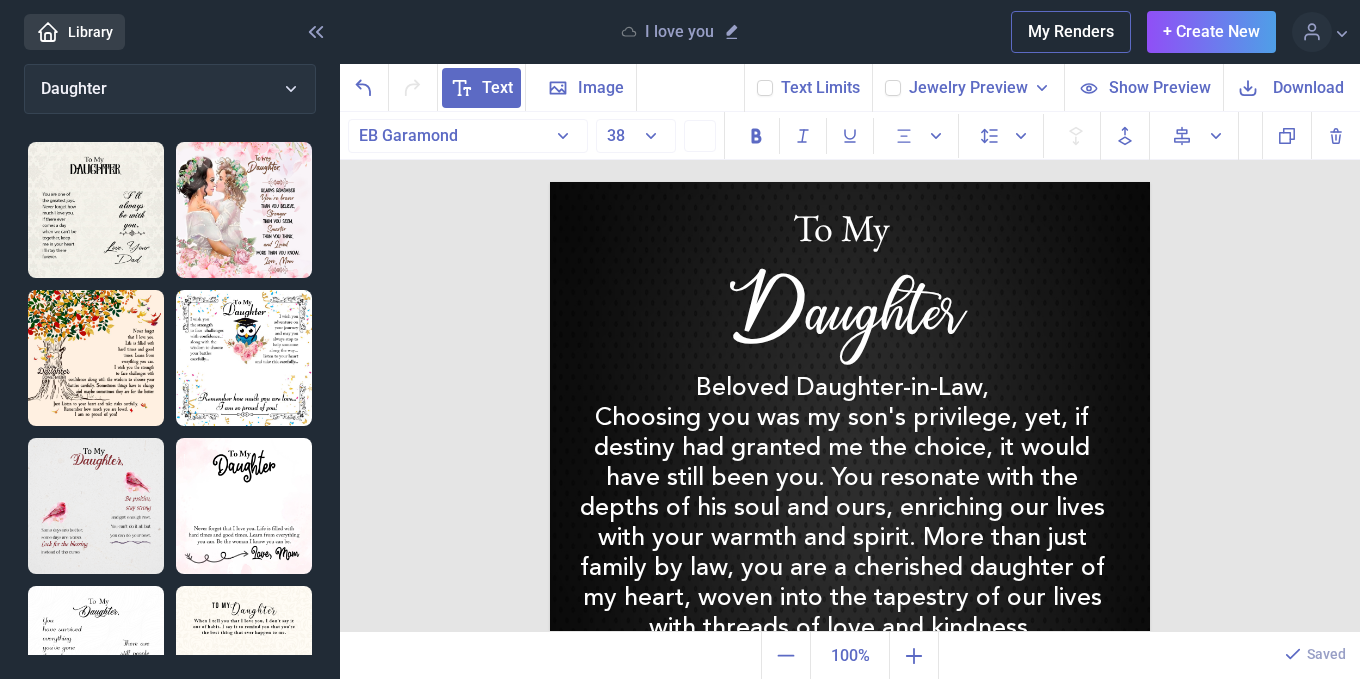 click on "To My" at bounding box center [841, 229] 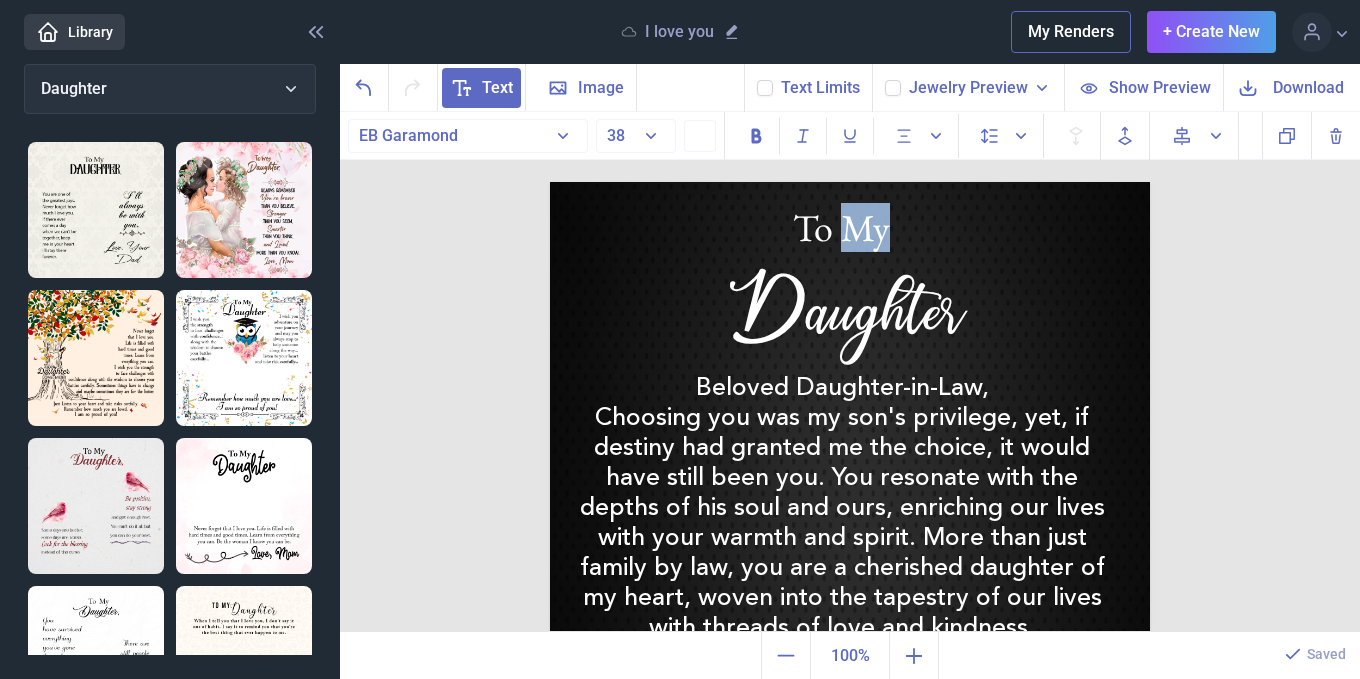 click on "To My" at bounding box center [841, 229] 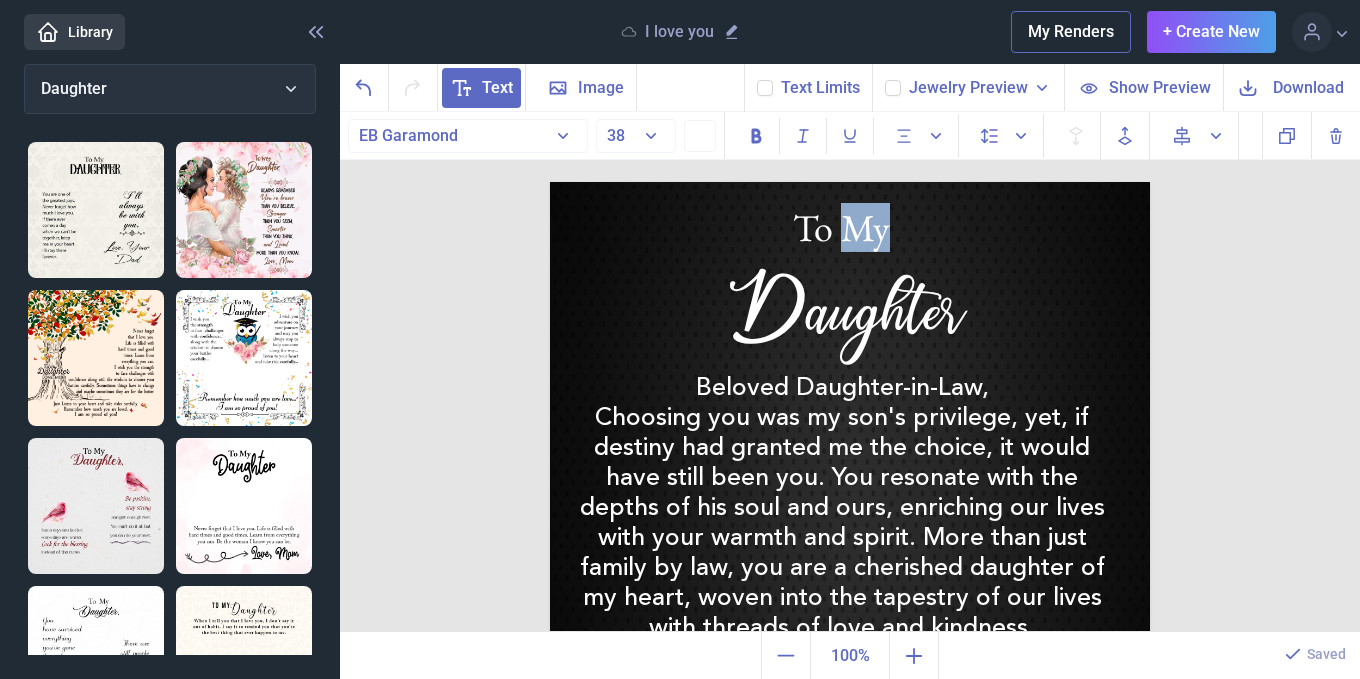 type 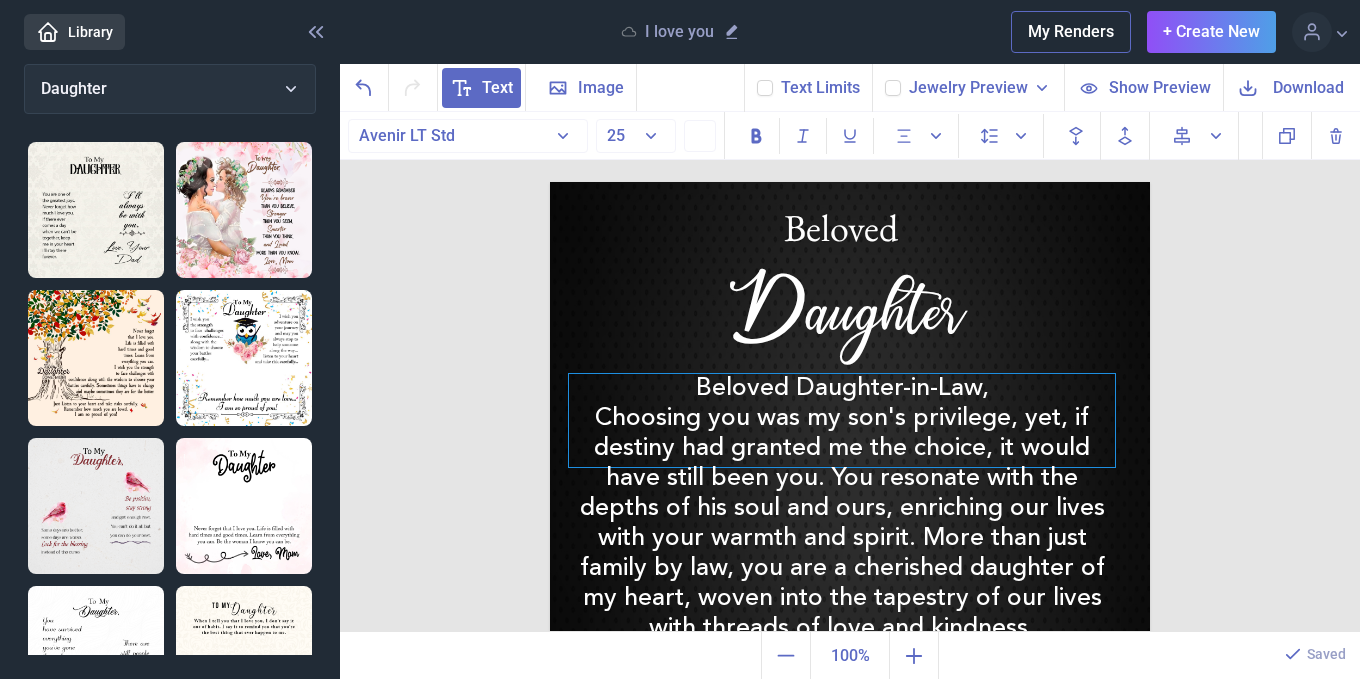 click on "Beloved Daughter-in-Law,
Choosing you was my son's privilege, yet, if destiny had granted me the choice, it would have still been you. You resonate with the depths of his soul and ours, enriching our lives with your warmth and spirit. More than just family by law, you are a cherished daughter of my heart, woven into the tapestry of our lives with threads of love and kindness." at bounding box center (842, 420) 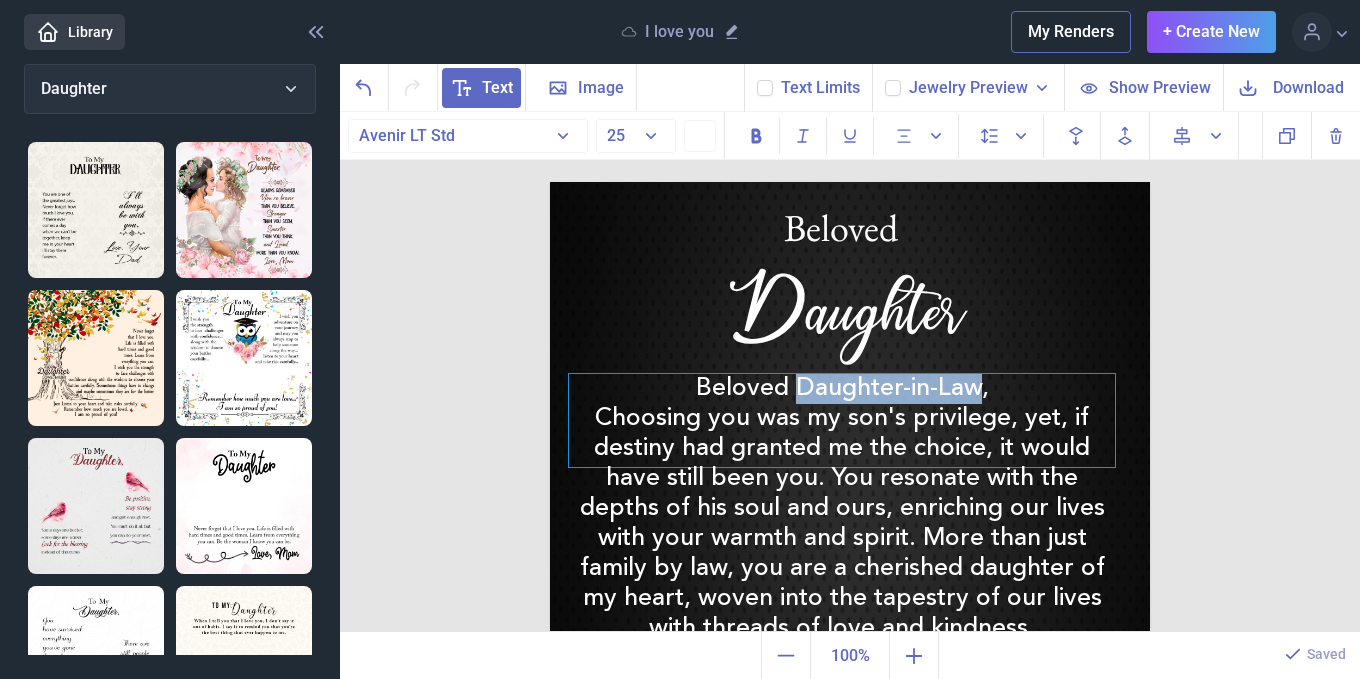 copy on "Daughter-in-Law" 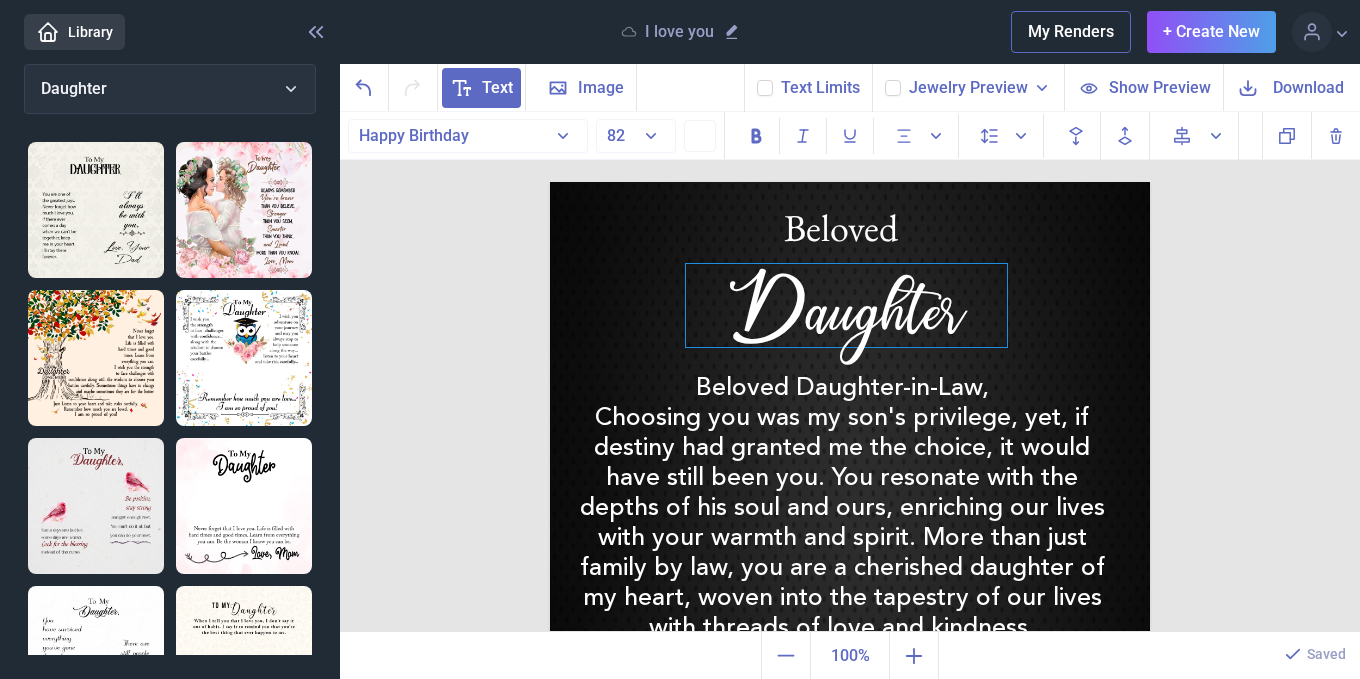 click on "Daughter" at bounding box center [846, 305] 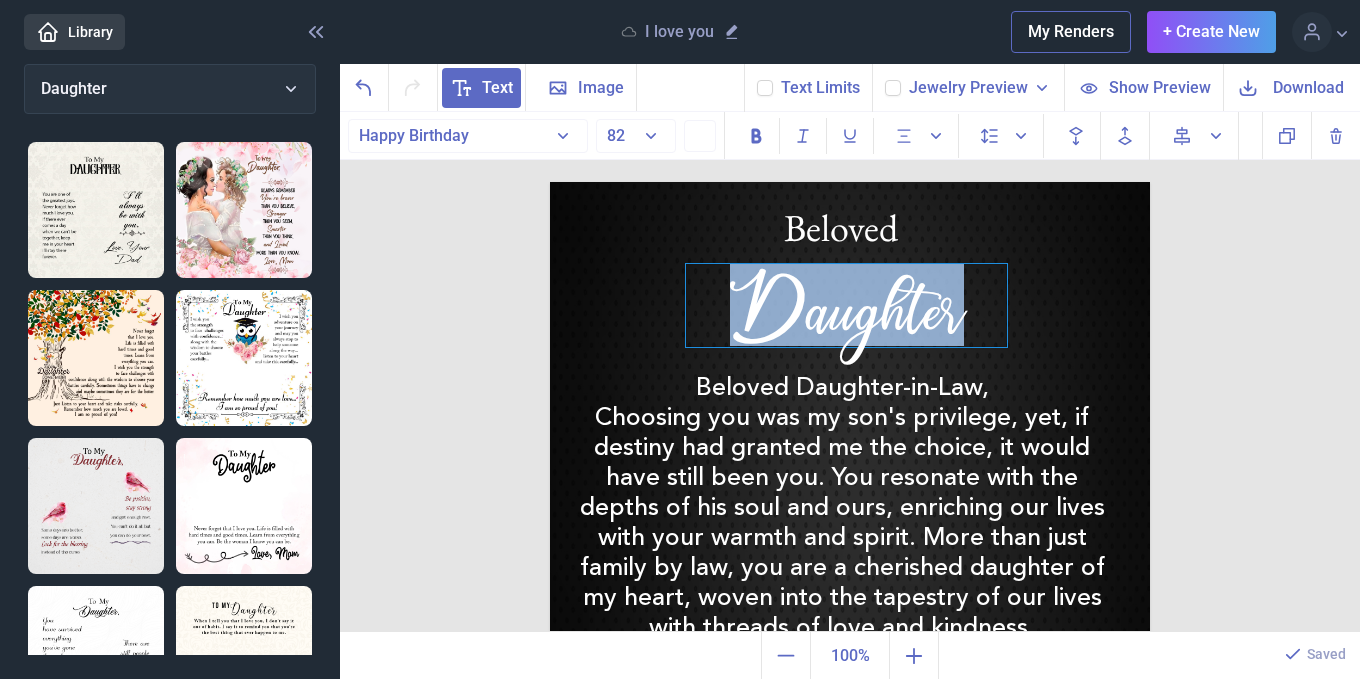 click on "Daughter" at bounding box center (846, 305) 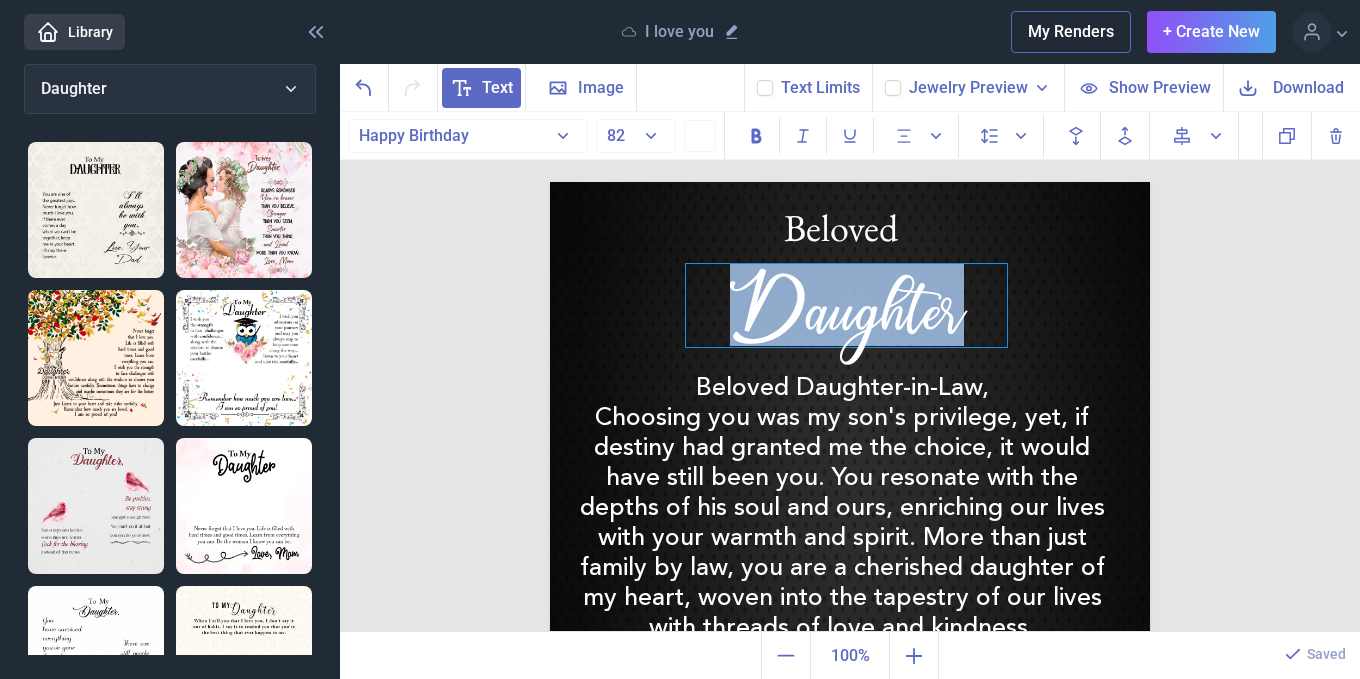 paste 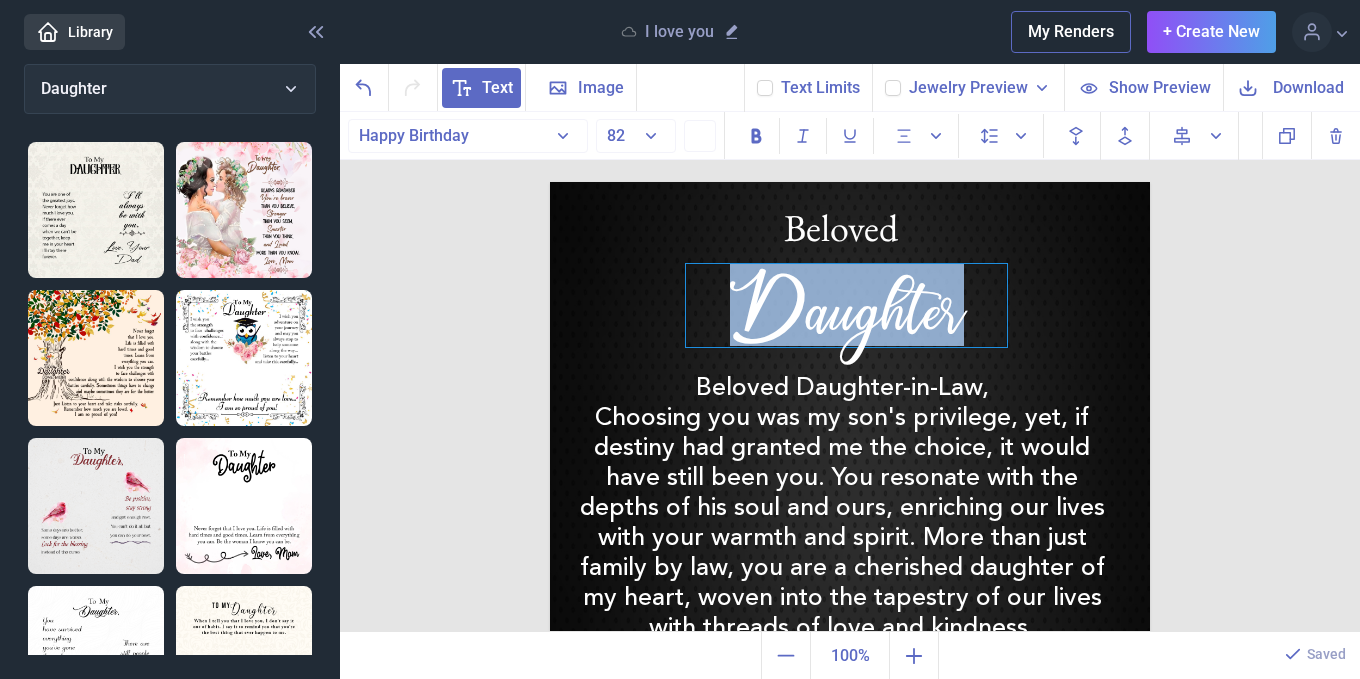 type 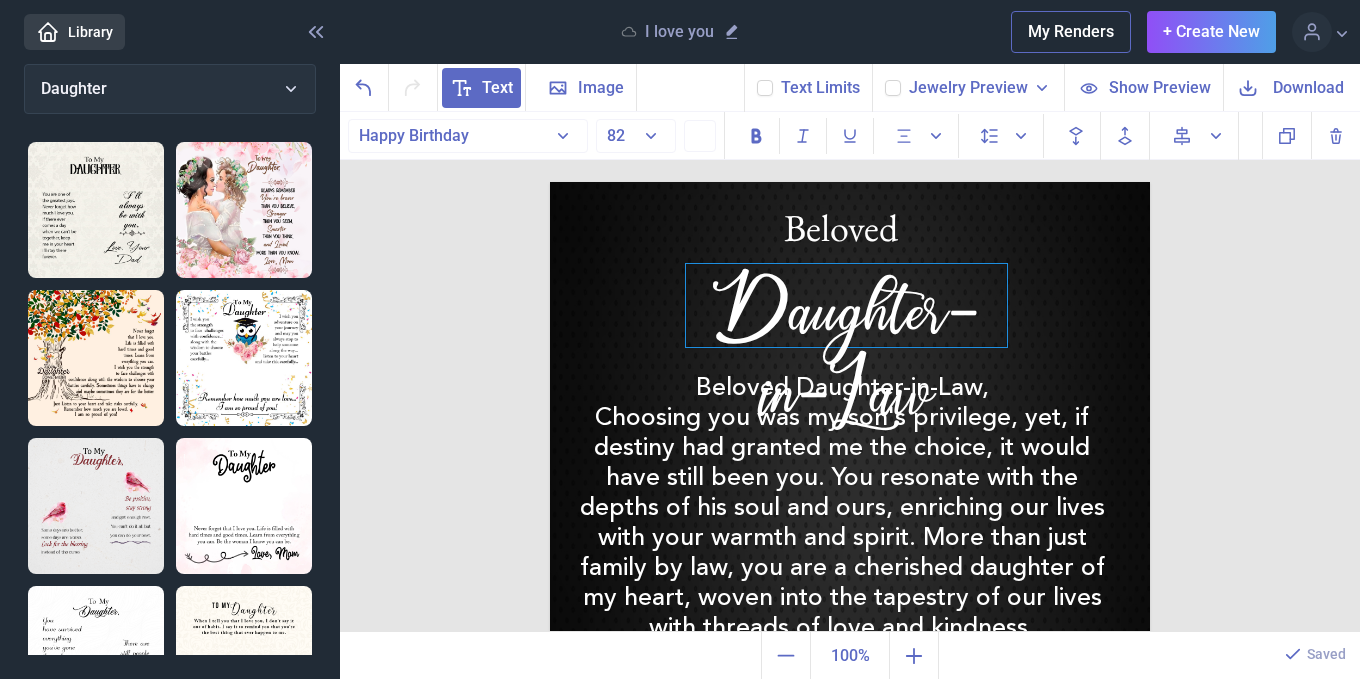 click on "Daughter-in-Law" at bounding box center (846, 305) 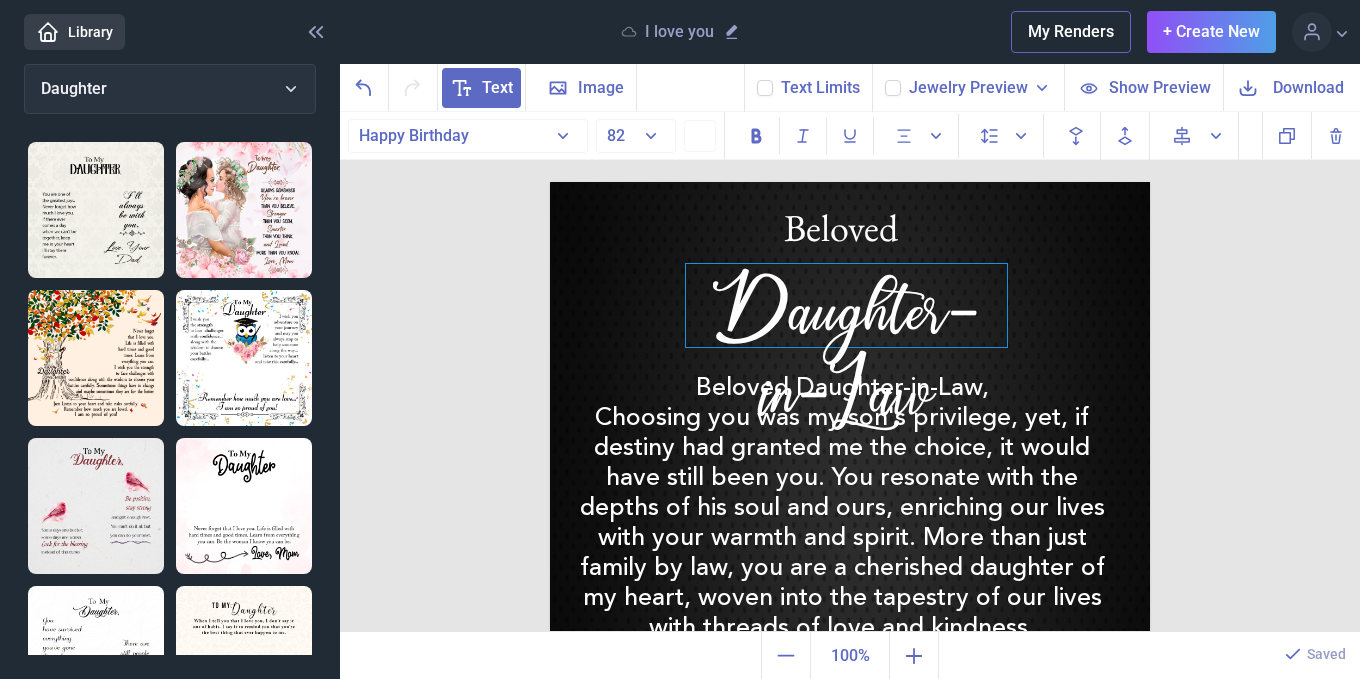 click on "Daughter-in-Law" at bounding box center [846, 305] 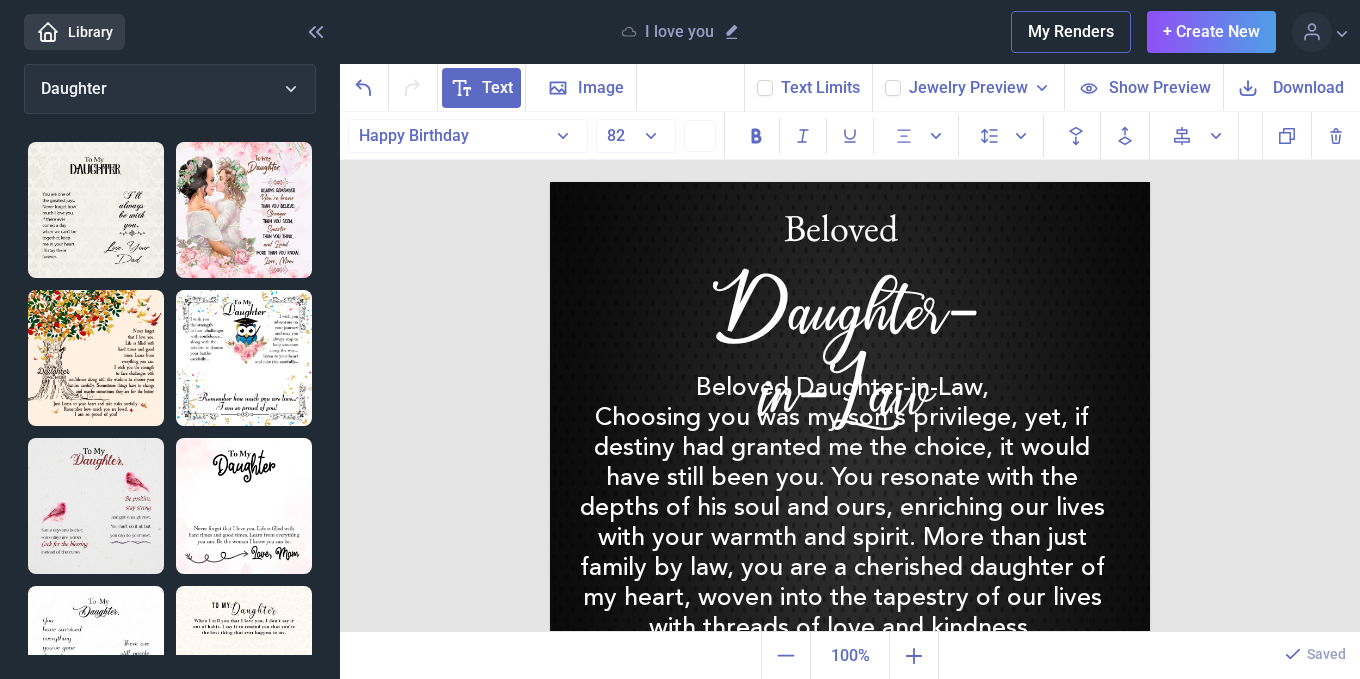 click at bounding box center [850, 482] 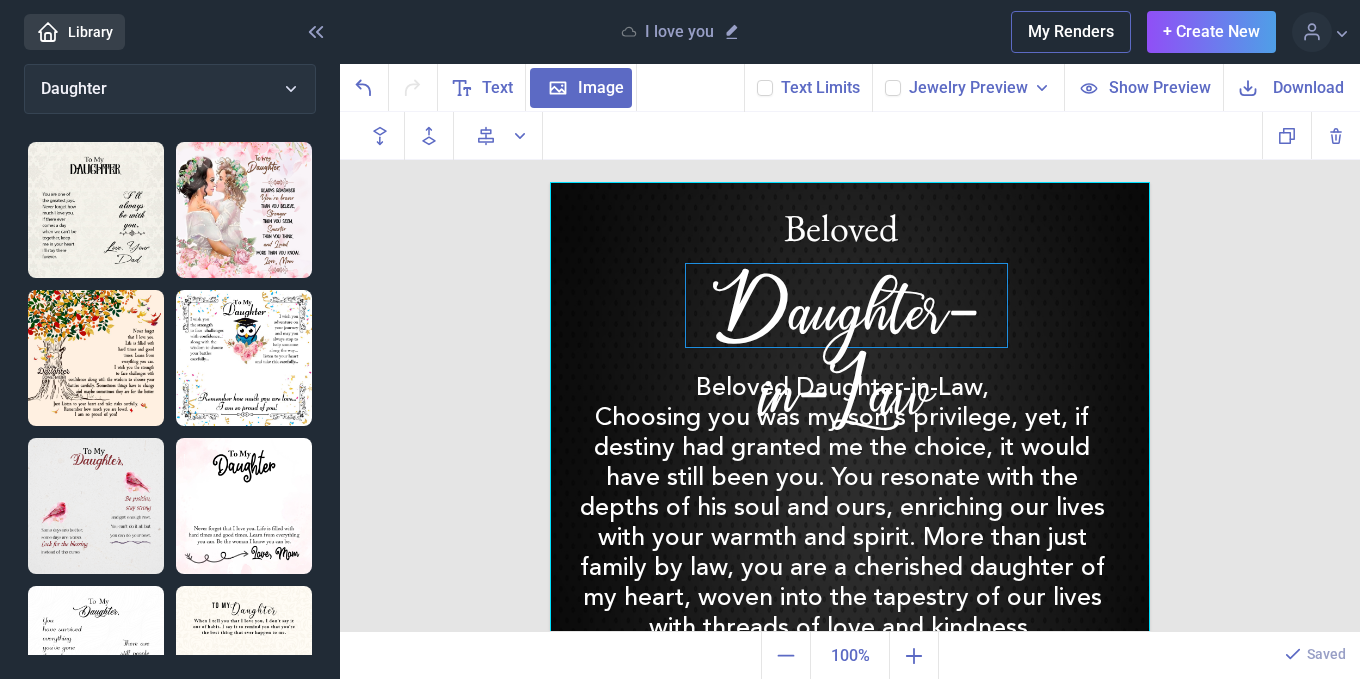 click on "Daughter-in-Law" at bounding box center (846, 305) 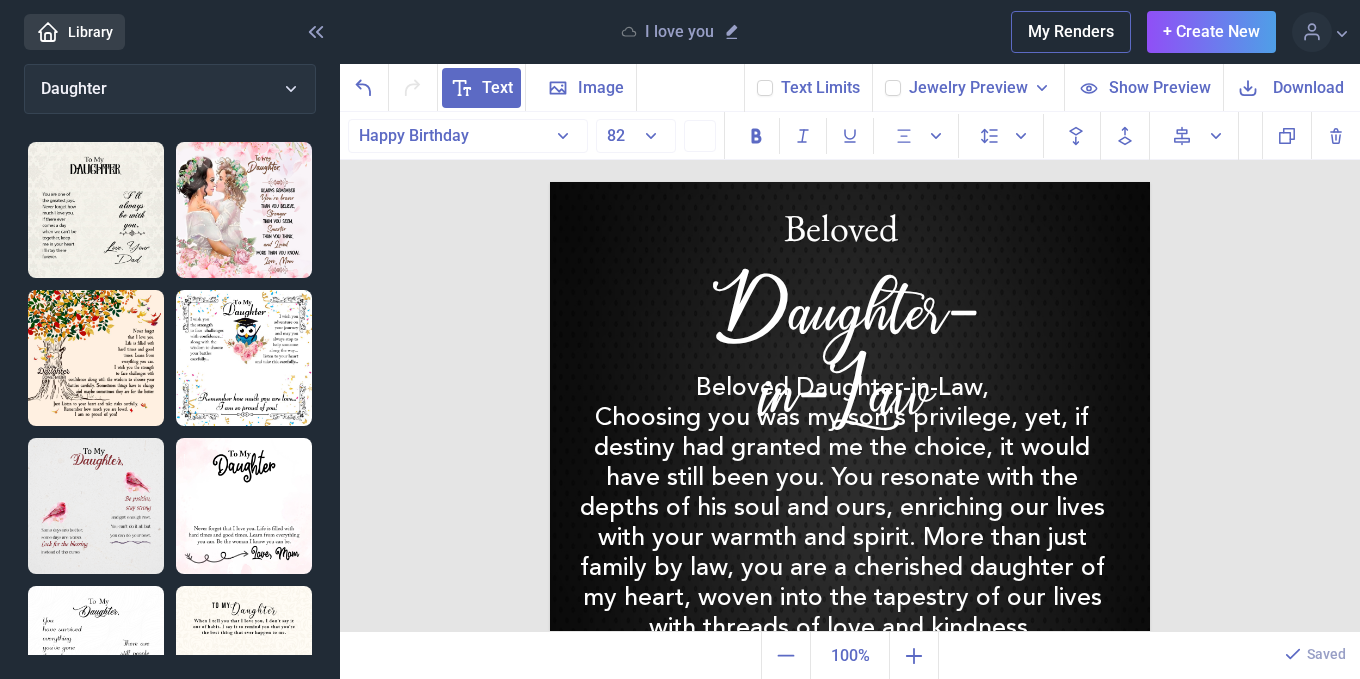 click at bounding box center [850, 482] 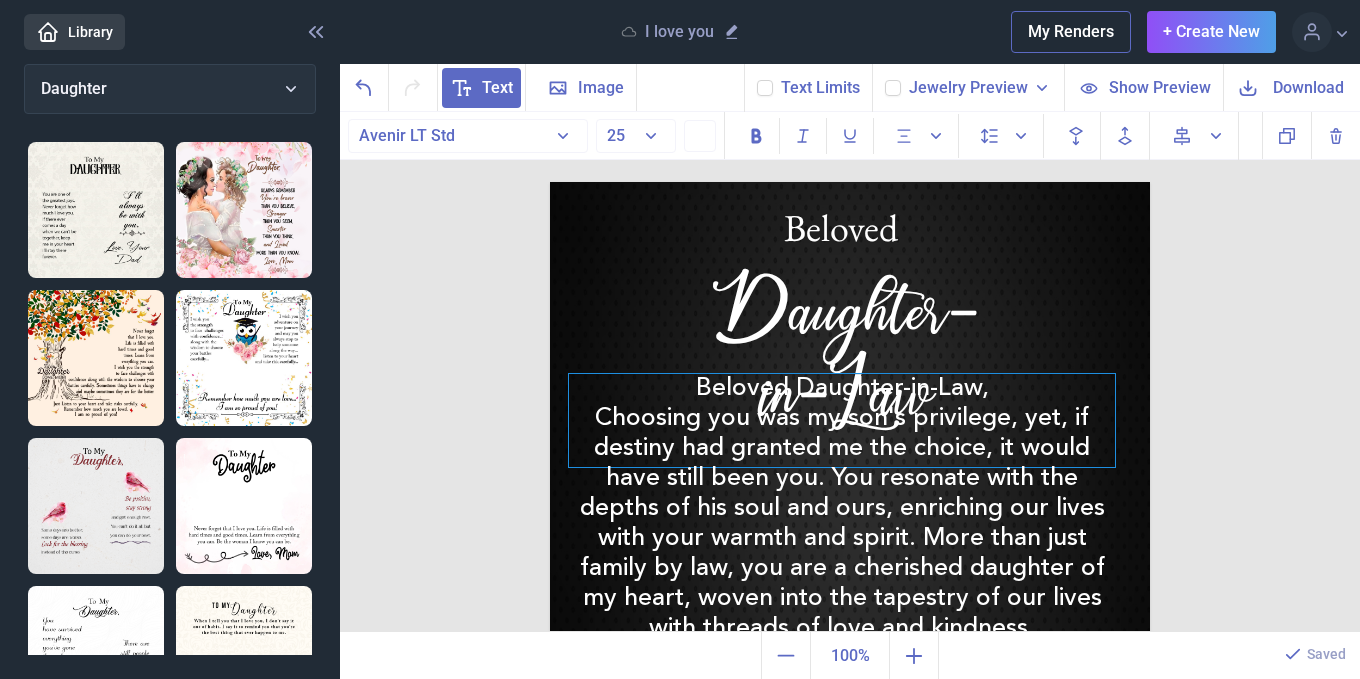 click on "Beloved Daughter-in-Law,
Choosing you was my son's privilege, yet, if destiny had granted me the choice, it would have still been you. You resonate with the depths of his soul and ours, enriching our lives with your warmth and spirit. More than just family by law, you are a cherished daughter of my heart, woven into the tapestry of our lives with threads of love and kindness." at bounding box center [842, 420] 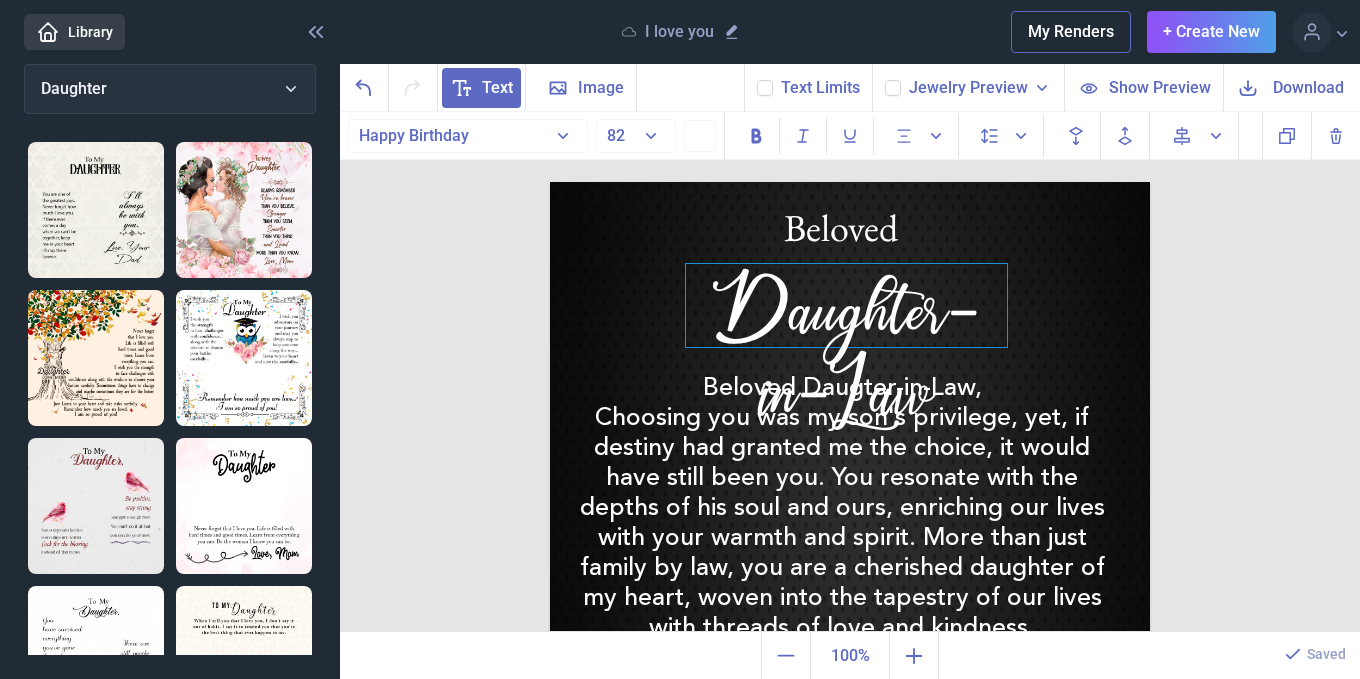 click on "Daughter-in-Law" at bounding box center (846, 305) 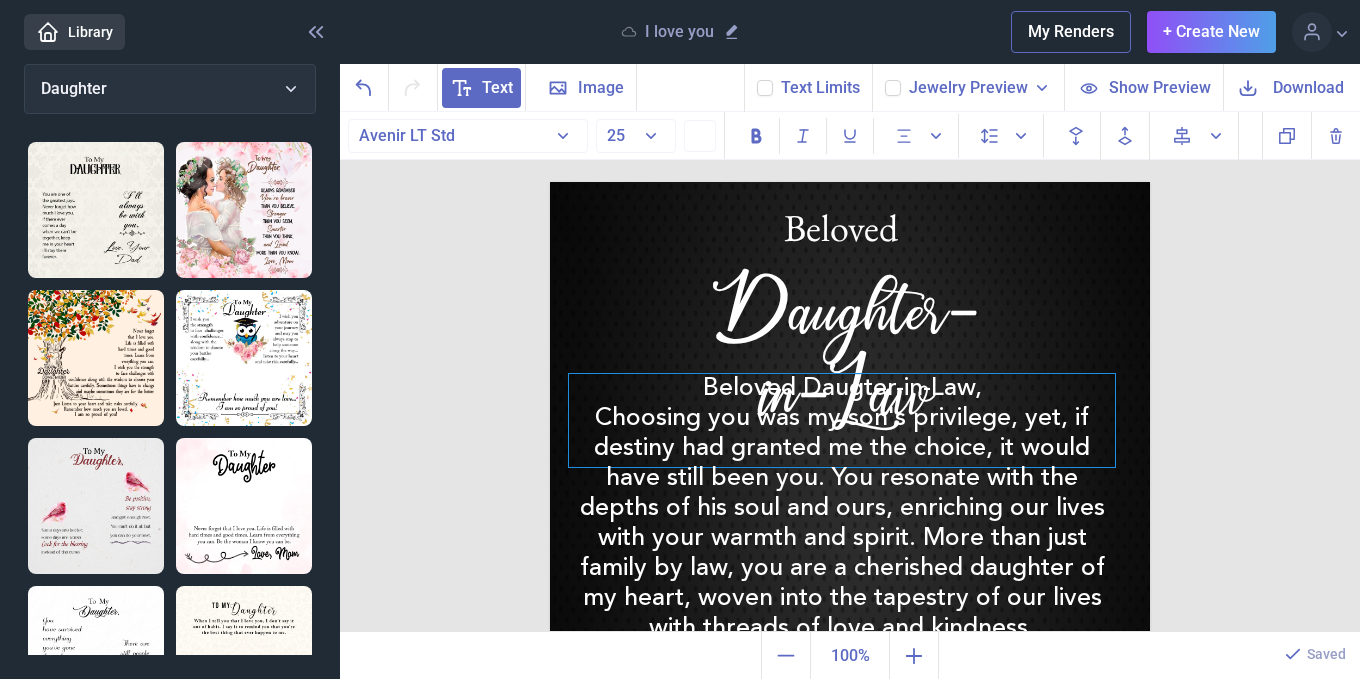click on "Choosing you was my son's privilege, yet, if destiny had granted me the choice, it would have still been you. You resonate with the depths of his soul and ours, enriching our lives with your warmth and spirit. More than just family by law, you are a cherished daughter of my heart, woven into the tapestry of our lives with threads of love and kindness." at bounding box center (842, 524) 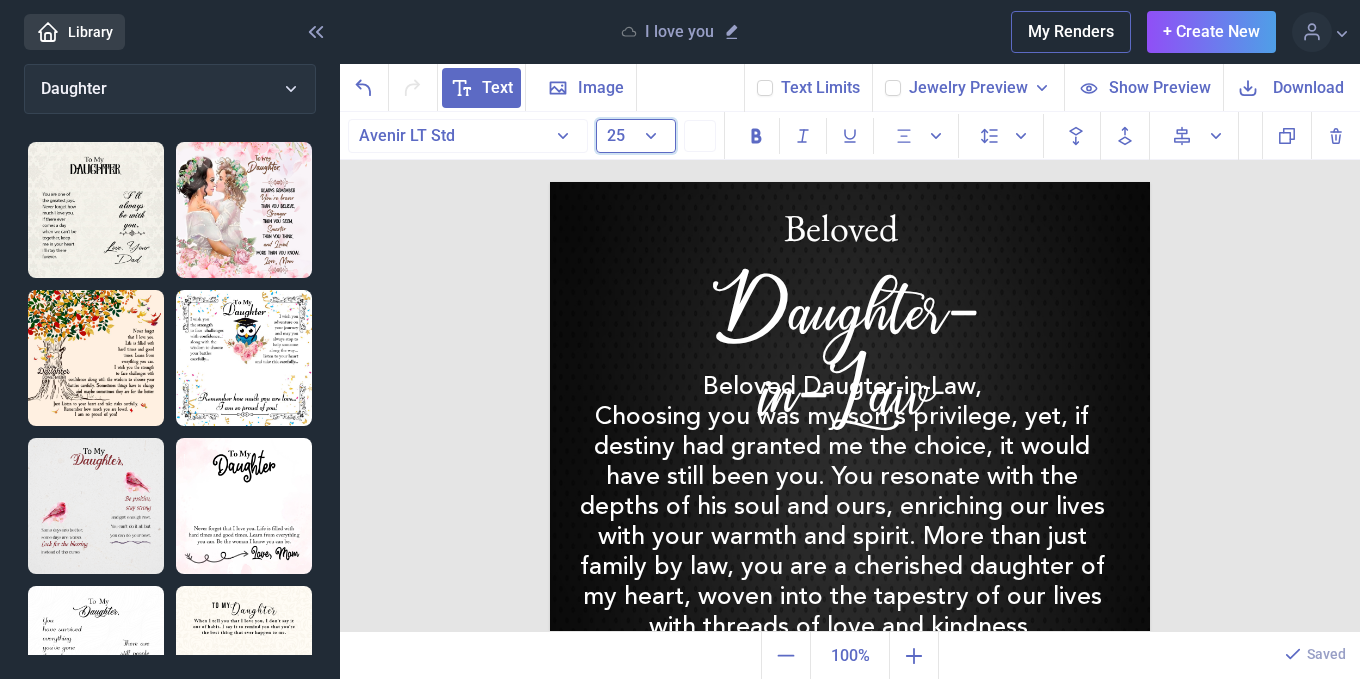click on "25" at bounding box center (636, 136) 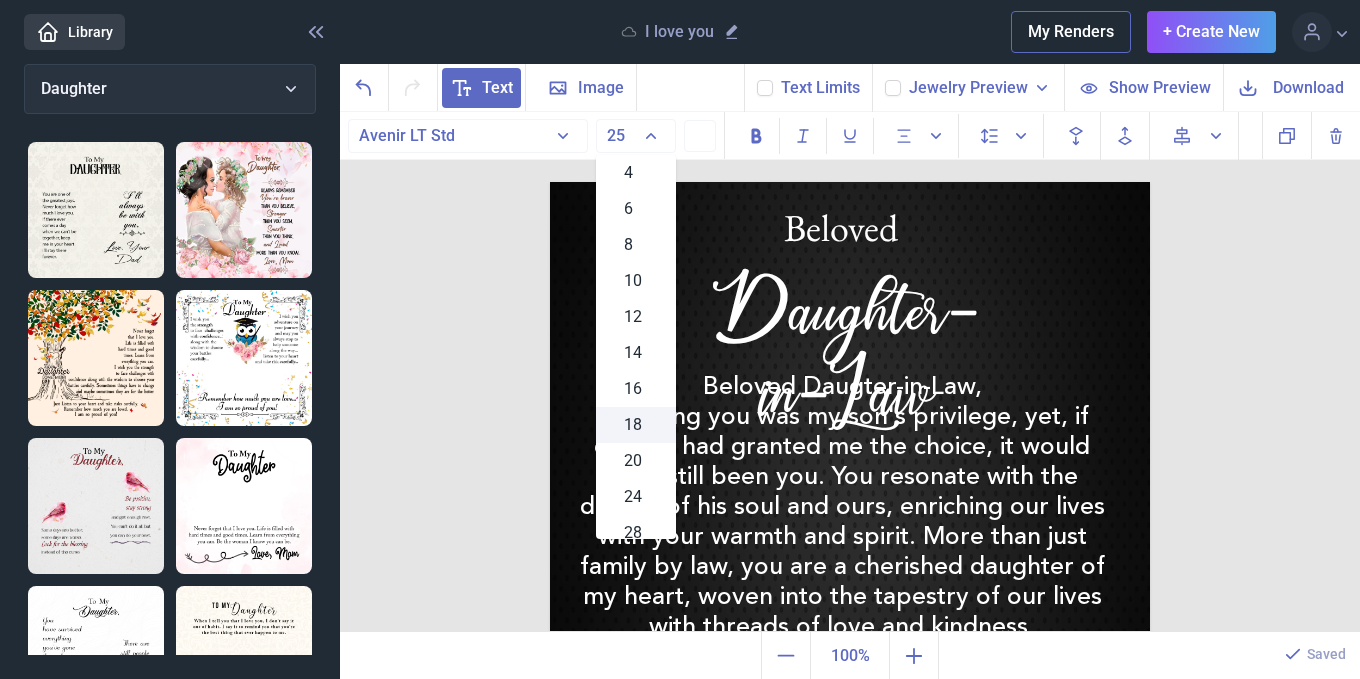 click on "18" at bounding box center [633, 425] 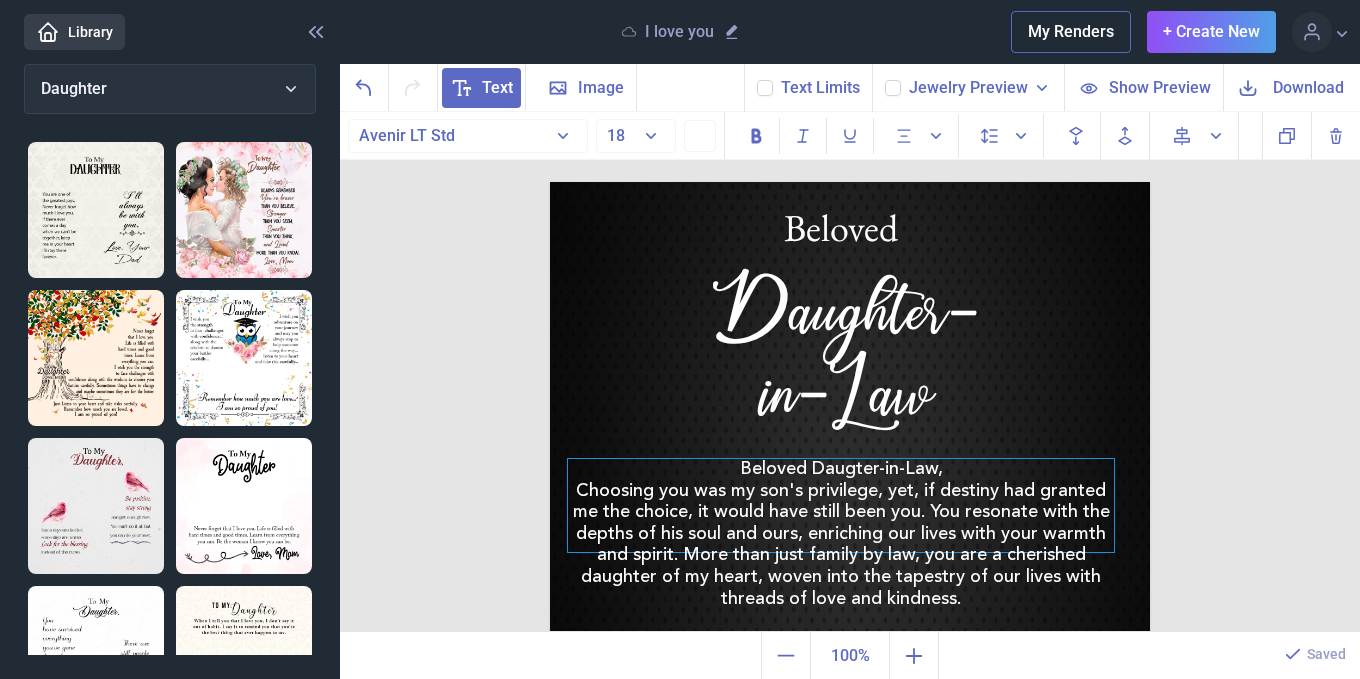 drag, startPoint x: 802, startPoint y: 465, endPoint x: 805, endPoint y: 544, distance: 79.05694 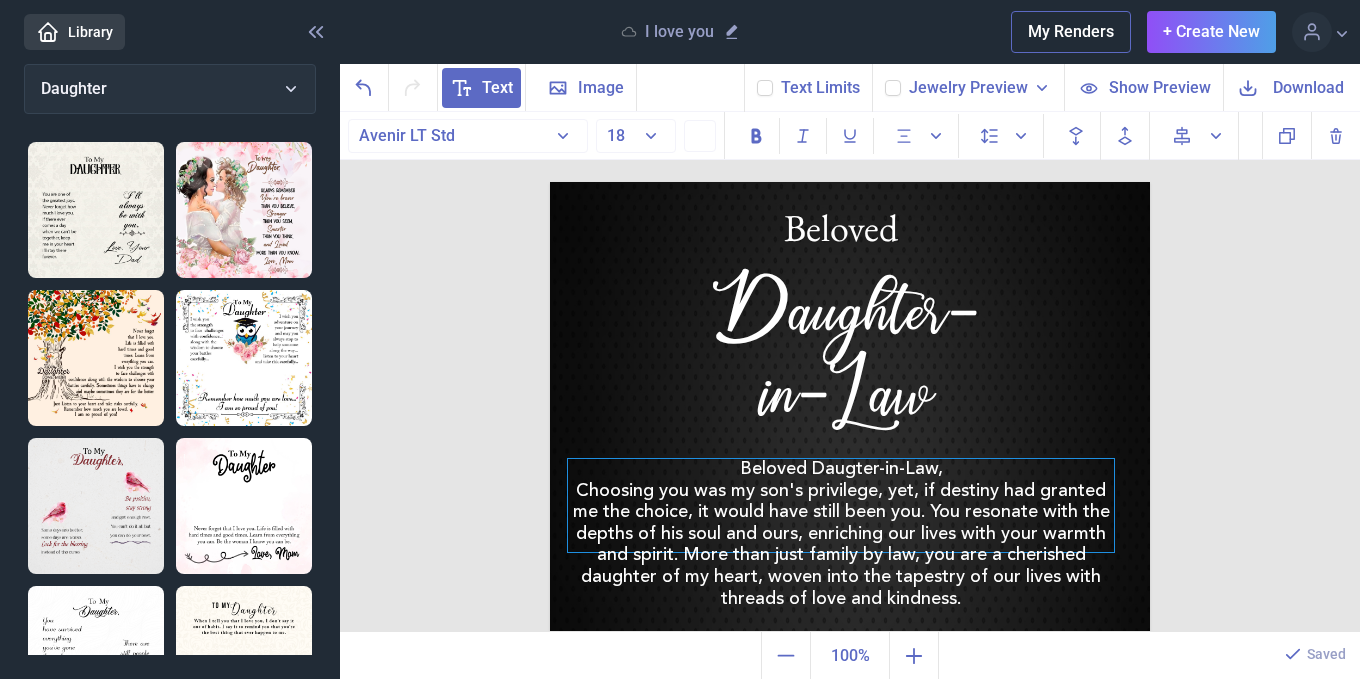 click on "Choosing you was my son's privilege, yet, if destiny had granted me the choice, it would have still been you. You resonate with the depths of his soul and ours, enriching our lives with your warmth and spirit. More than just family by law, you are a cherished daughter of my heart, woven into the tapestry of our lives with threads of love and kindness." at bounding box center [841, 546] 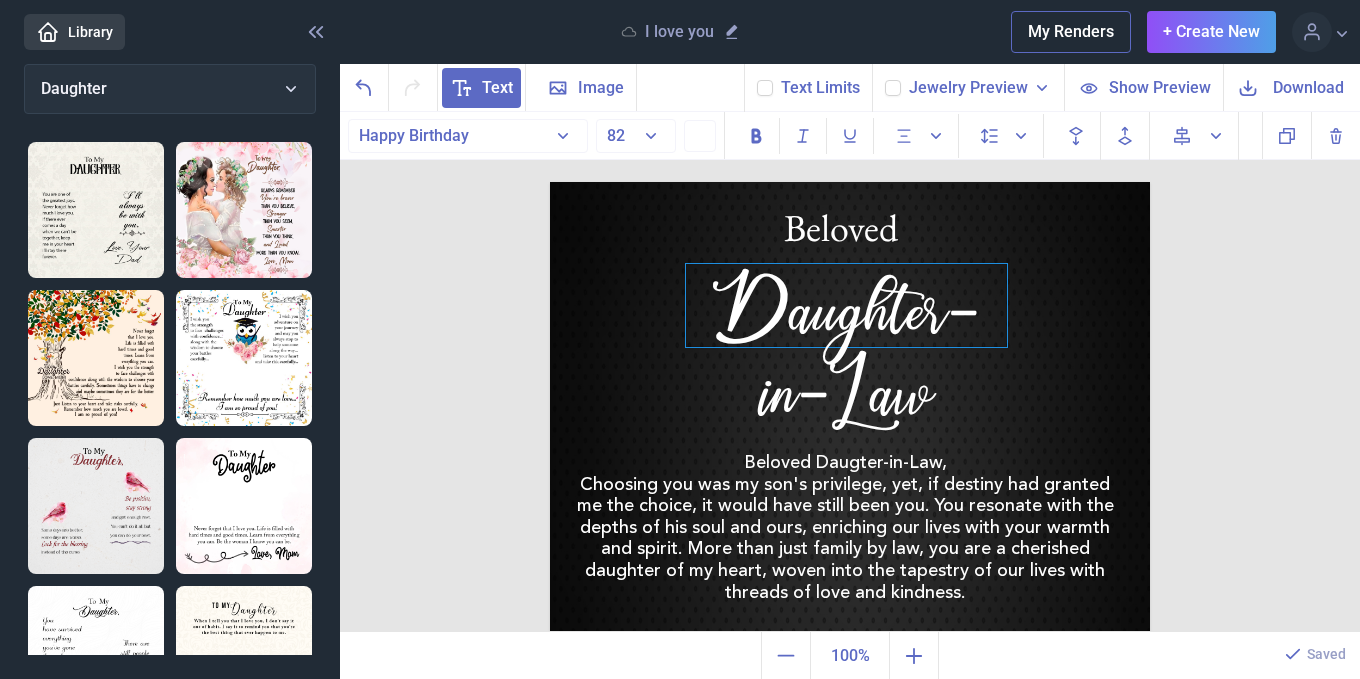 click on "Daughter-in-Law" at bounding box center [846, 305] 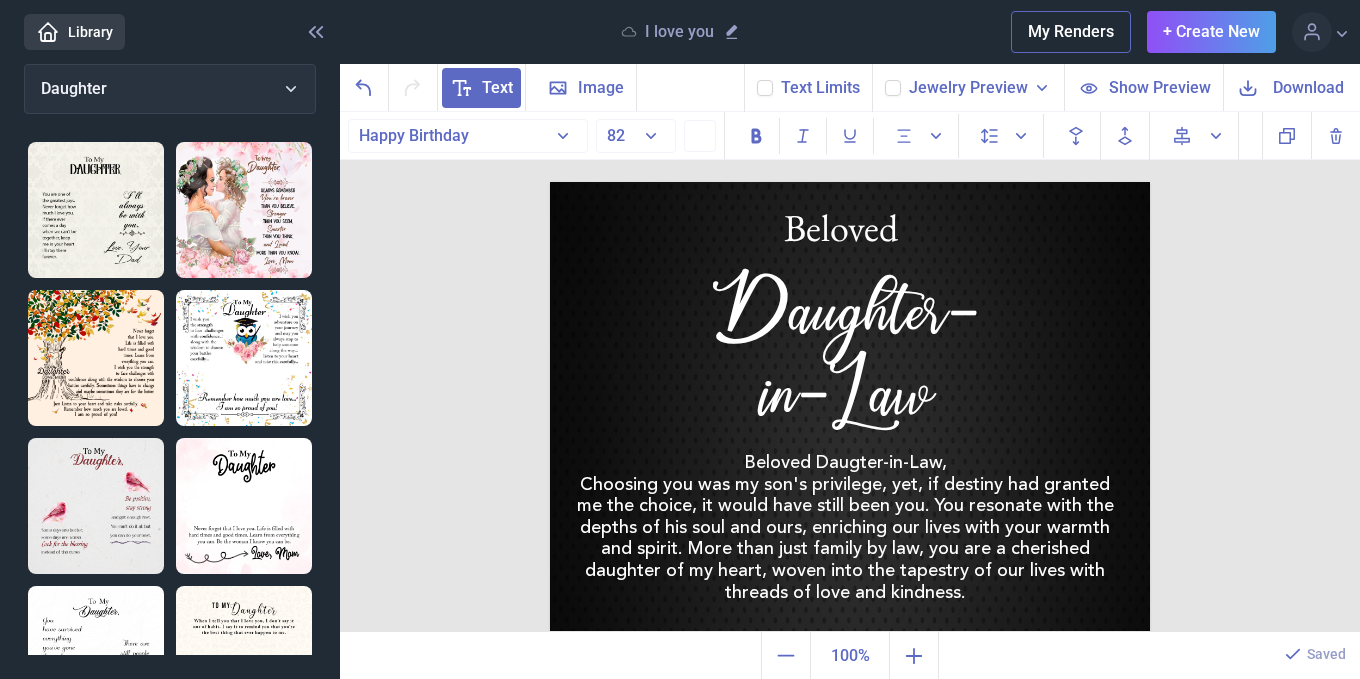 click at bounding box center [850, 482] 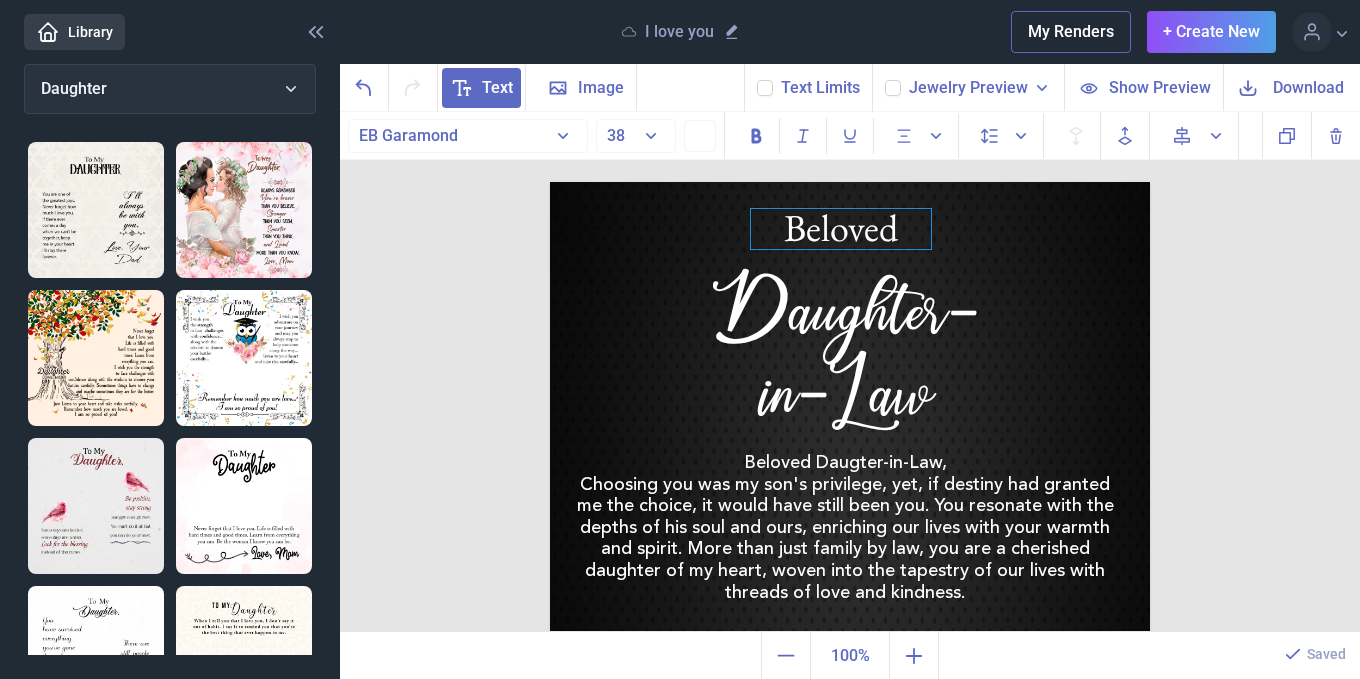 click on "Beloved" at bounding box center (841, 229) 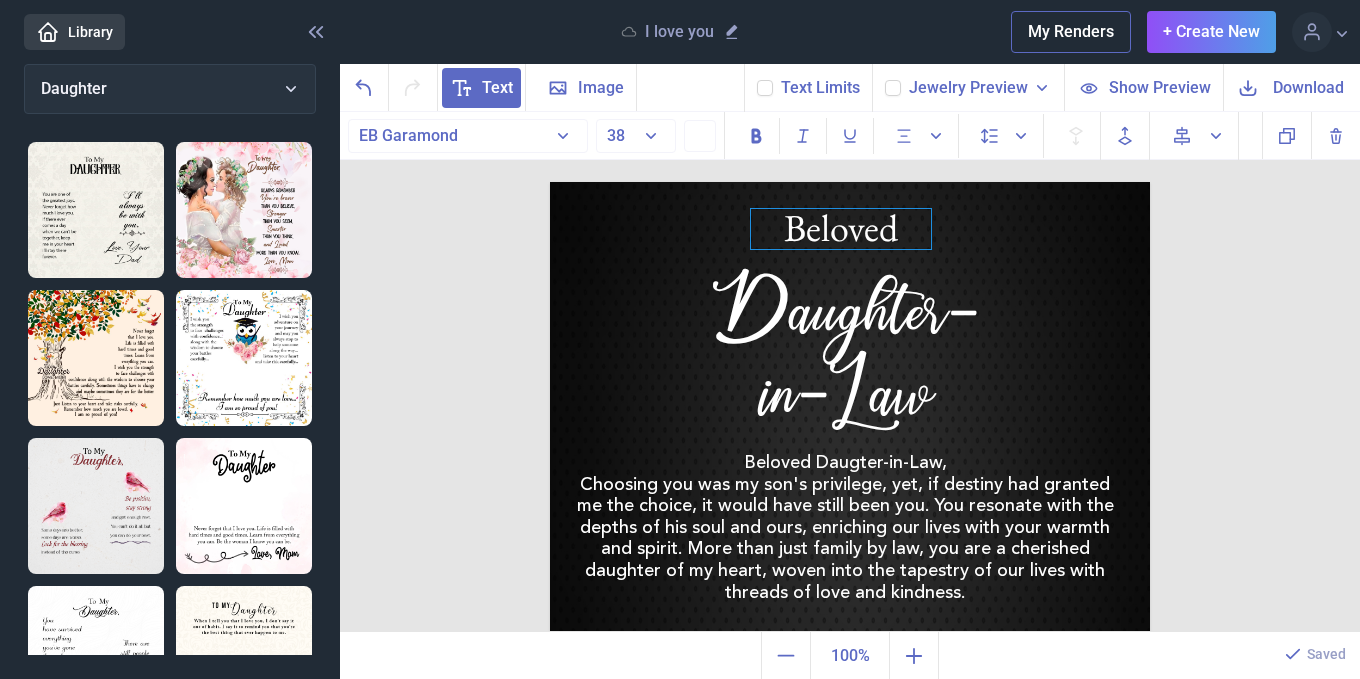 click on "Beloved" at bounding box center (841, 229) 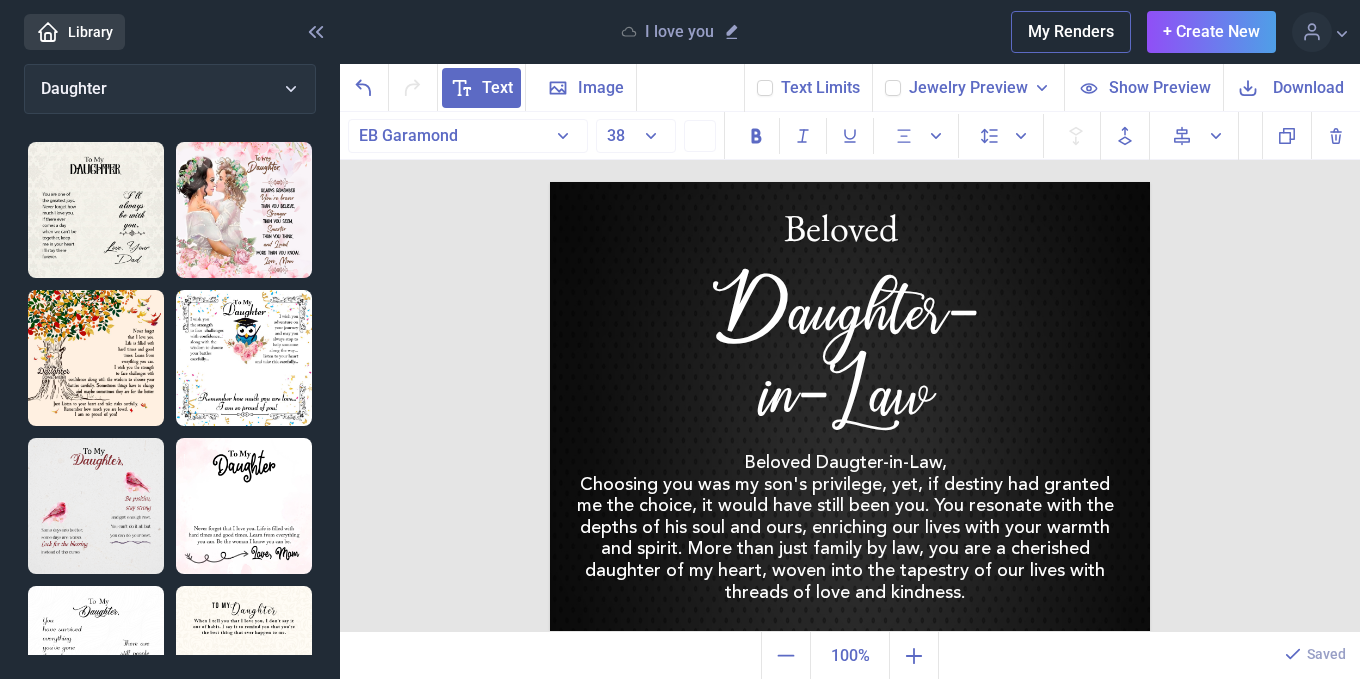 click at bounding box center [850, 482] 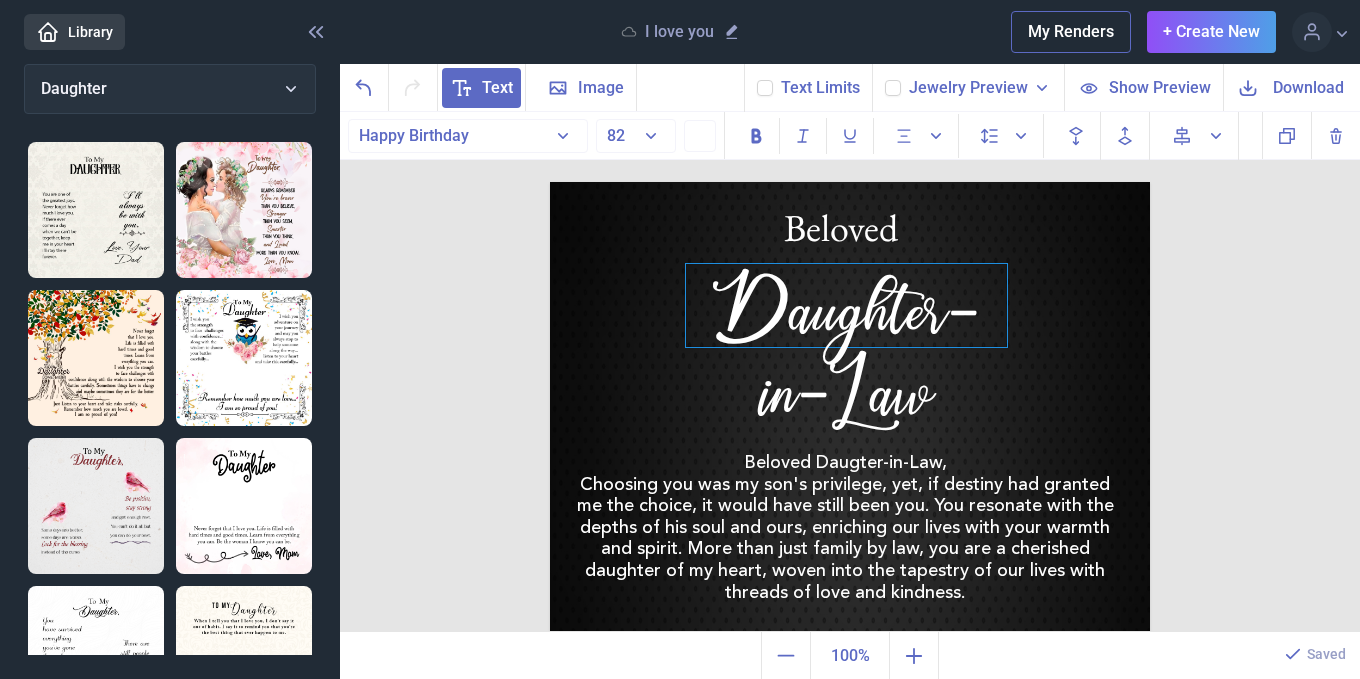 click on "Daughter-in-Law" at bounding box center (846, 305) 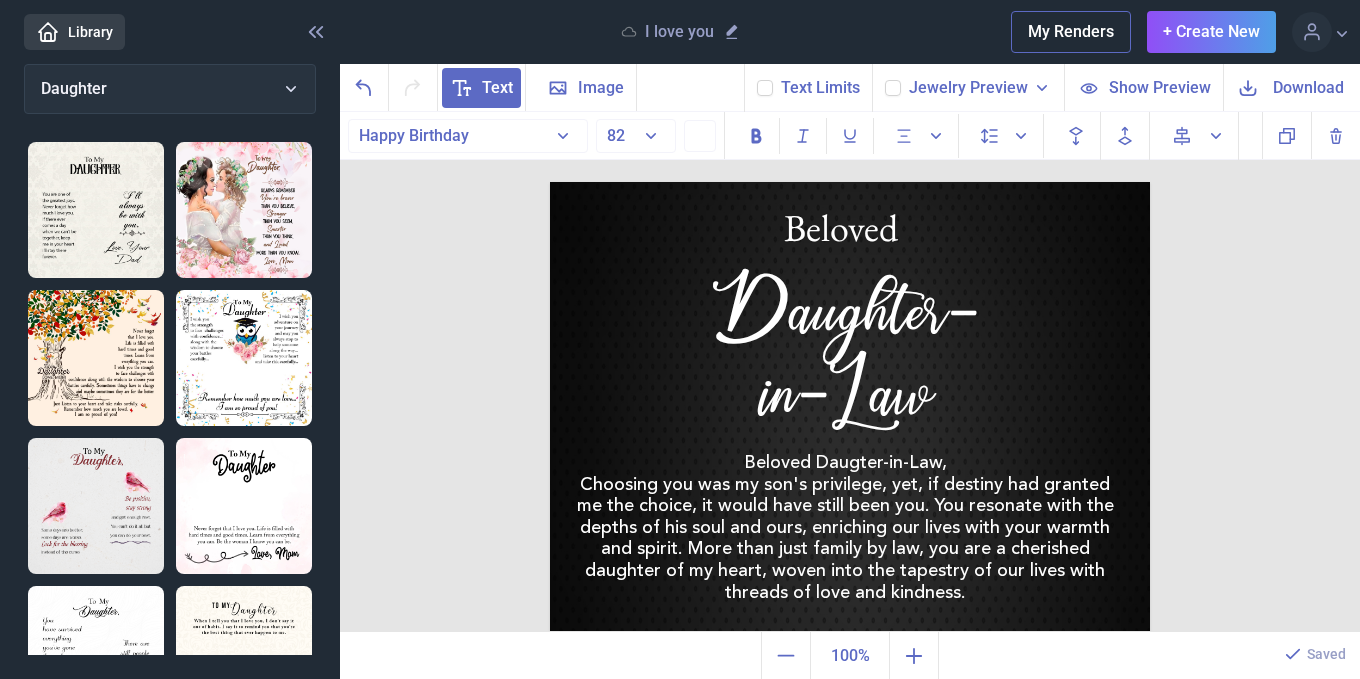 drag, startPoint x: 677, startPoint y: 265, endPoint x: 628, endPoint y: 261, distance: 49.162994 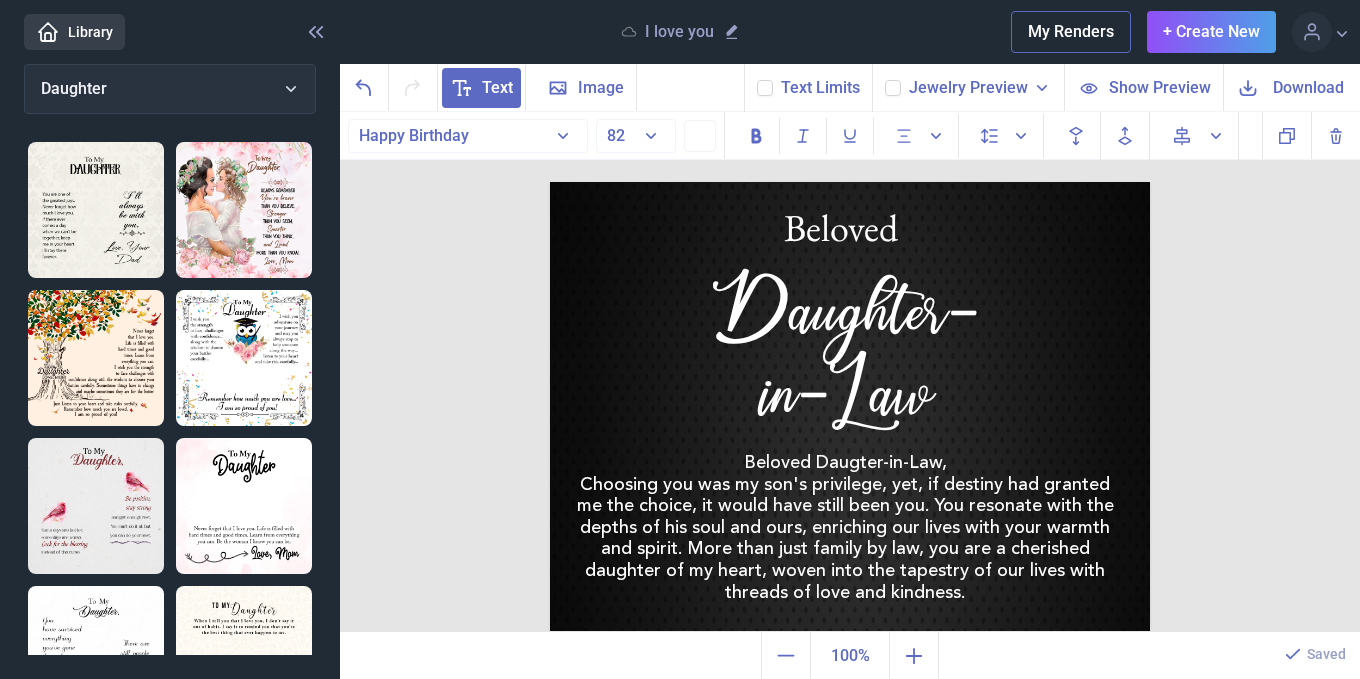 click at bounding box center (850, 482) 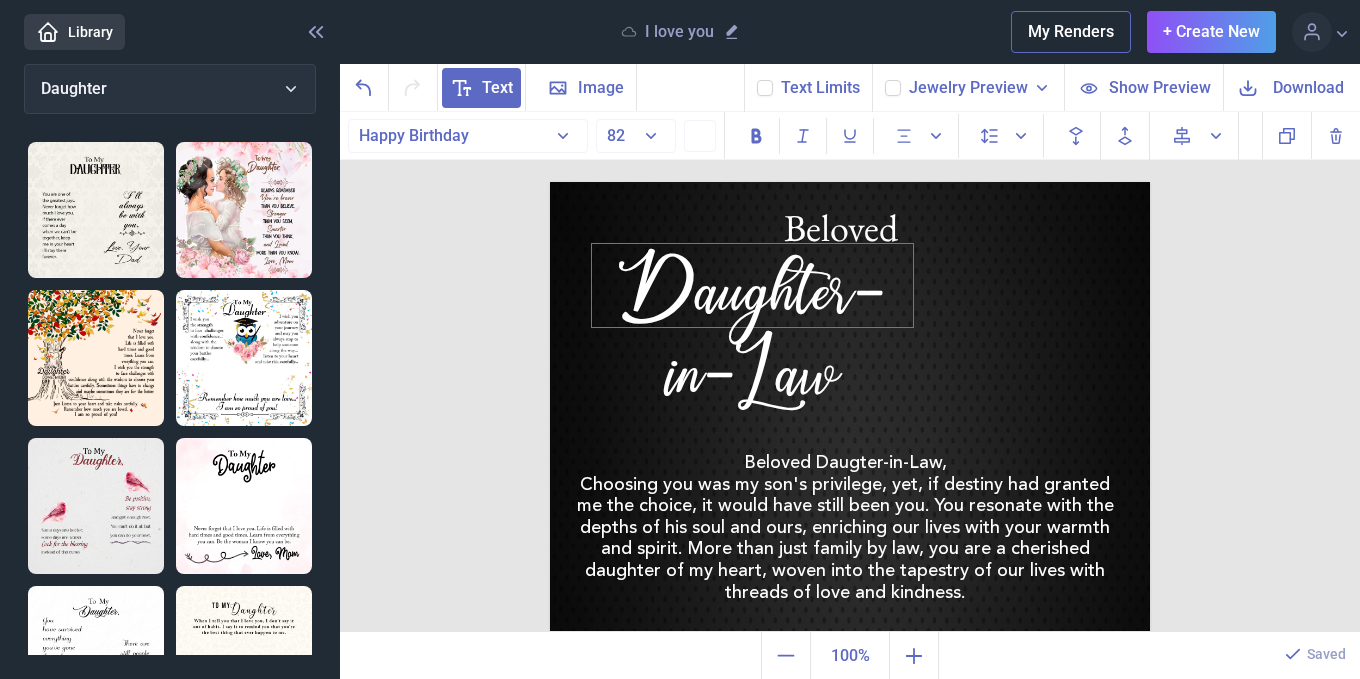 drag, startPoint x: 756, startPoint y: 326, endPoint x: 662, endPoint y: 305, distance: 96.317184 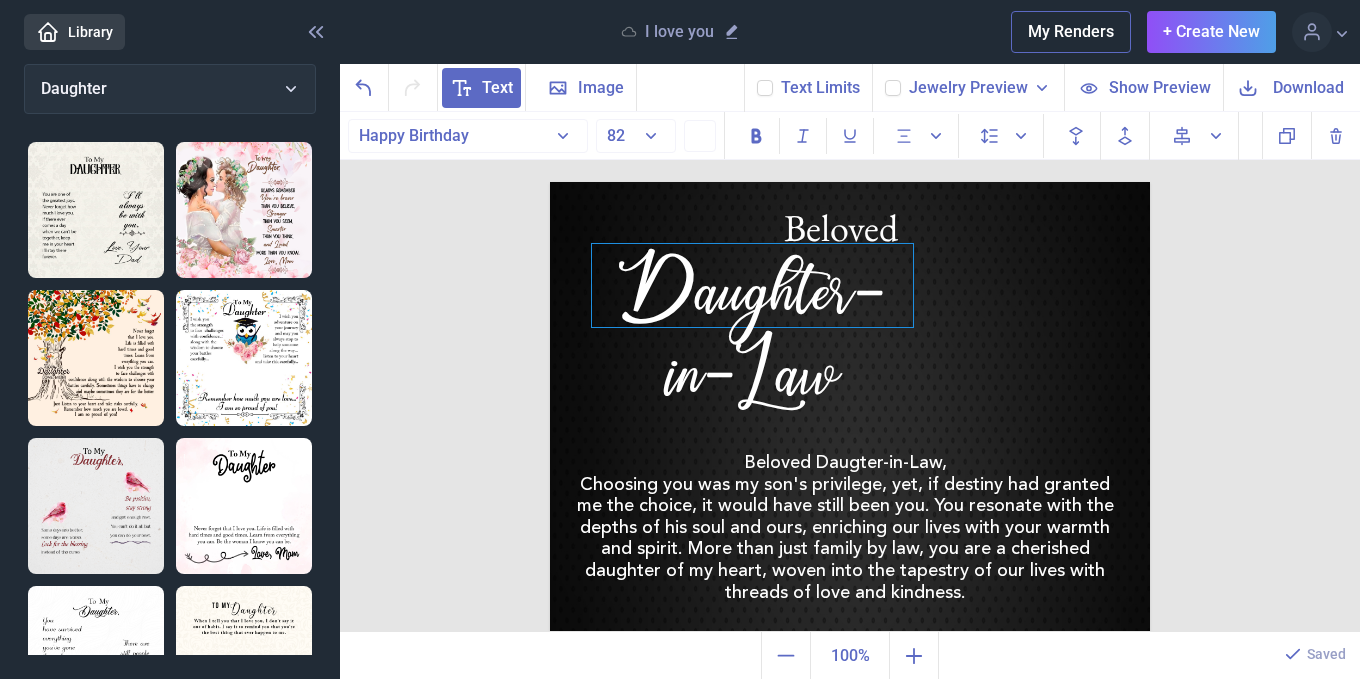 click on "Daughter-in-Law" at bounding box center [752, 285] 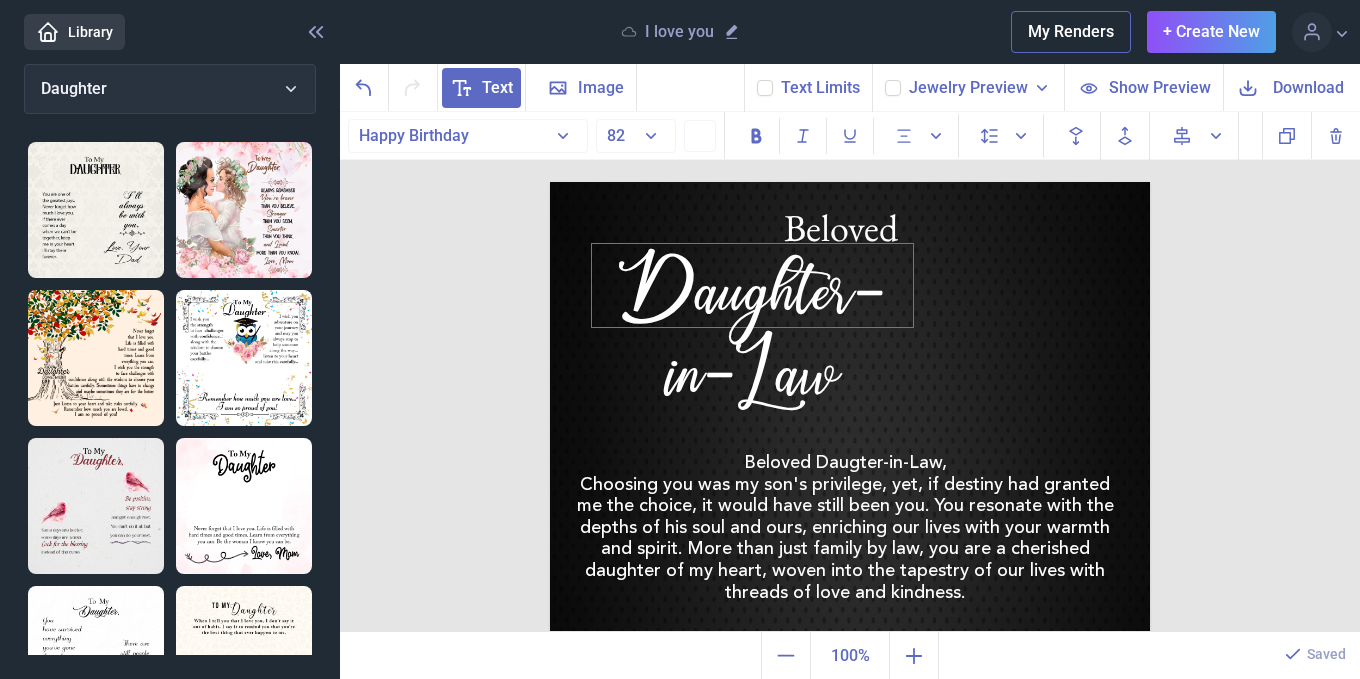 click on "Daughter-in-Law" at bounding box center [752, 285] 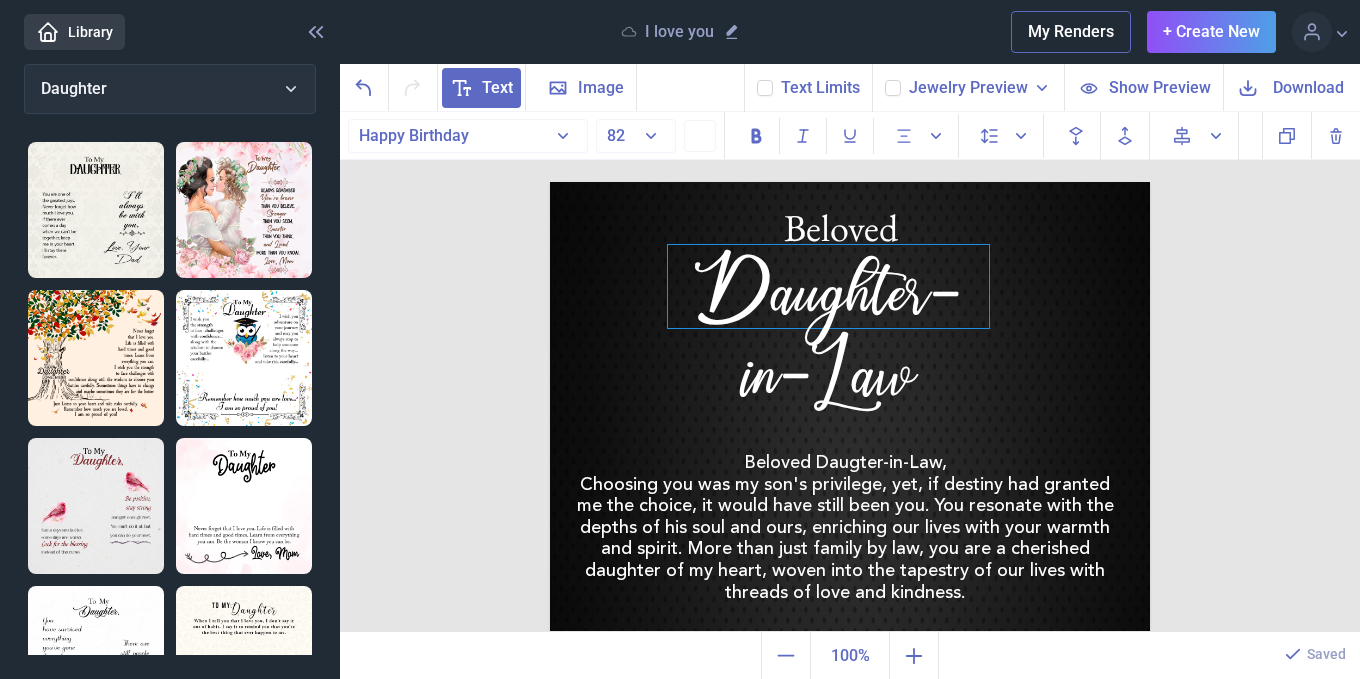 drag, startPoint x: 686, startPoint y: 301, endPoint x: 746, endPoint y: 301, distance: 60 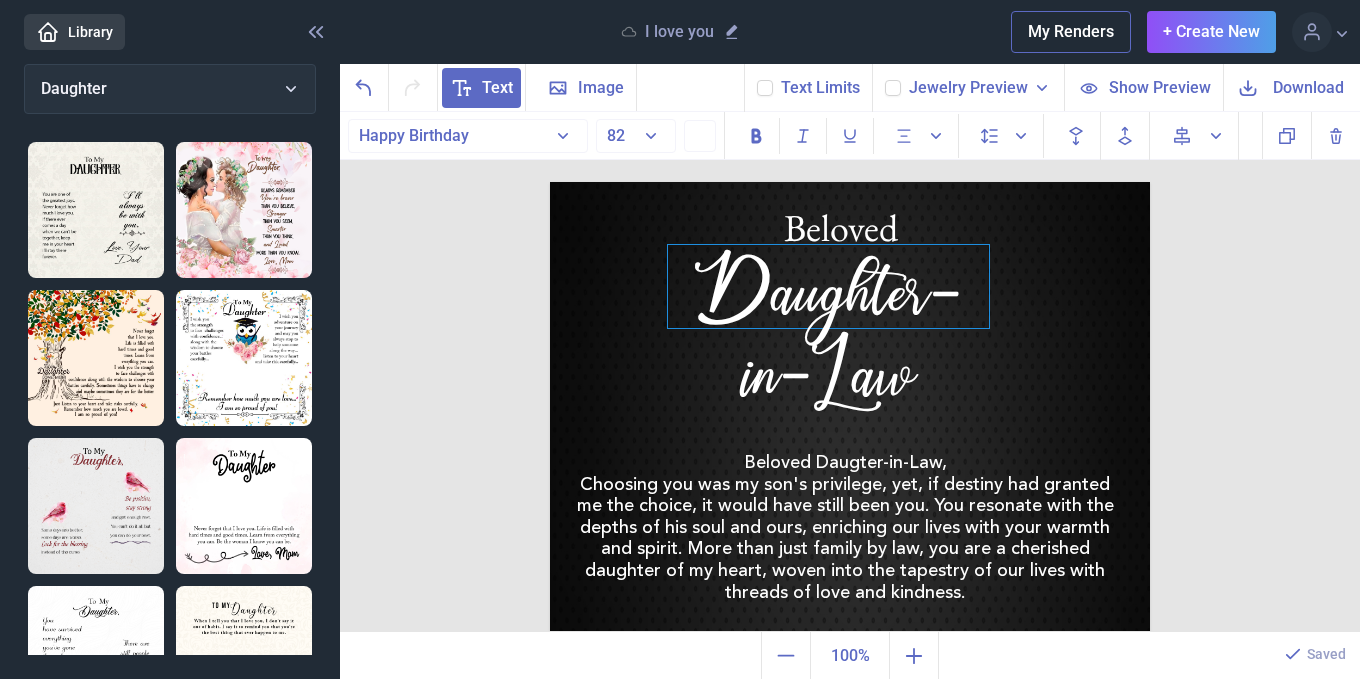 click on "Daughter-in-Law" at bounding box center [828, 286] 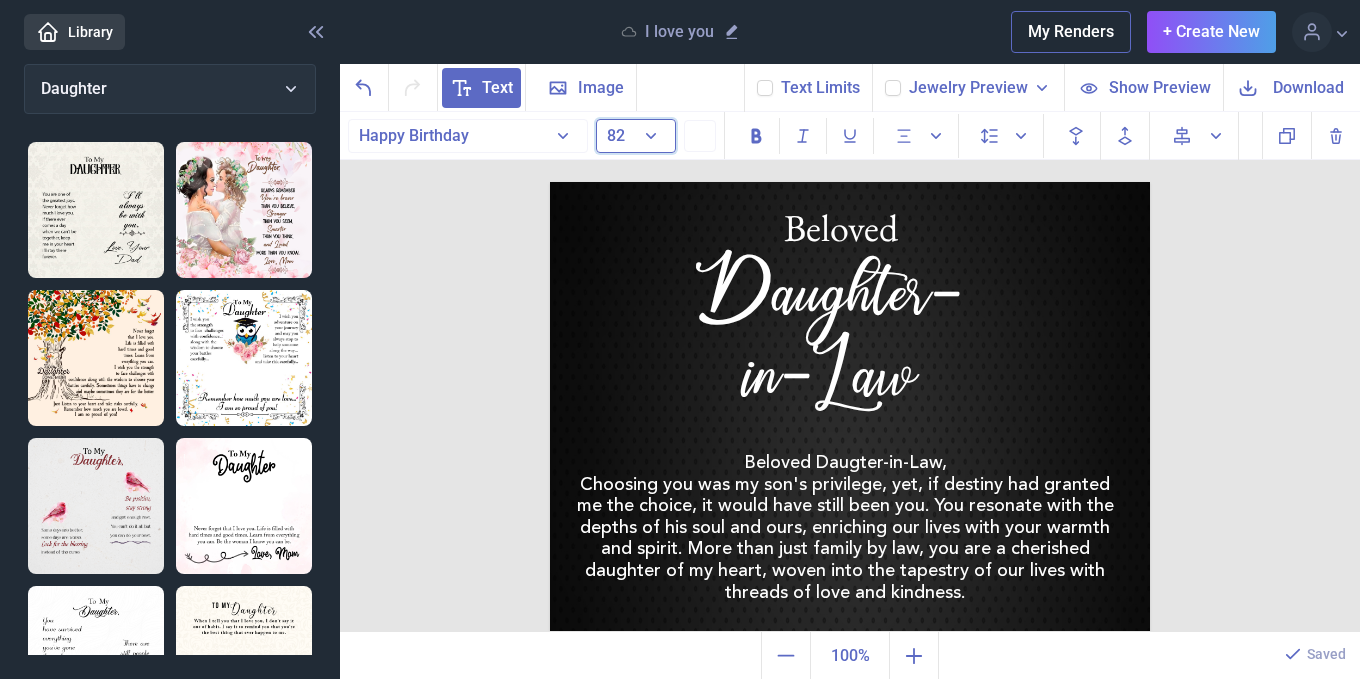 click on "82" at bounding box center [636, 136] 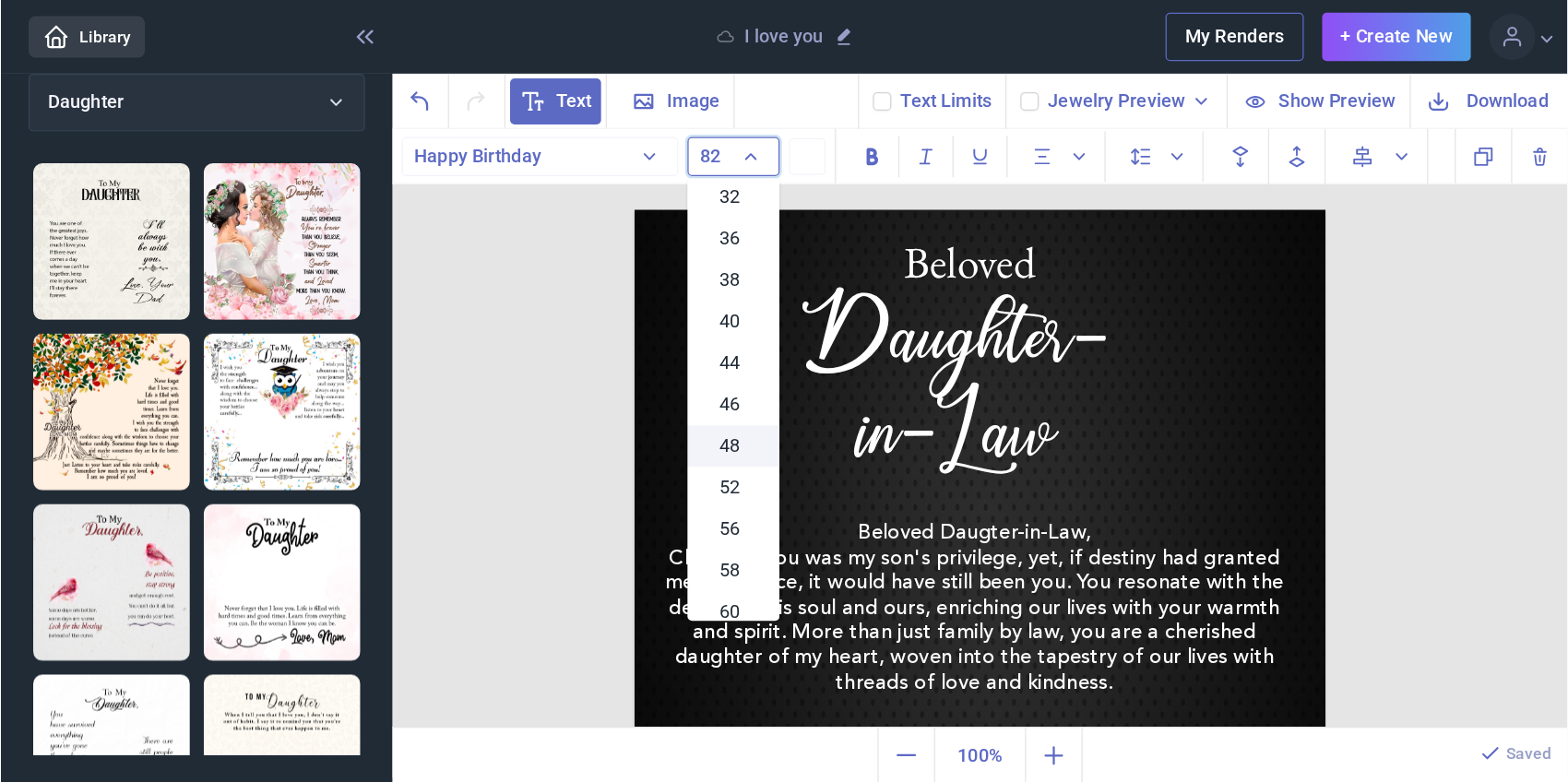 scroll, scrollTop: 369, scrollLeft: 0, axis: vertical 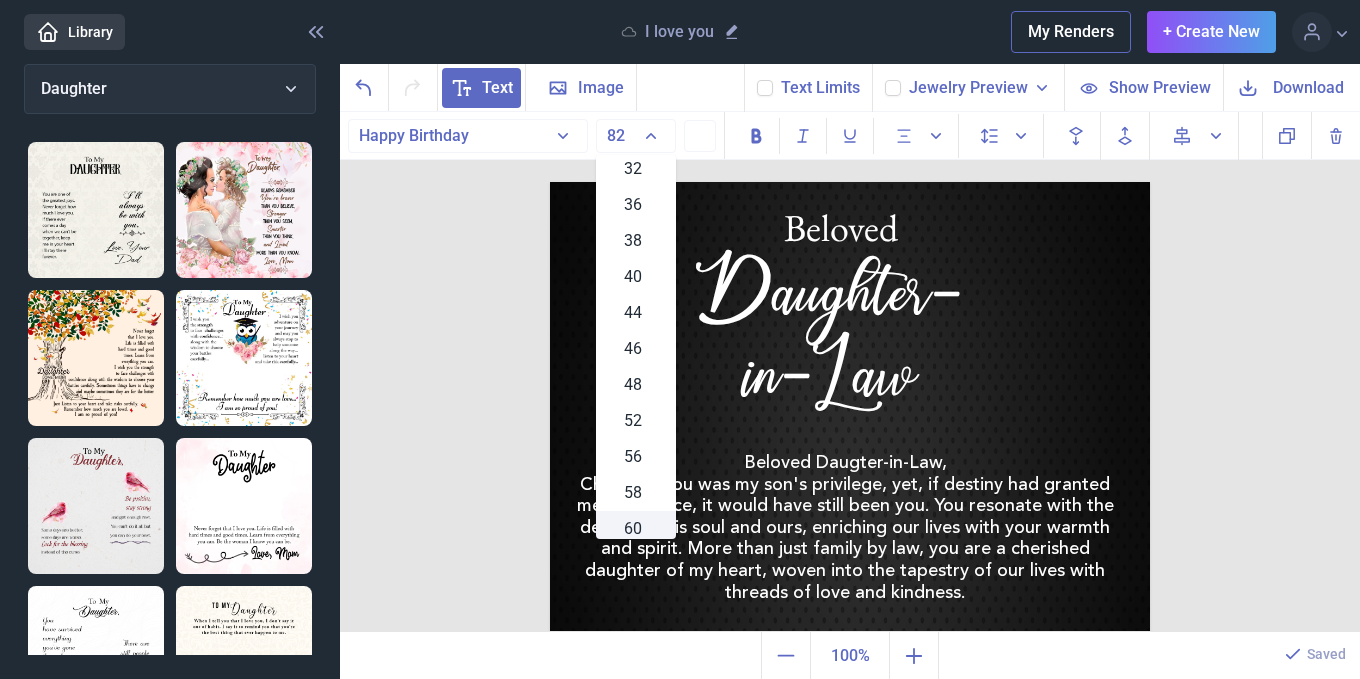 click on "60" at bounding box center (633, 529) 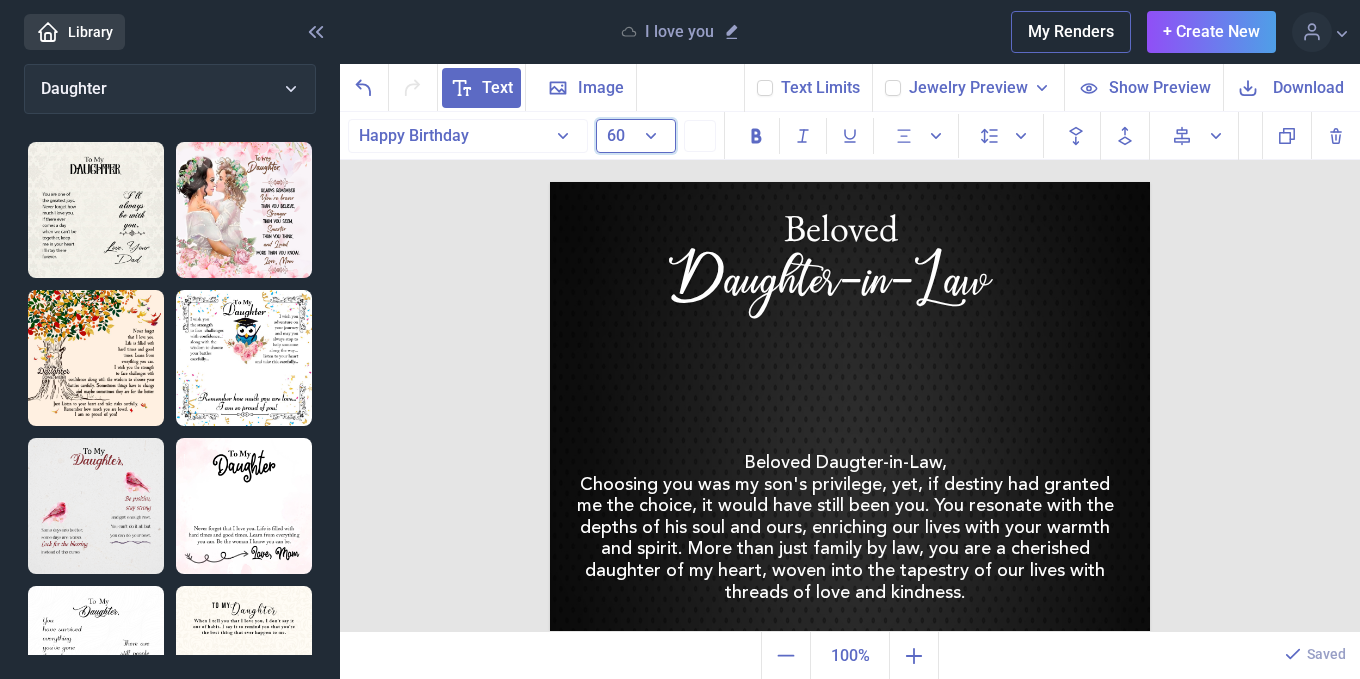 click on "60" at bounding box center (636, 136) 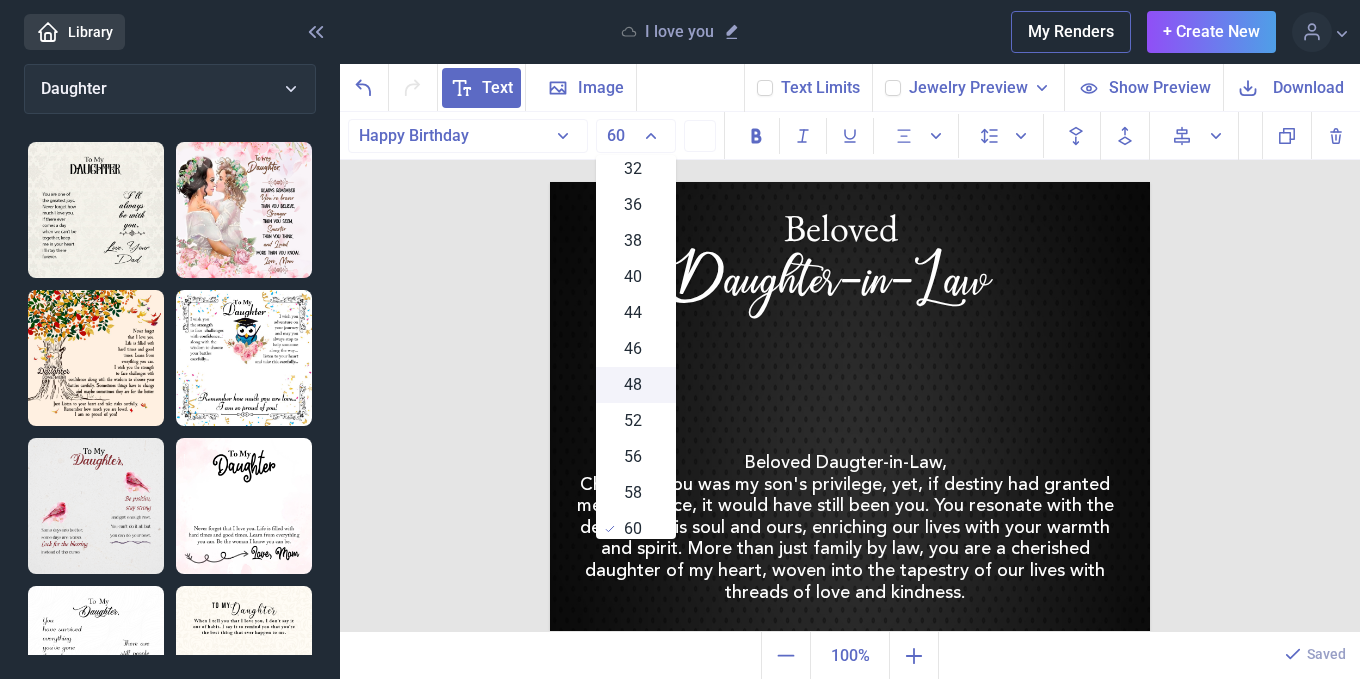 click on "48" at bounding box center (633, 385) 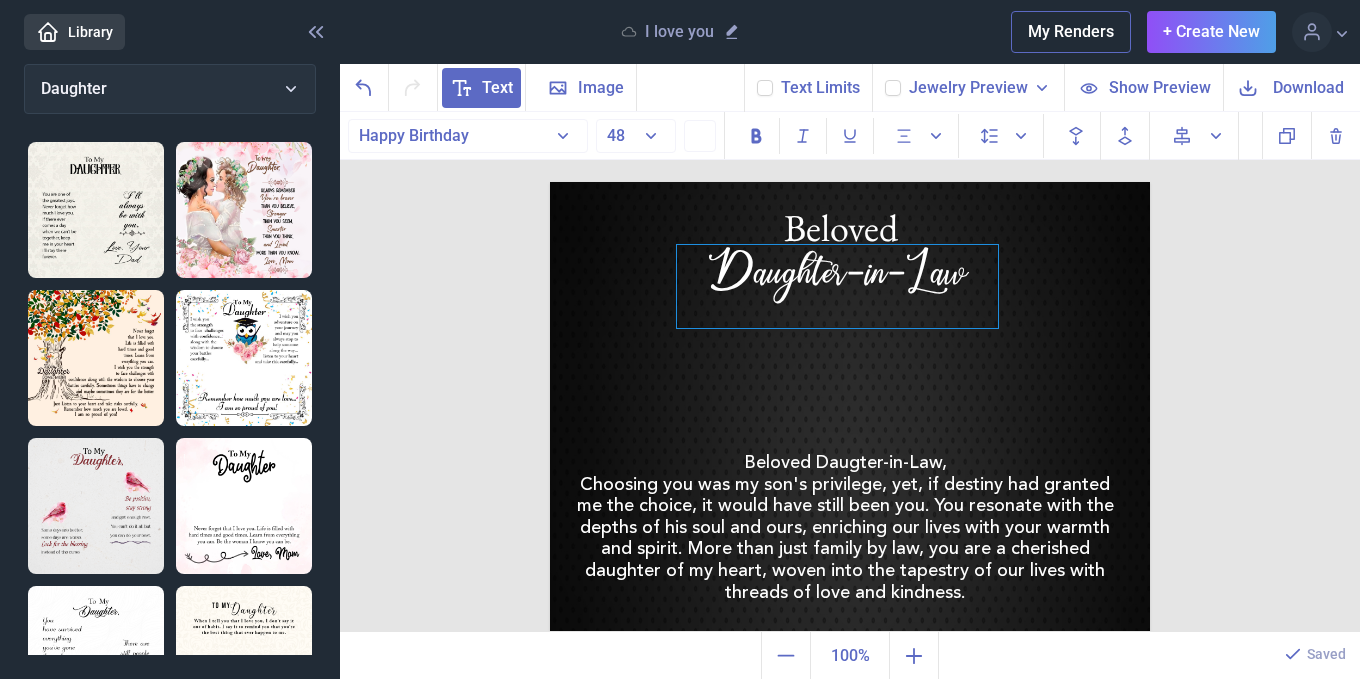 click on "Daughter-in-Law" at bounding box center [837, 286] 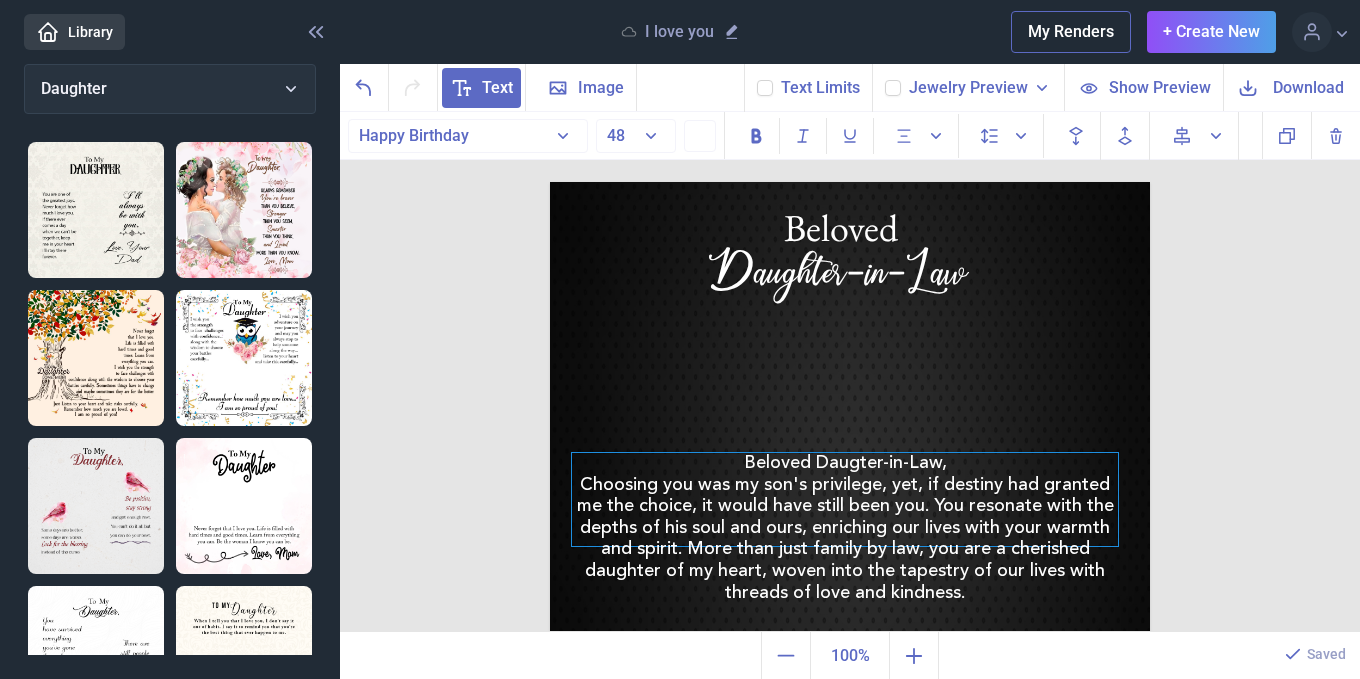 click on "Choosing you was my son's privilege, yet, if destiny had granted me the choice, it would have still been you. You resonate with the depths of his soul and ours, enriching our lives with your warmth and spirit. More than just family by law, you are a cherished daughter of my heart, woven into the tapestry of our lives with threads of love and kindness." at bounding box center [845, 540] 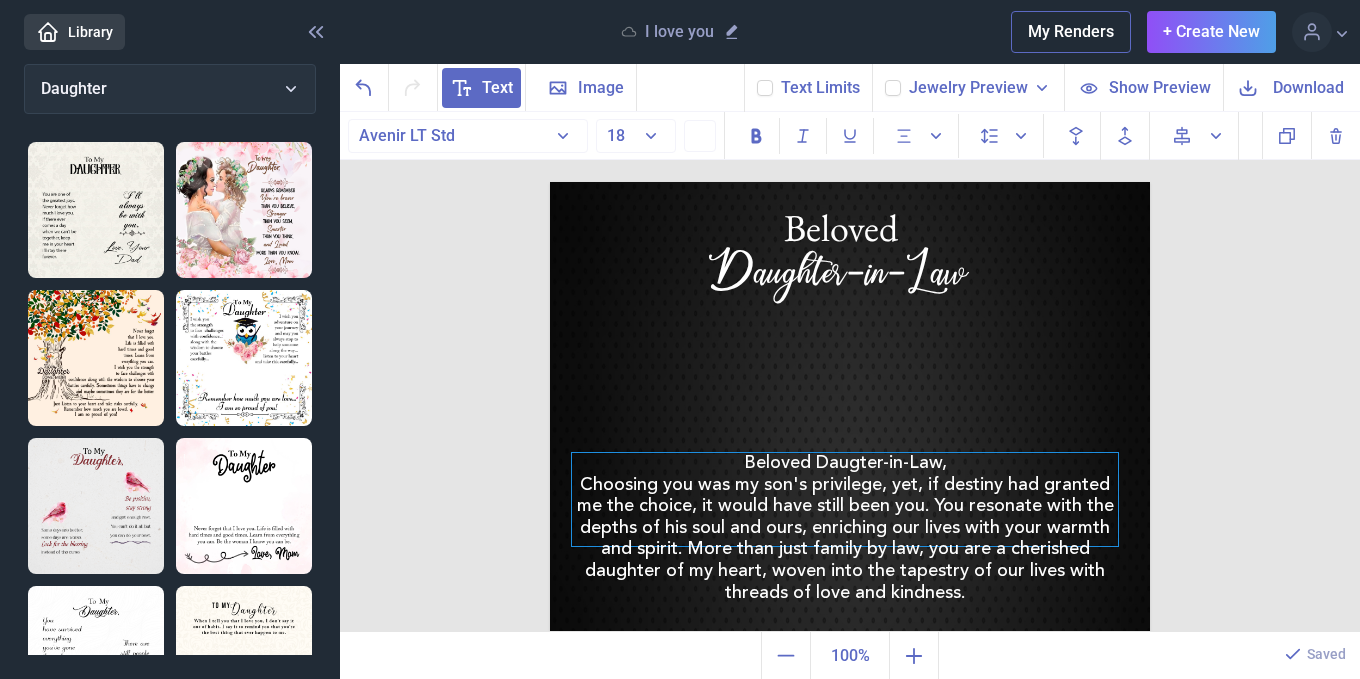 click on "Beloved Daugter-in-Law,
Choosing you was my son's privilege, yet, if destiny had granted me the choice, it would have still been you. You resonate with the depths of his soul and ours, enriching our lives with your warmth and spirit. More than just family by law, you are a cherished daughter of my heart, woven into the tapestry of our lives with threads of love and kindness." at bounding box center [845, 499] 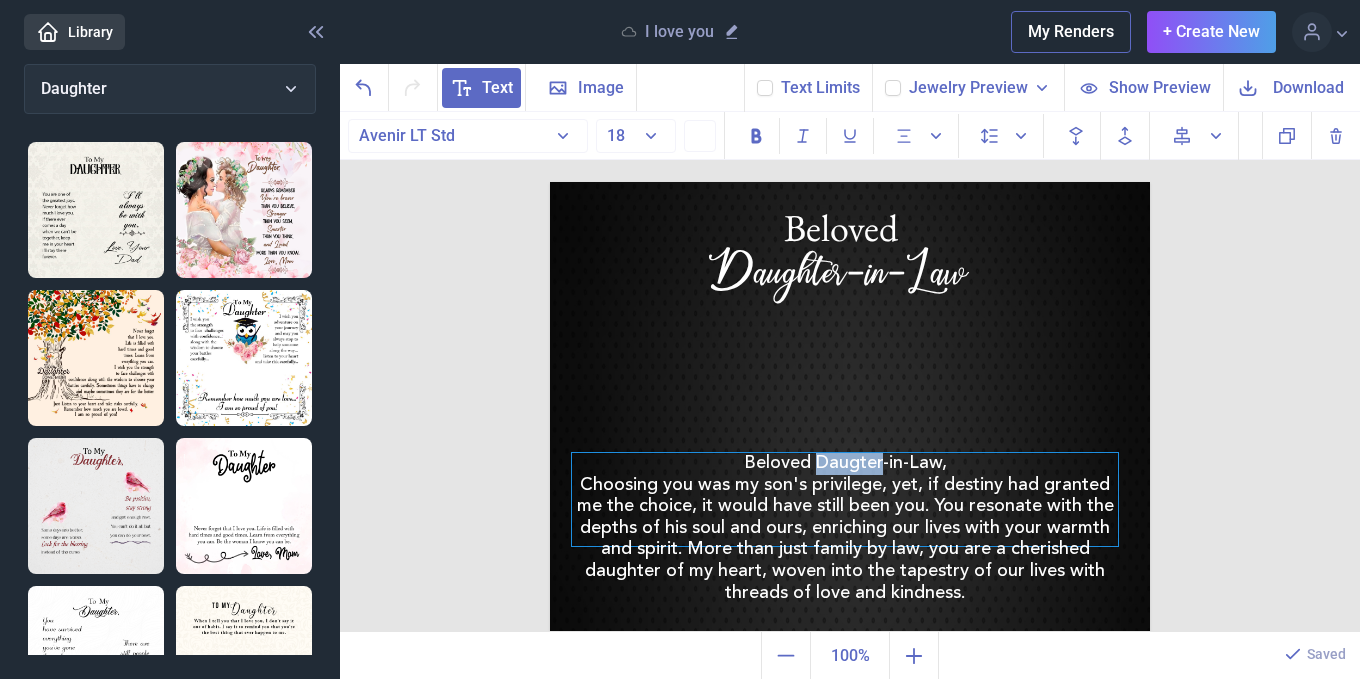 click on "Beloved Daugter-in-Law,
Choosing you was my son's privilege, yet, if destiny had granted me the choice, it would have still been you. You resonate with the depths of his soul and ours, enriching our lives with your warmth and spirit. More than just family by law, you are a cherished daughter of my heart, woven into the tapestry of our lives with threads of love and kindness." at bounding box center (845, 499) 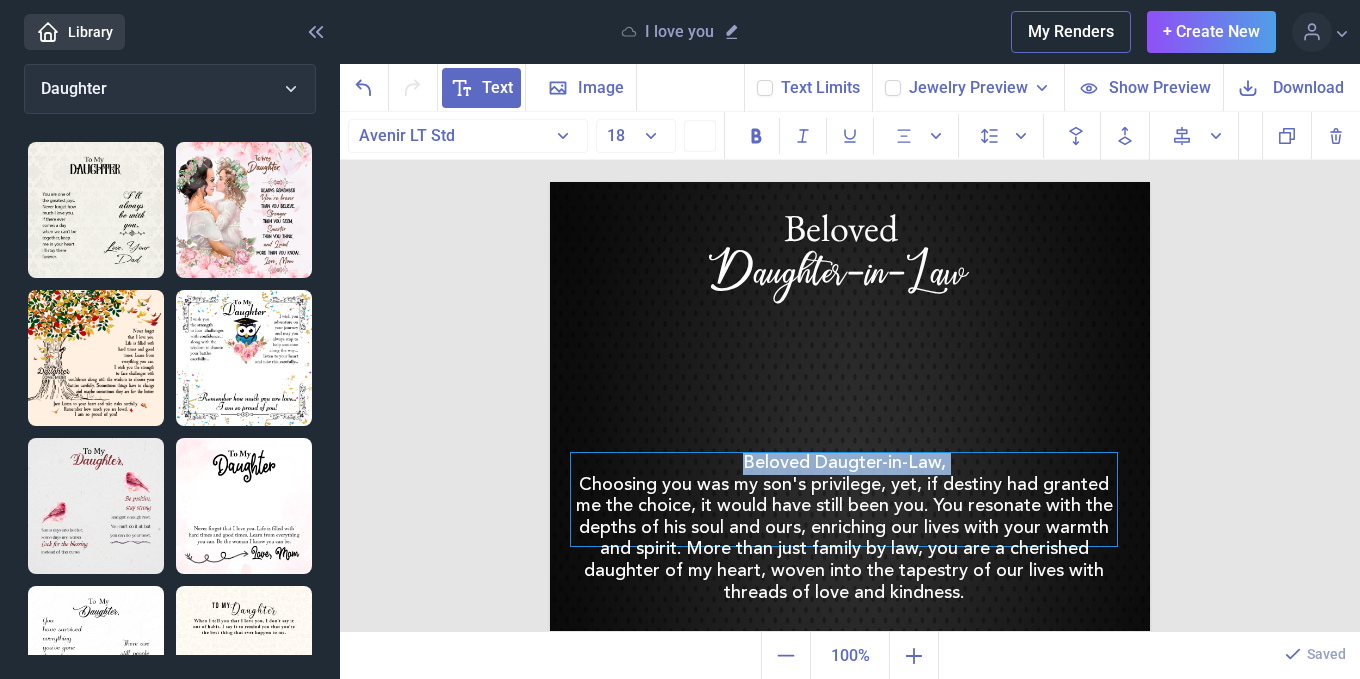 click on "Beloved Daugter-in-Law,
Choosing you was my son's privilege, yet, if destiny had granted me the choice, it would have still been you. You resonate with the depths of his soul and ours, enriching our lives with your warmth and spirit. More than just family by law, you are a cherished daughter of my heart, woven into the tapestry of our lives with threads of love and kindness." at bounding box center (844, 499) 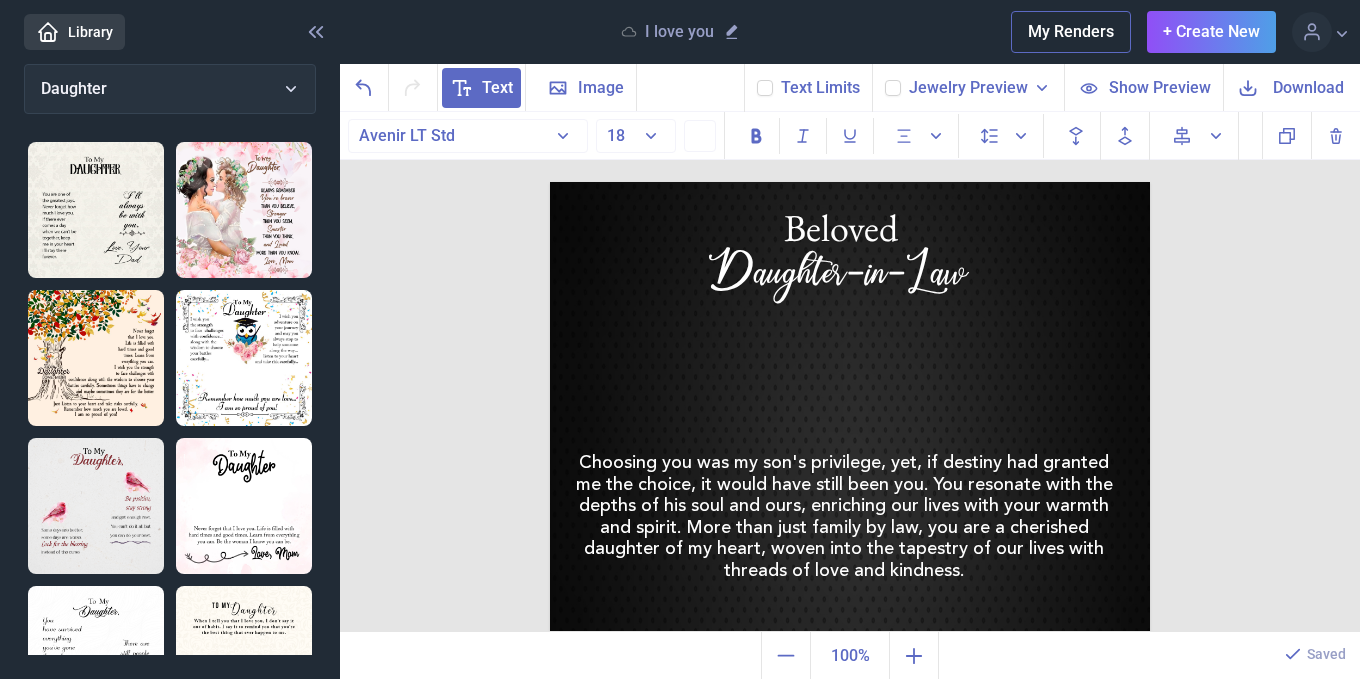 click at bounding box center (850, 482) 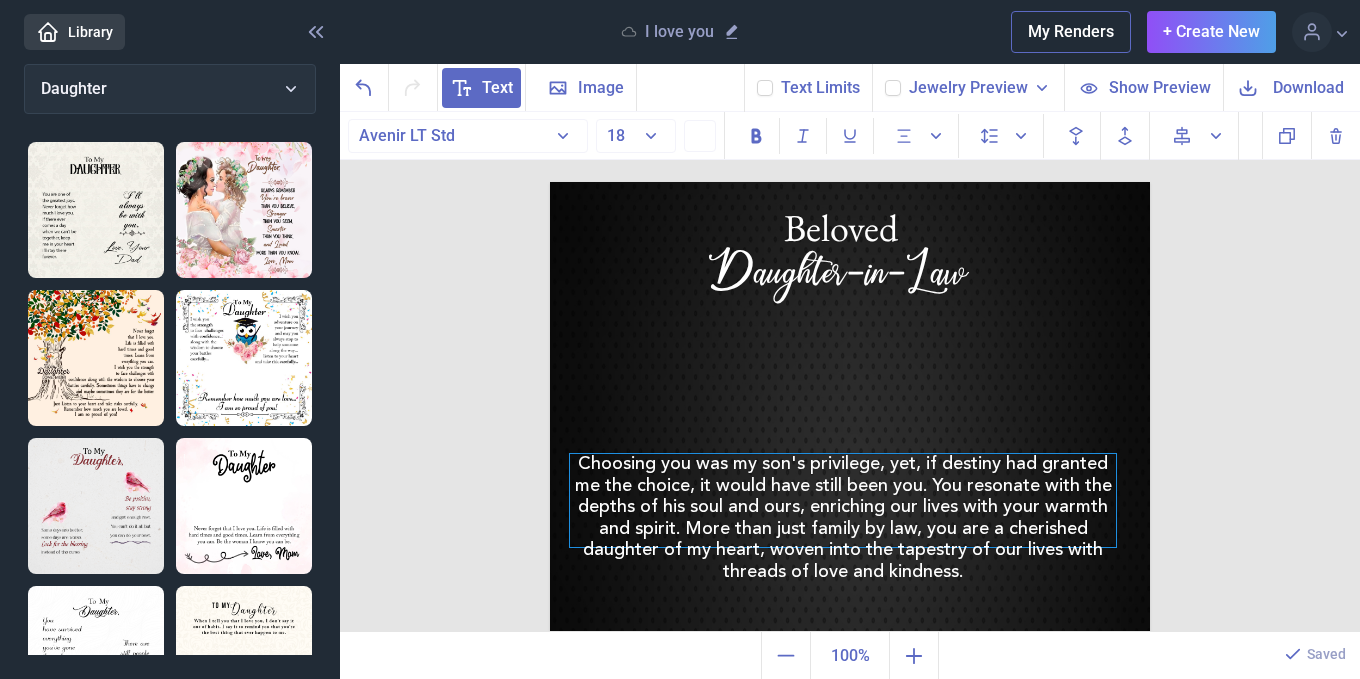 click on "Choosing you was my son's privilege, yet, if destiny had granted me the choice, it would have still been you. You resonate with the depths of his soul and ours, enriching our lives with your warmth and spirit. More than just family by law, you are a cherished daughter of my heart, woven into the tapestry of our lives with threads of love and kindness." at bounding box center [843, 519] 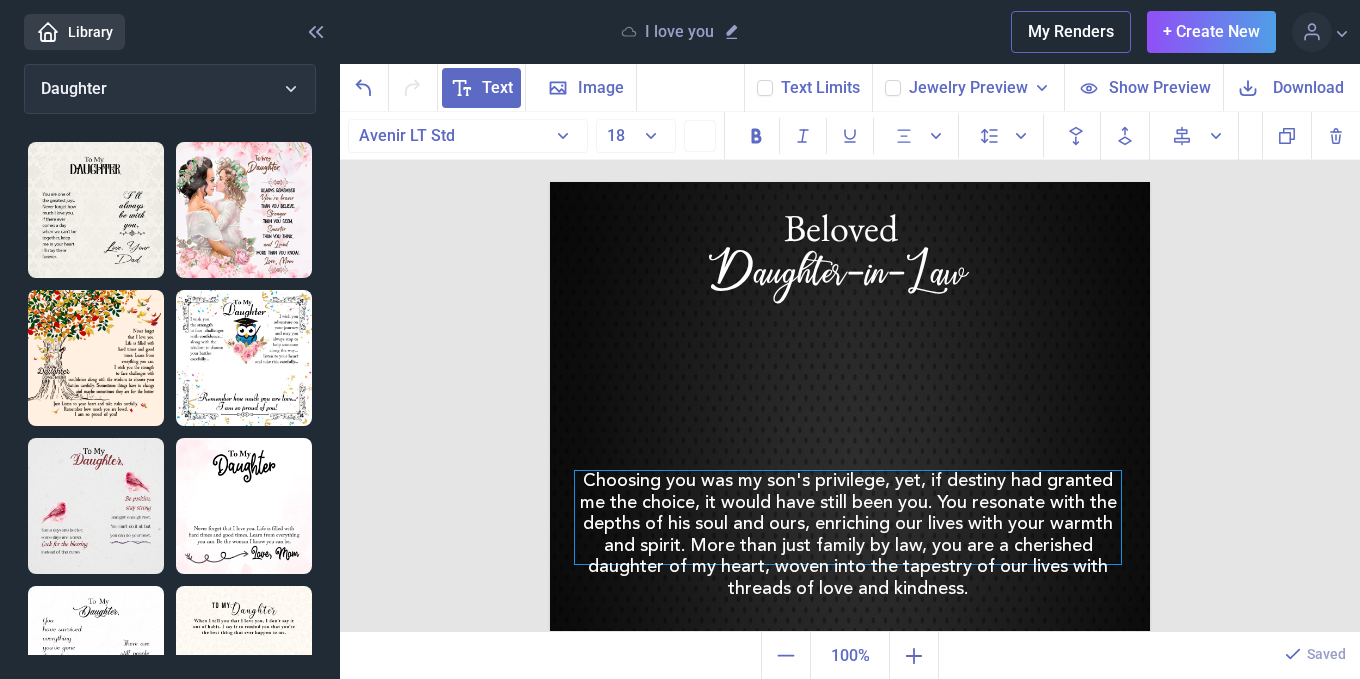 drag, startPoint x: 890, startPoint y: 517, endPoint x: 887, endPoint y: 532, distance: 15.297058 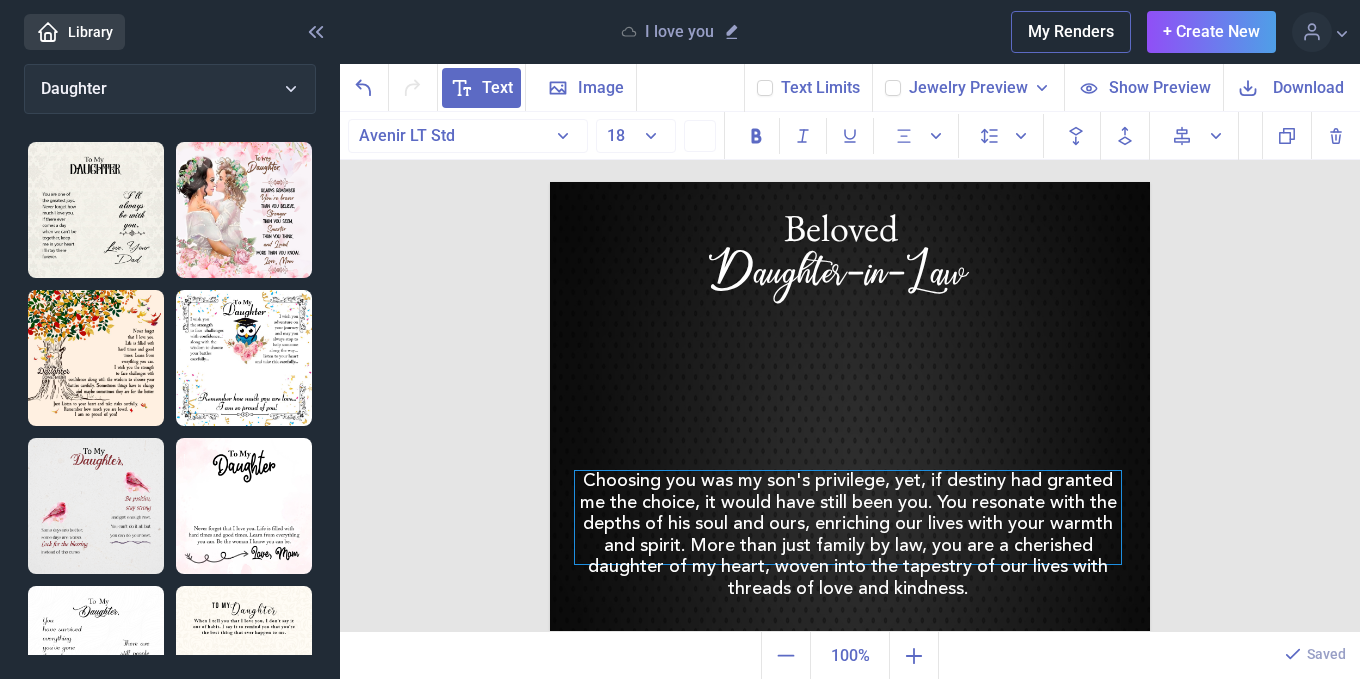 click on "Choosing you was my son's privilege, yet, if destiny had granted me the choice, it would have still been you. You resonate with the depths of his soul and ours, enriching our lives with your warmth and spirit. More than just family by law, you are a cherished daughter of my heart, woven into the tapestry of our lives with threads of love and kindness." at bounding box center [848, 536] 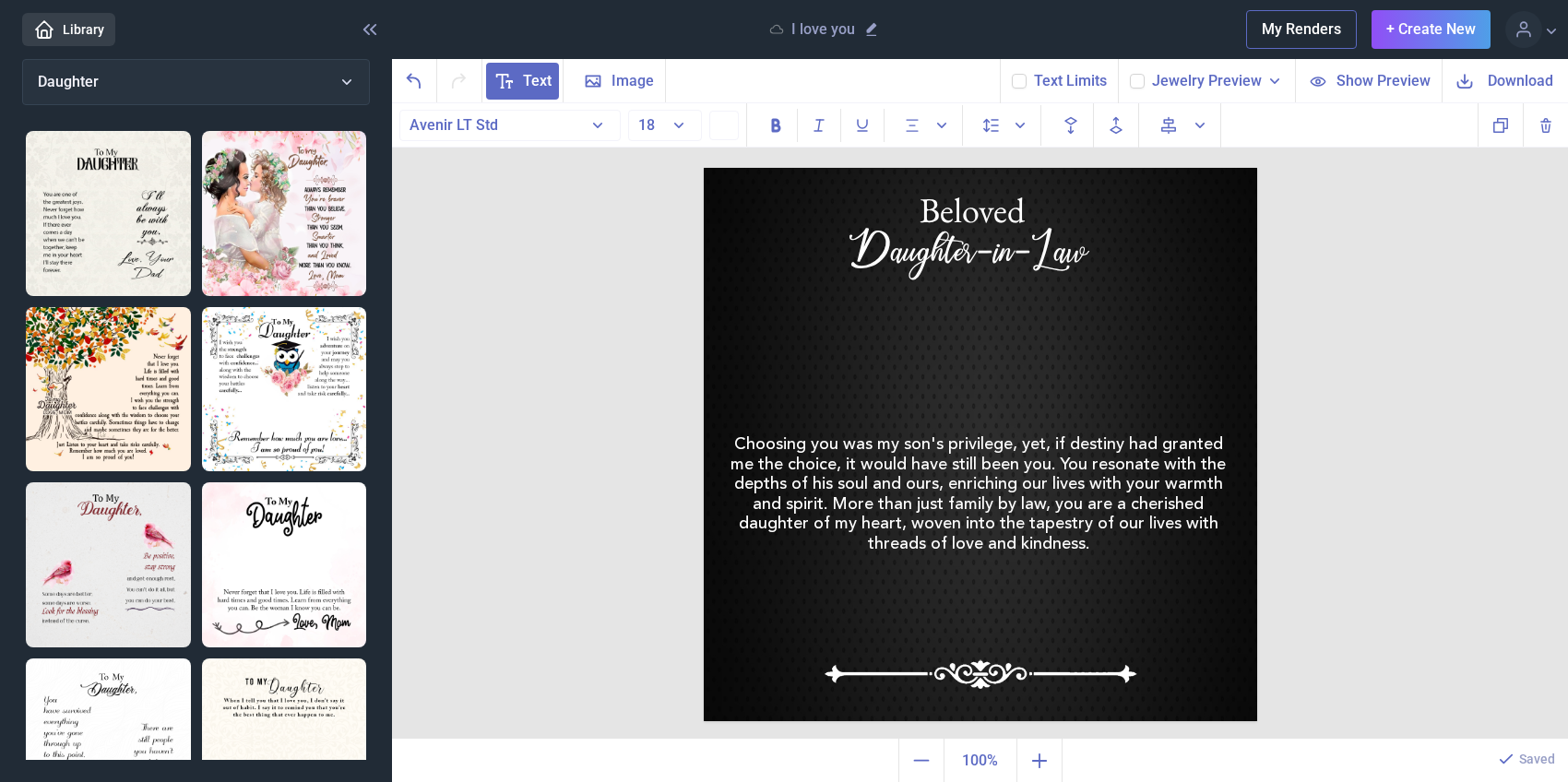 drag, startPoint x: 1101, startPoint y: 73, endPoint x: 503, endPoint y: 448, distance: 705.85338 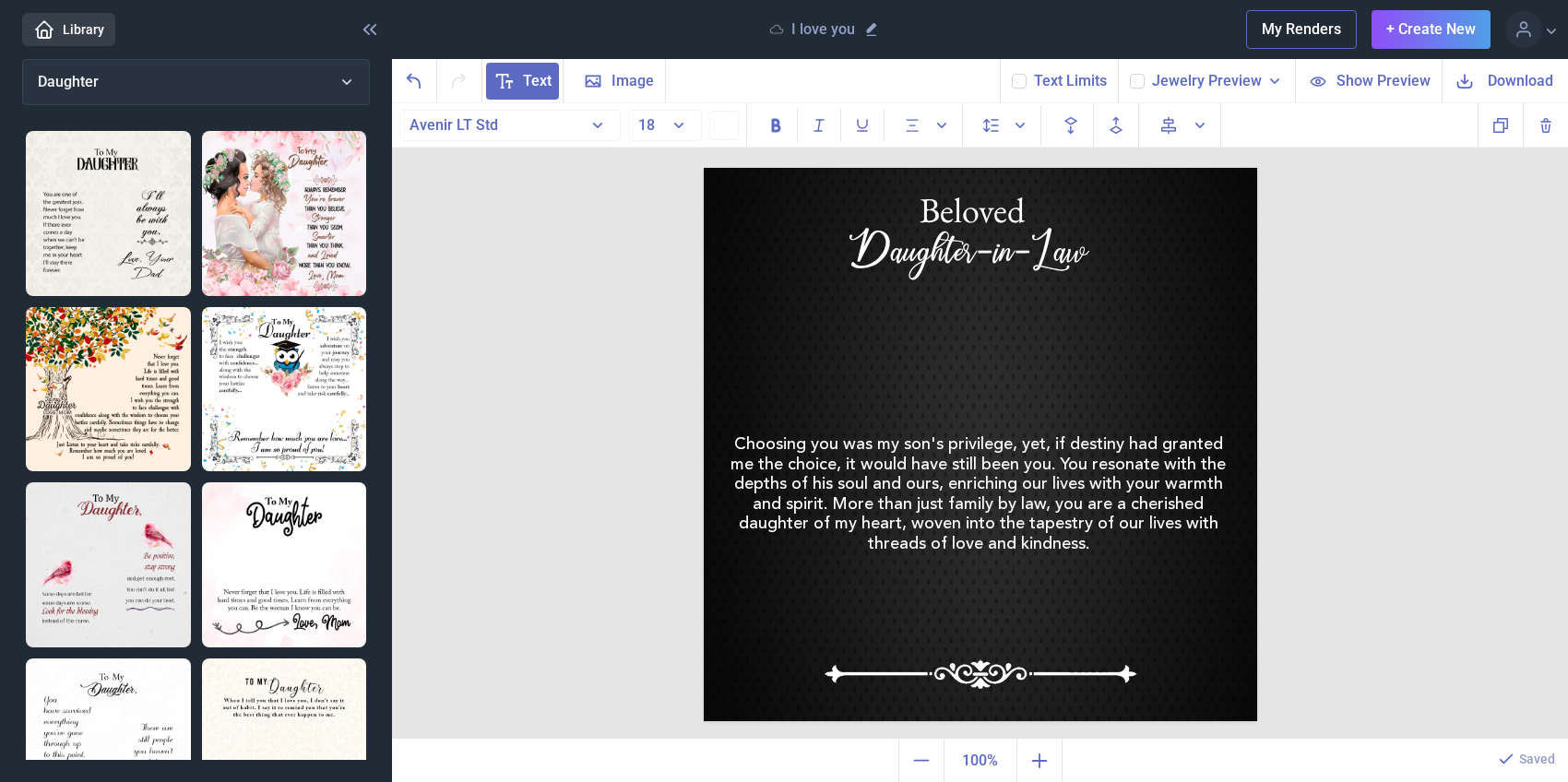 click on "Beloved       Daughter-in-Law       Choosing you was my son's privilege, yet, if destiny had granted me the choice, it would have still been you. You resonate with the depths of his soul and ours, enriching our lives with your warmth and spirit. More than just family by law, you are a cherished daughter of my heart, woven into the tapestry of our lives with threads of love and kindness.                       Duplicate     Delete       Backwards   >   Forward" at bounding box center (980, 421) 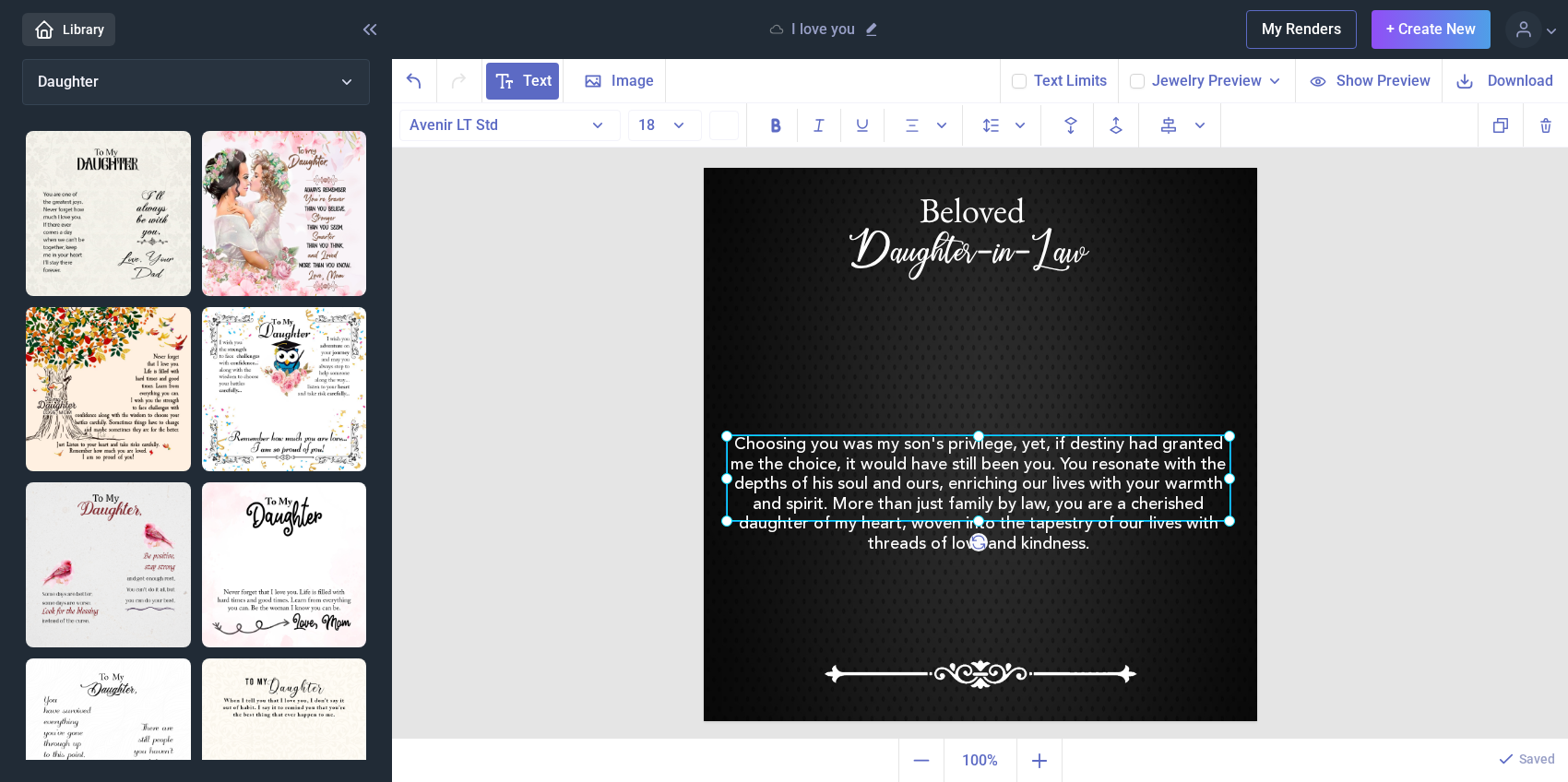 click on "Choosing you was my son's privilege, yet, if destiny had granted me the choice, it would have still been you. You resonate with the depths of his soul and ours, enriching our lives with your warmth and spirit. More than just family by law, you are a cherished daughter of my heart, woven into the tapestry of our lives with threads of love and kindness." at bounding box center [704, 168] 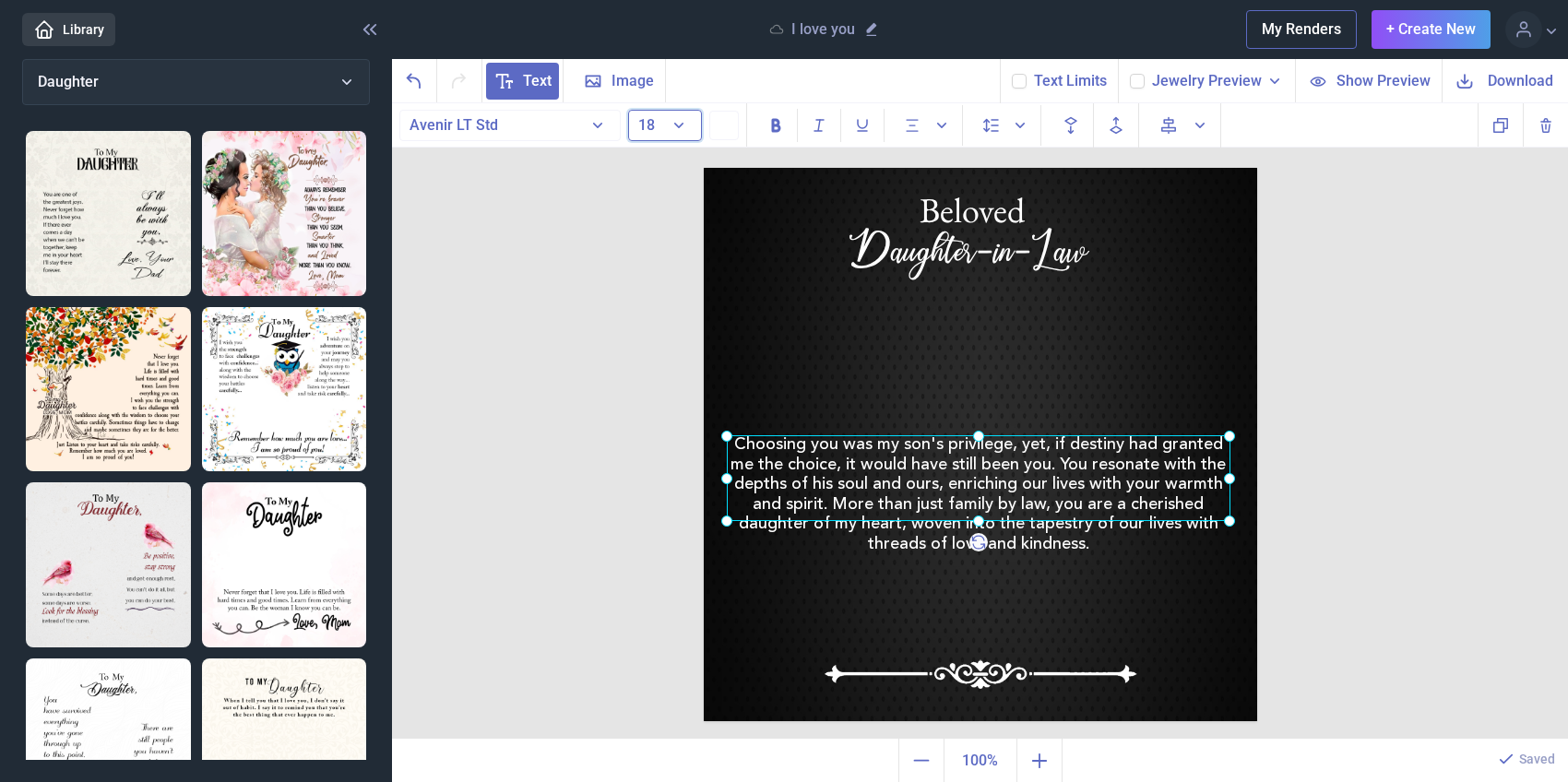 click on "18" at bounding box center [665, 125] 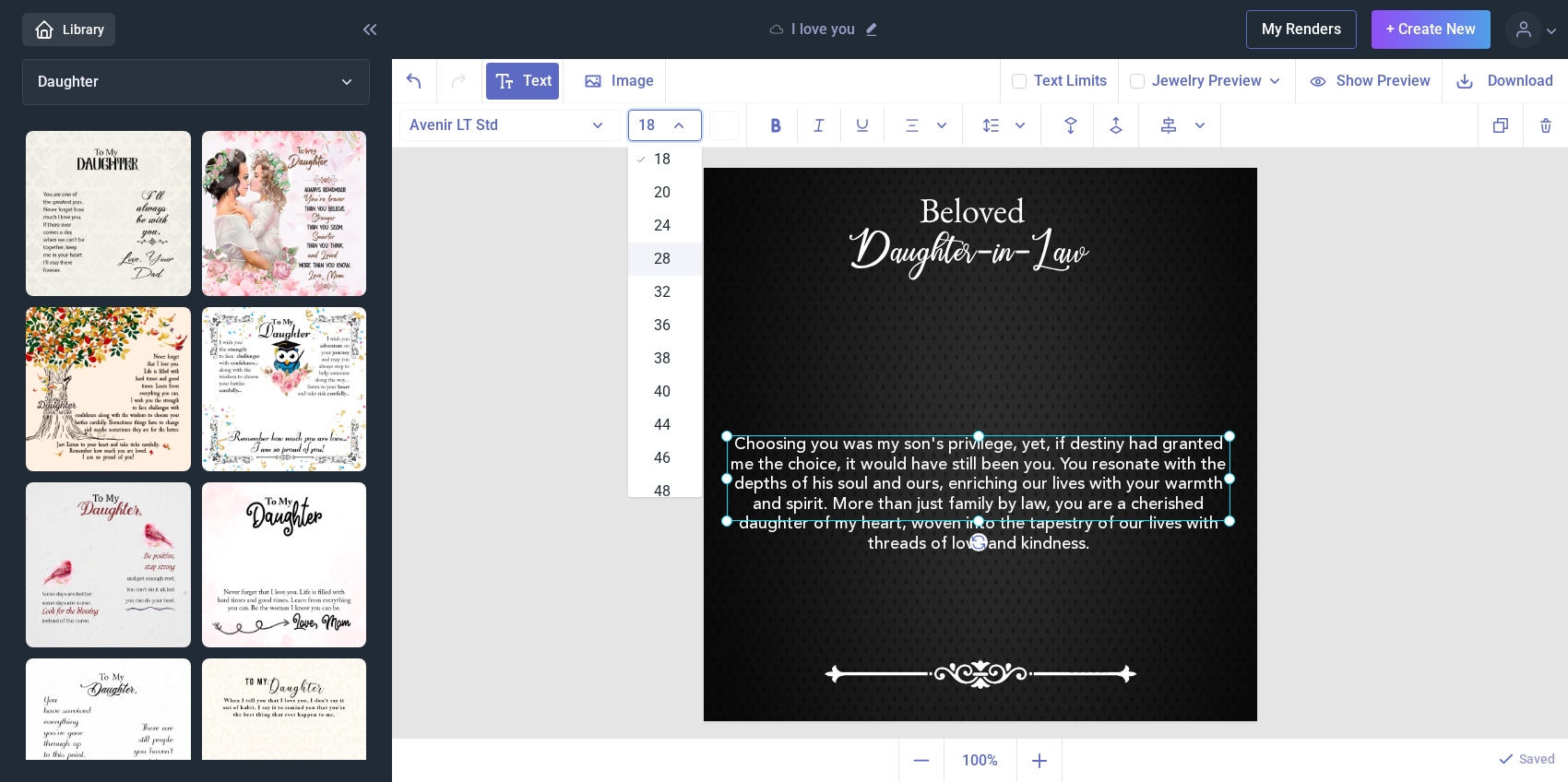 scroll, scrollTop: 231, scrollLeft: 0, axis: vertical 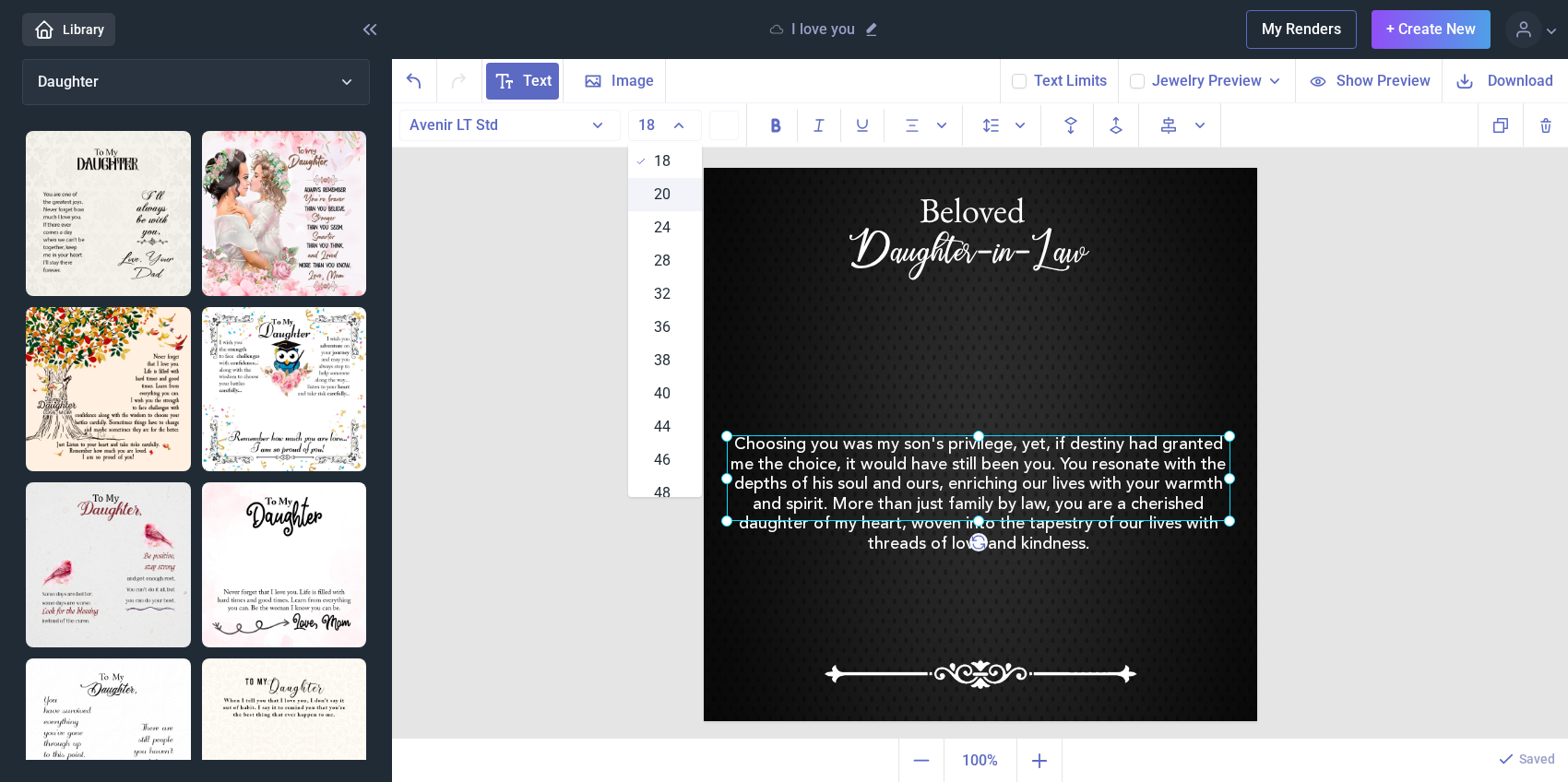 click on "20" at bounding box center [662, 195] 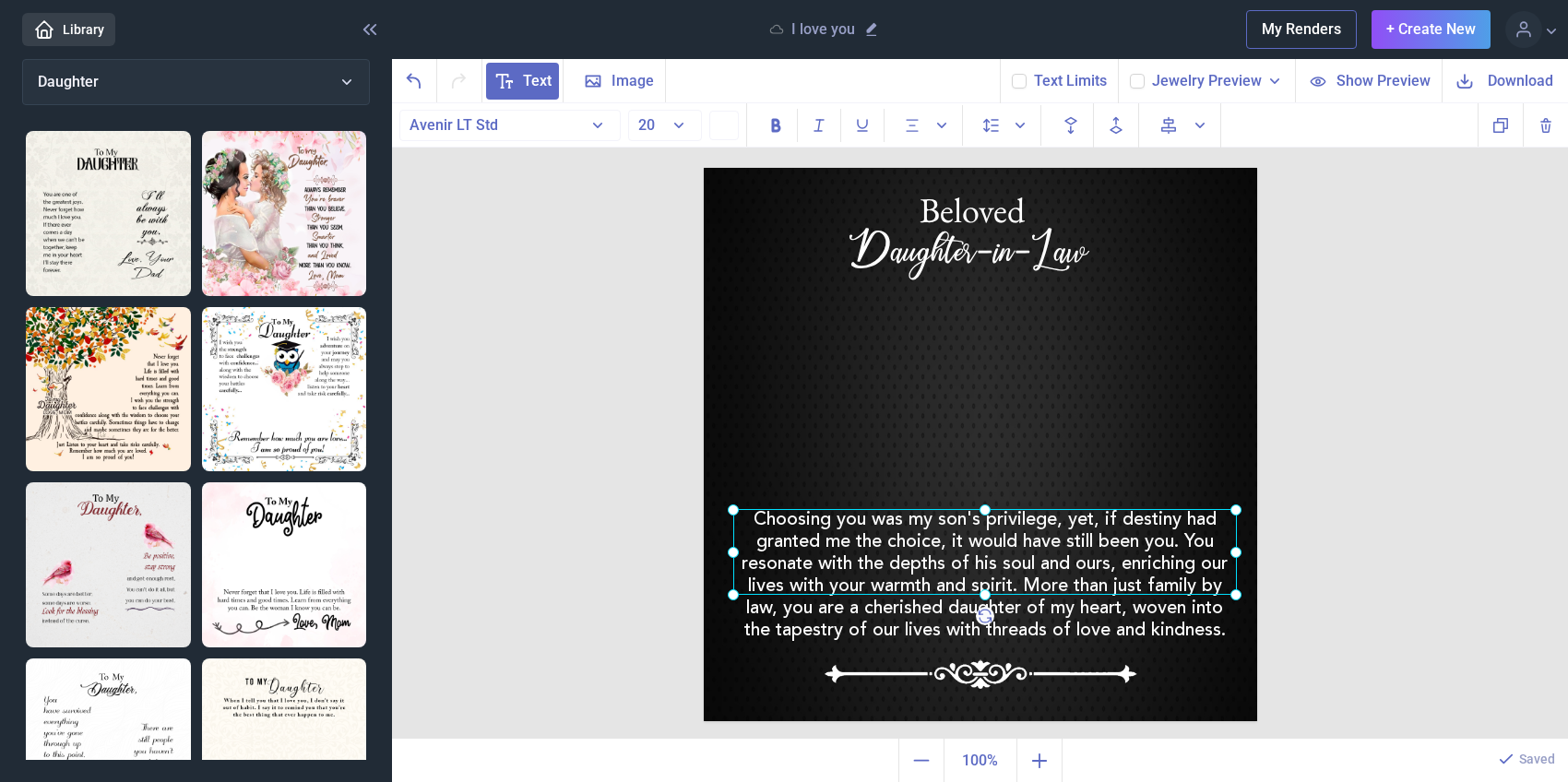 drag, startPoint x: 1028, startPoint y: 477, endPoint x: 1035, endPoint y: 551, distance: 74.330344 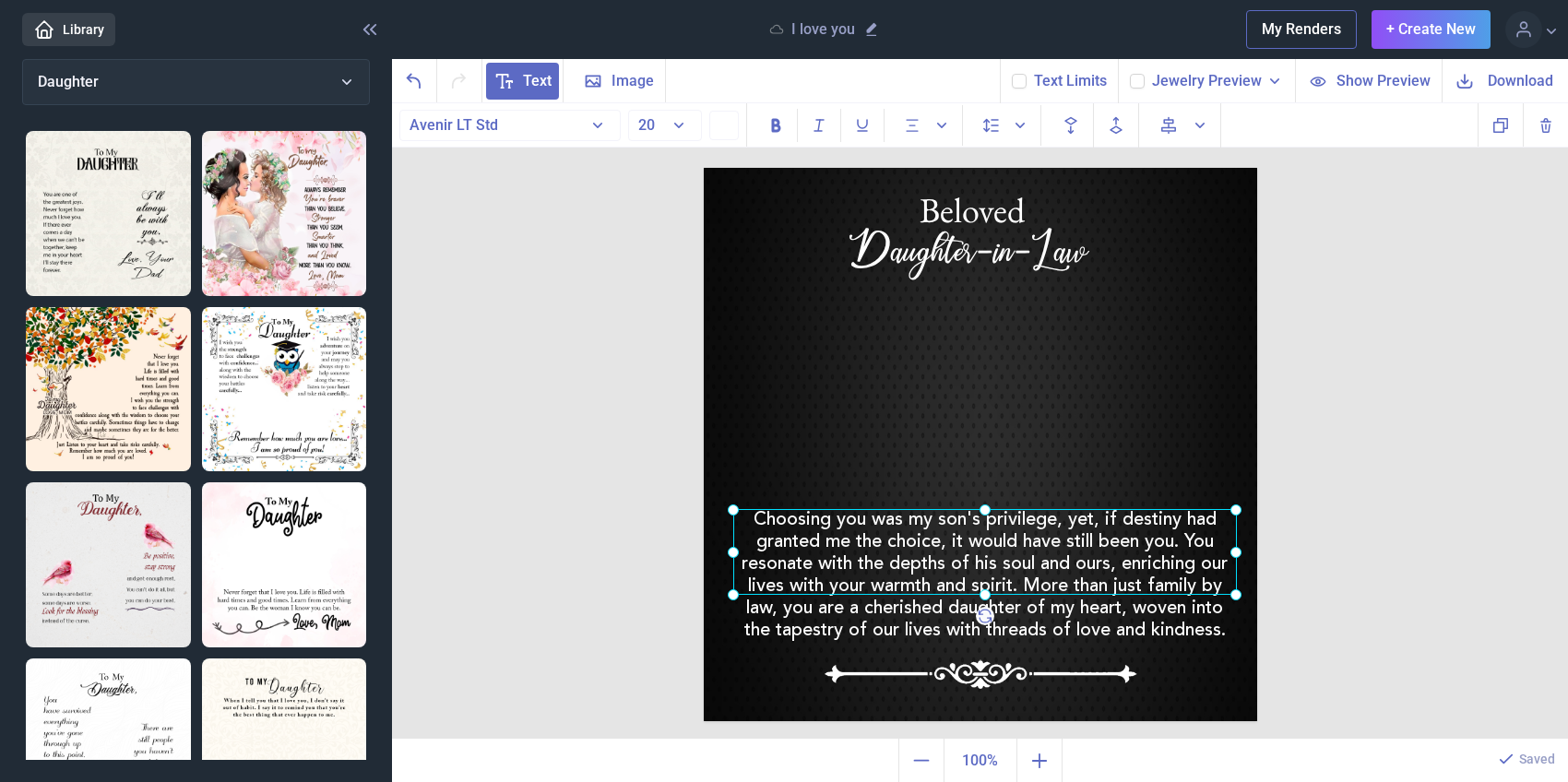 click at bounding box center (985, 551) 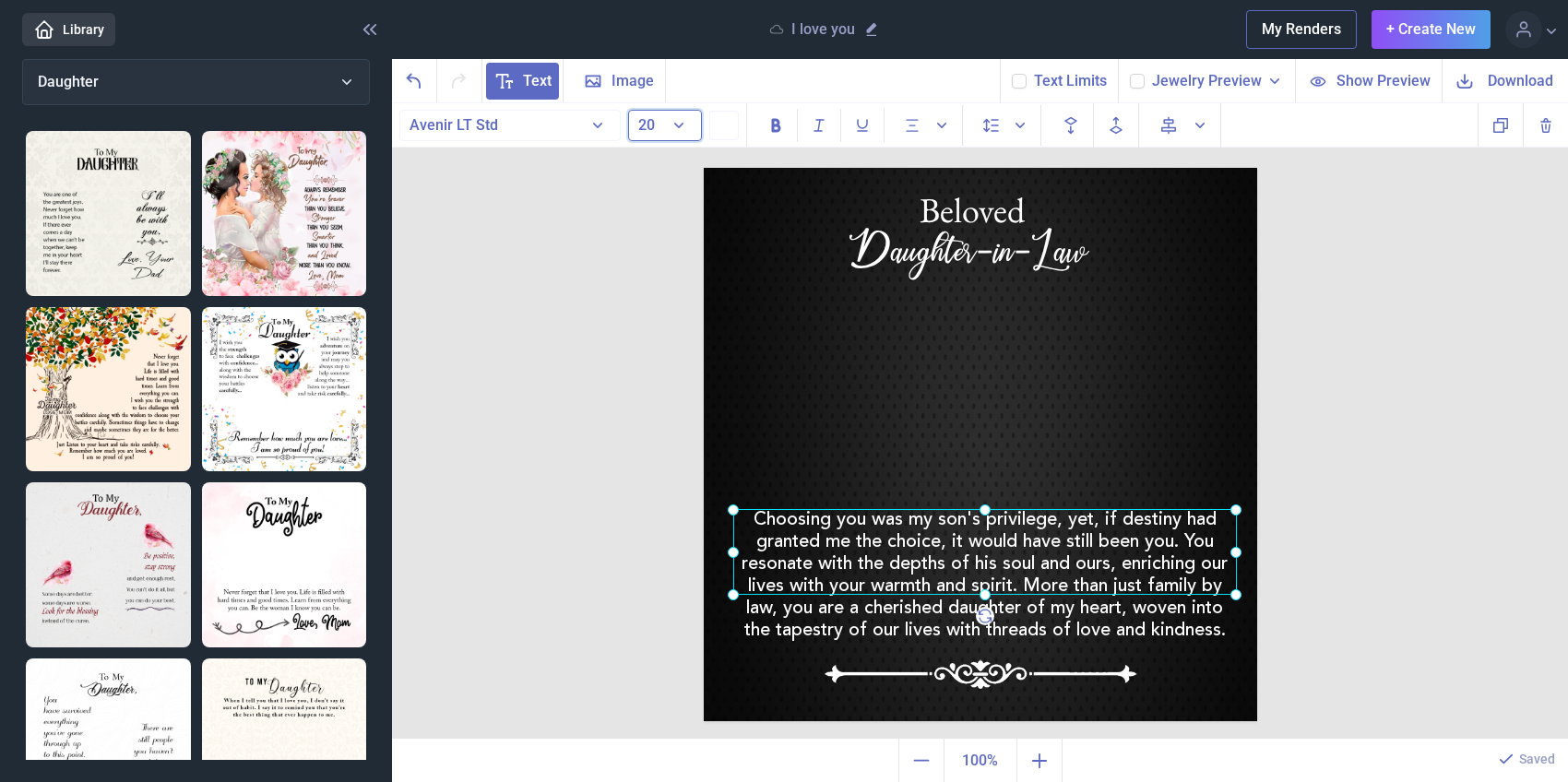 click on "20" at bounding box center (665, 125) 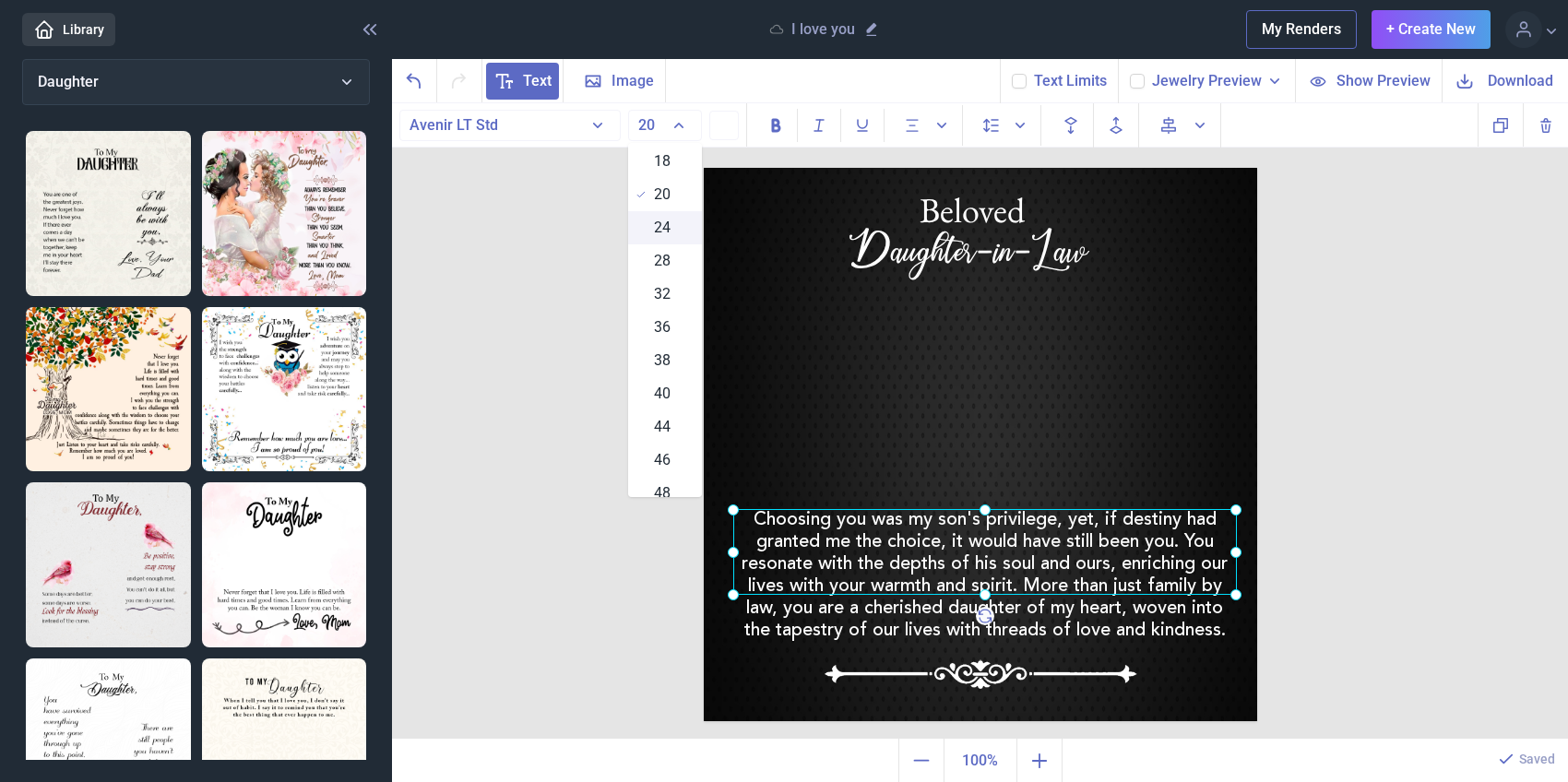 click on "24" at bounding box center (662, 228) 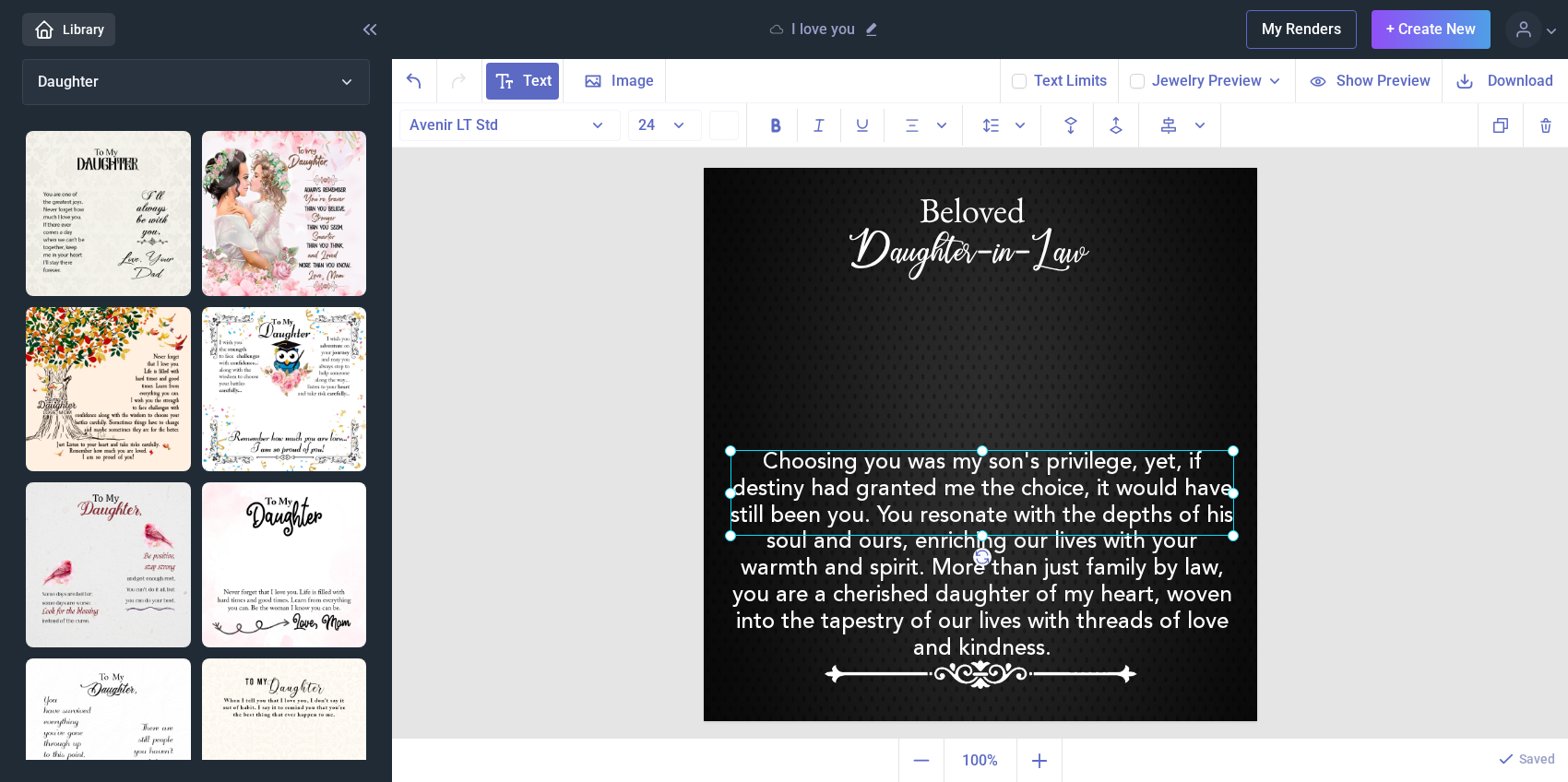drag, startPoint x: 983, startPoint y: 578, endPoint x: 982, endPoint y: 517, distance: 61.008196 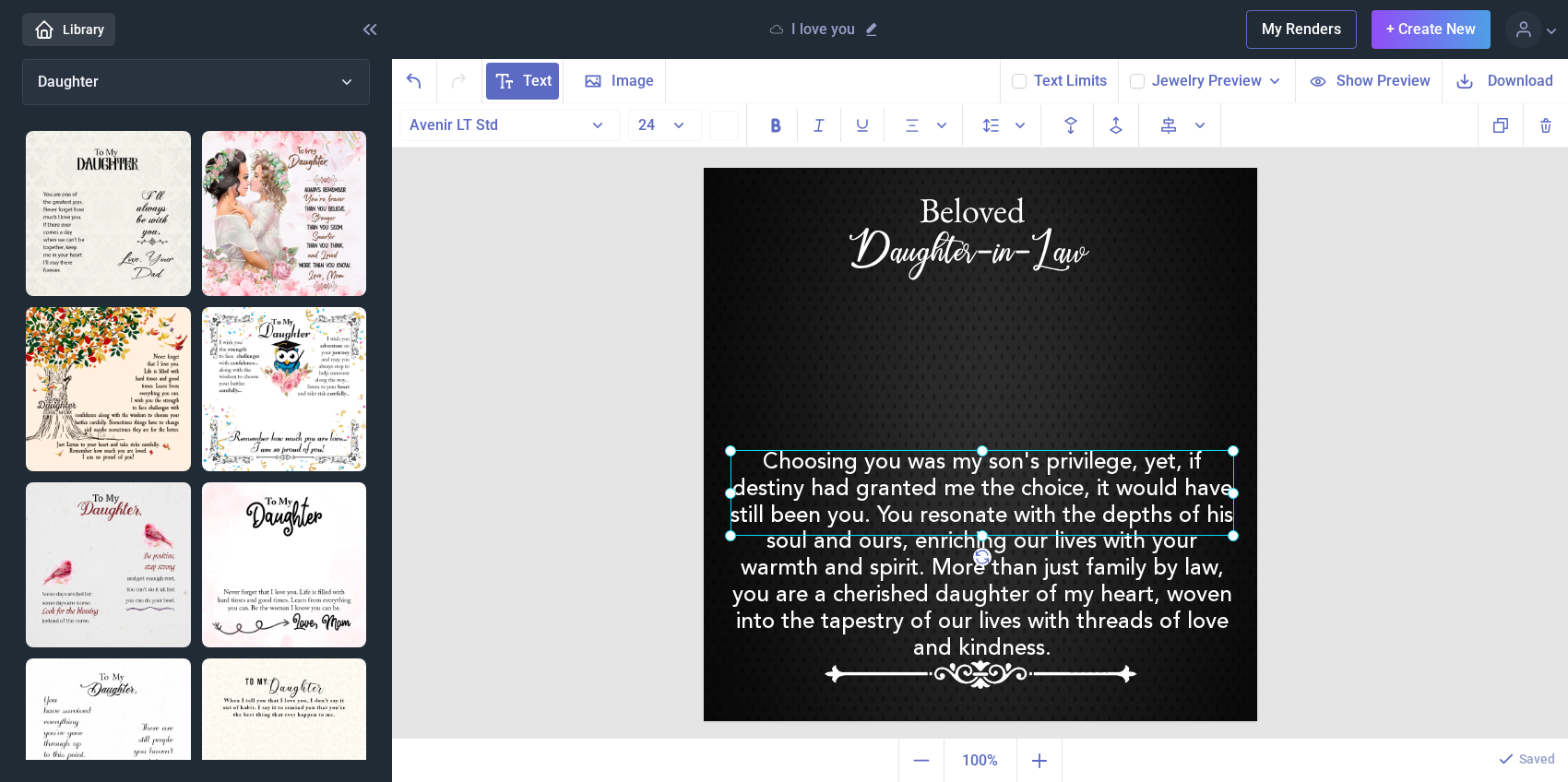 click at bounding box center (982, 492) 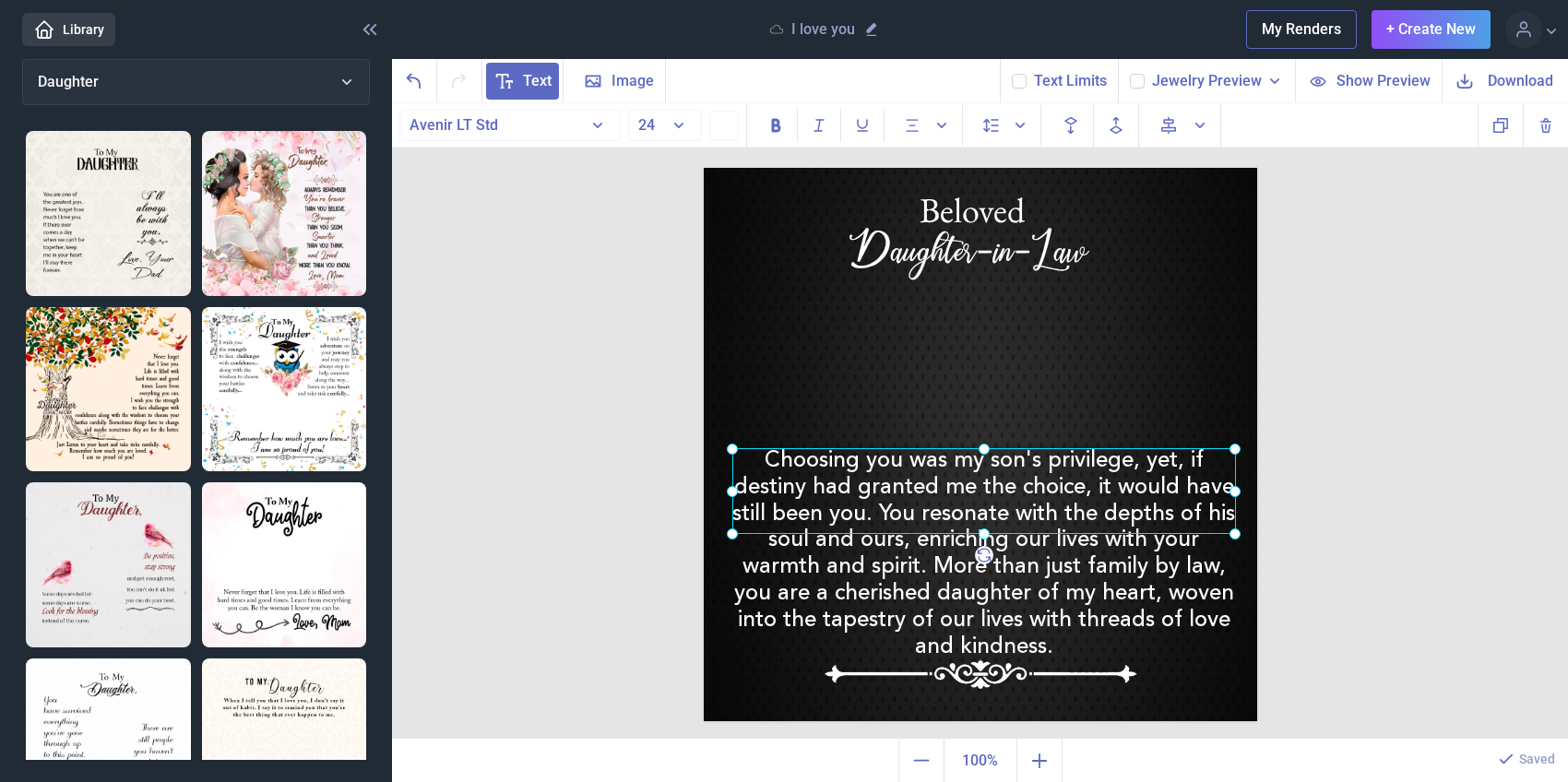 click at bounding box center (980, 444) 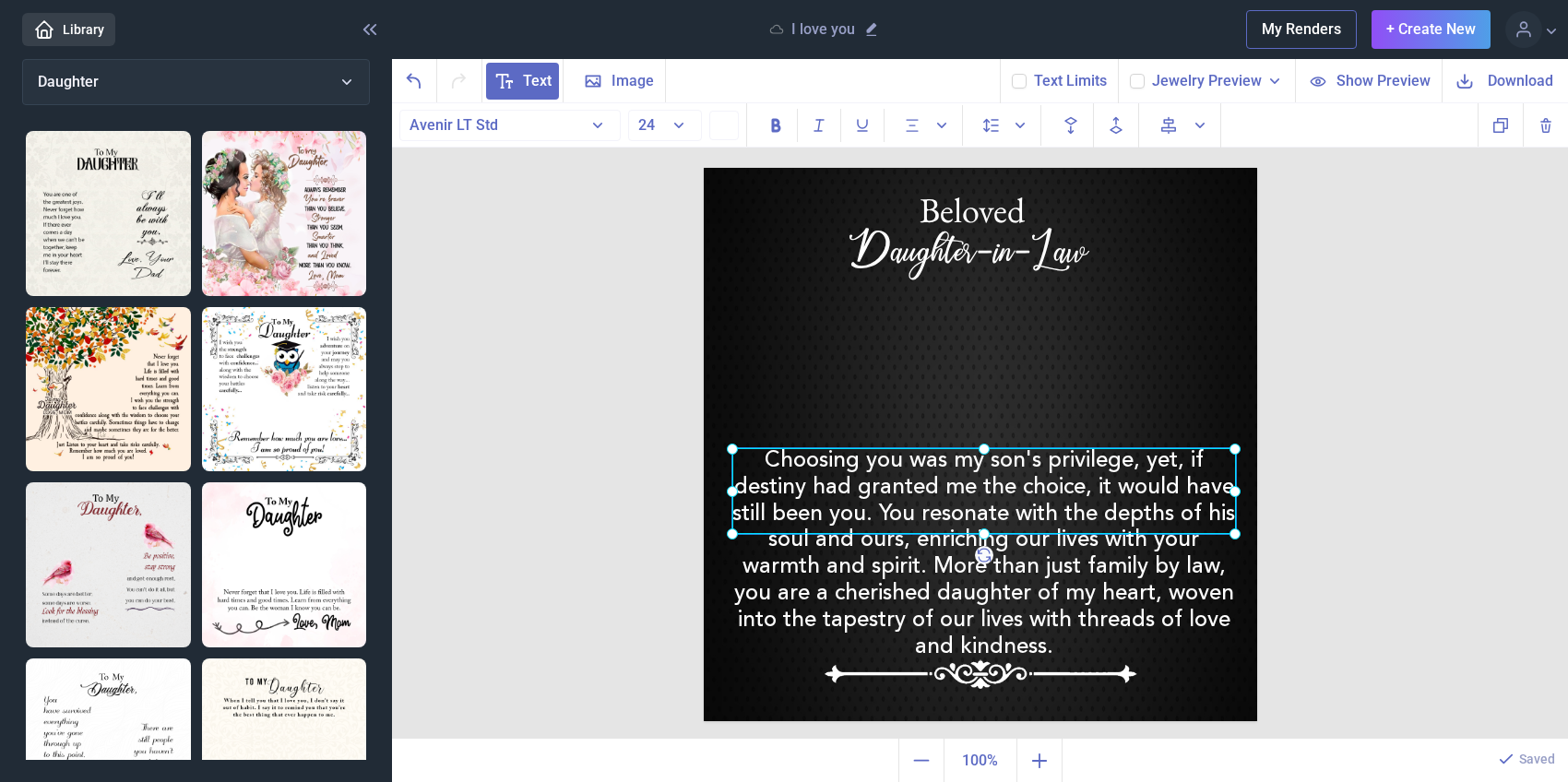 click on "Choosing you was my son's privilege, yet, if destiny had granted me the choice, it would have still been you. You resonate with the depths of his soul and ours, enriching our lives with your warmth and spirit. More than just family by law, you are a cherished daughter of my heart, woven into the tapestry of our lives with threads of love and kindness." at bounding box center [704, 168] 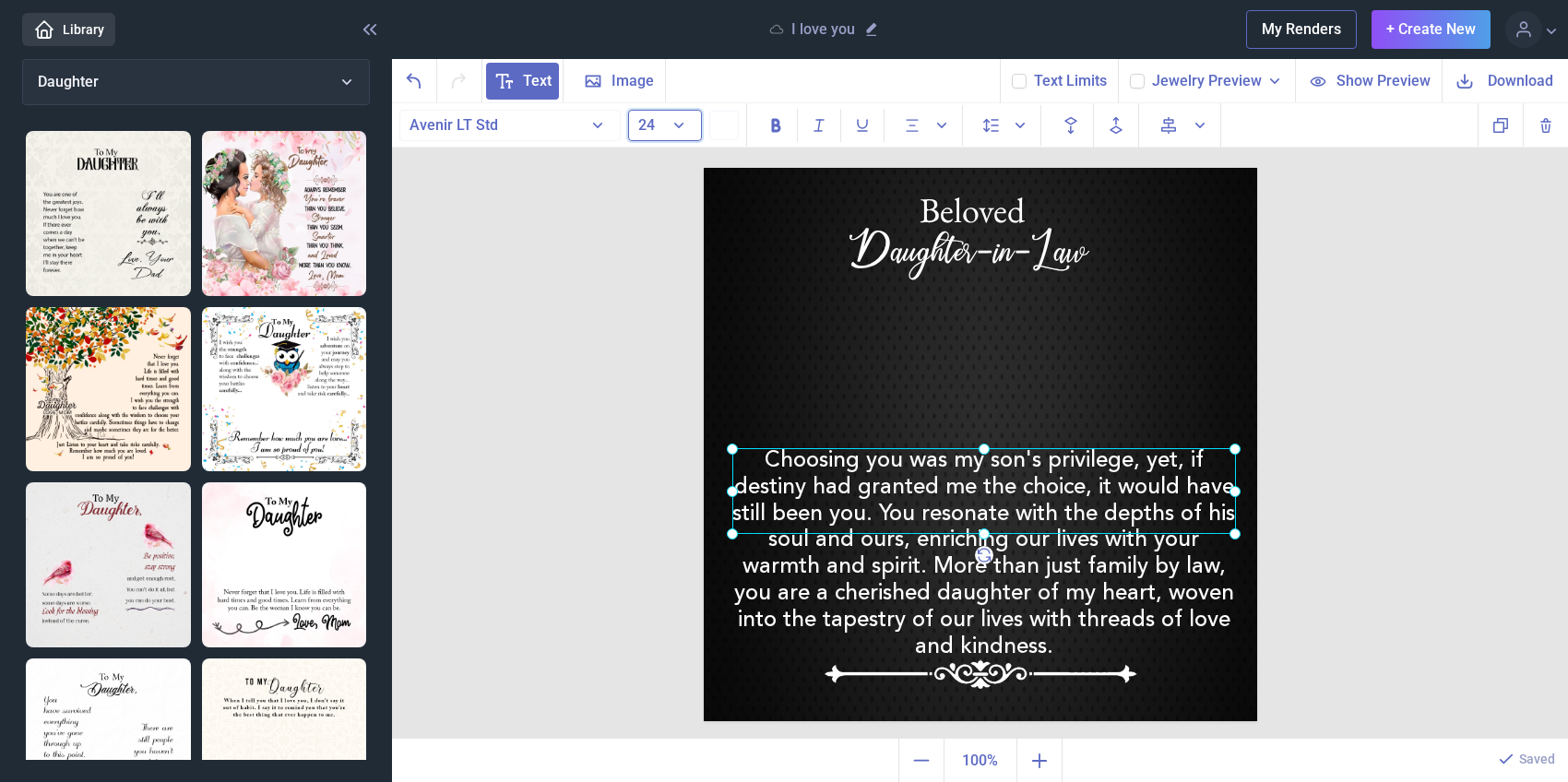 click on "24" at bounding box center (665, 125) 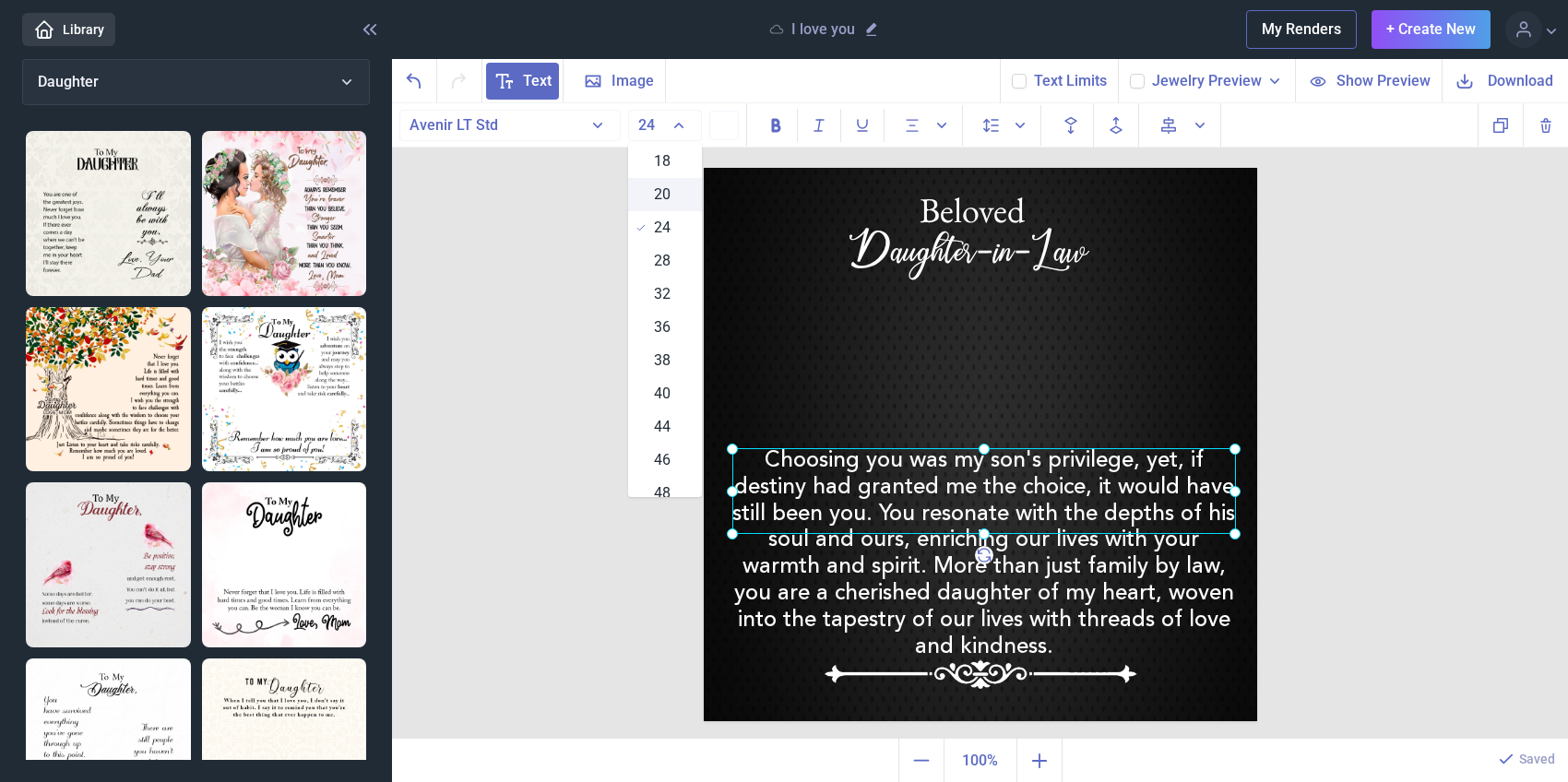 click on "20" at bounding box center (662, 195) 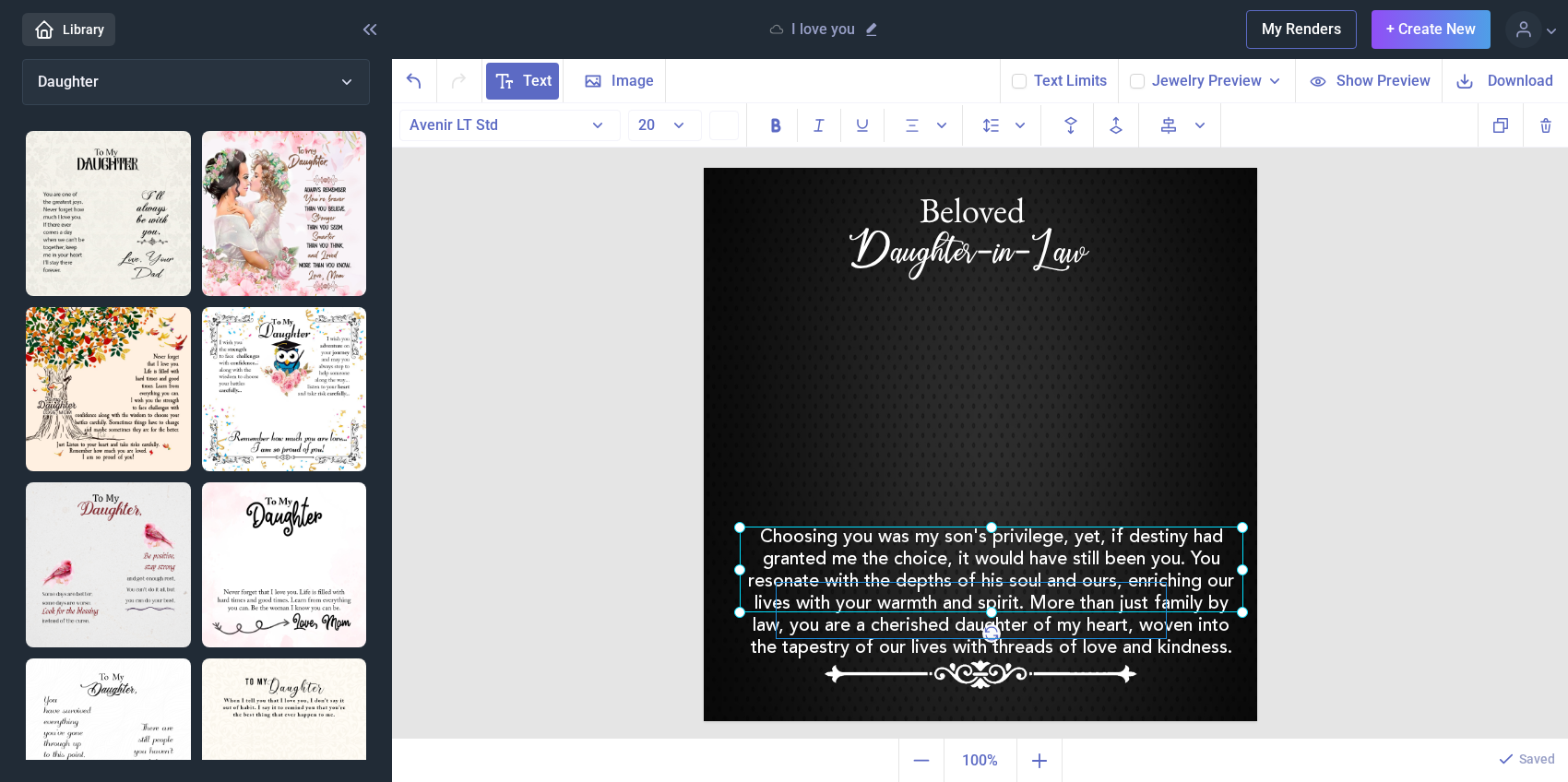 drag, startPoint x: 975, startPoint y: 527, endPoint x: 983, endPoint y: 598, distance: 71.44928 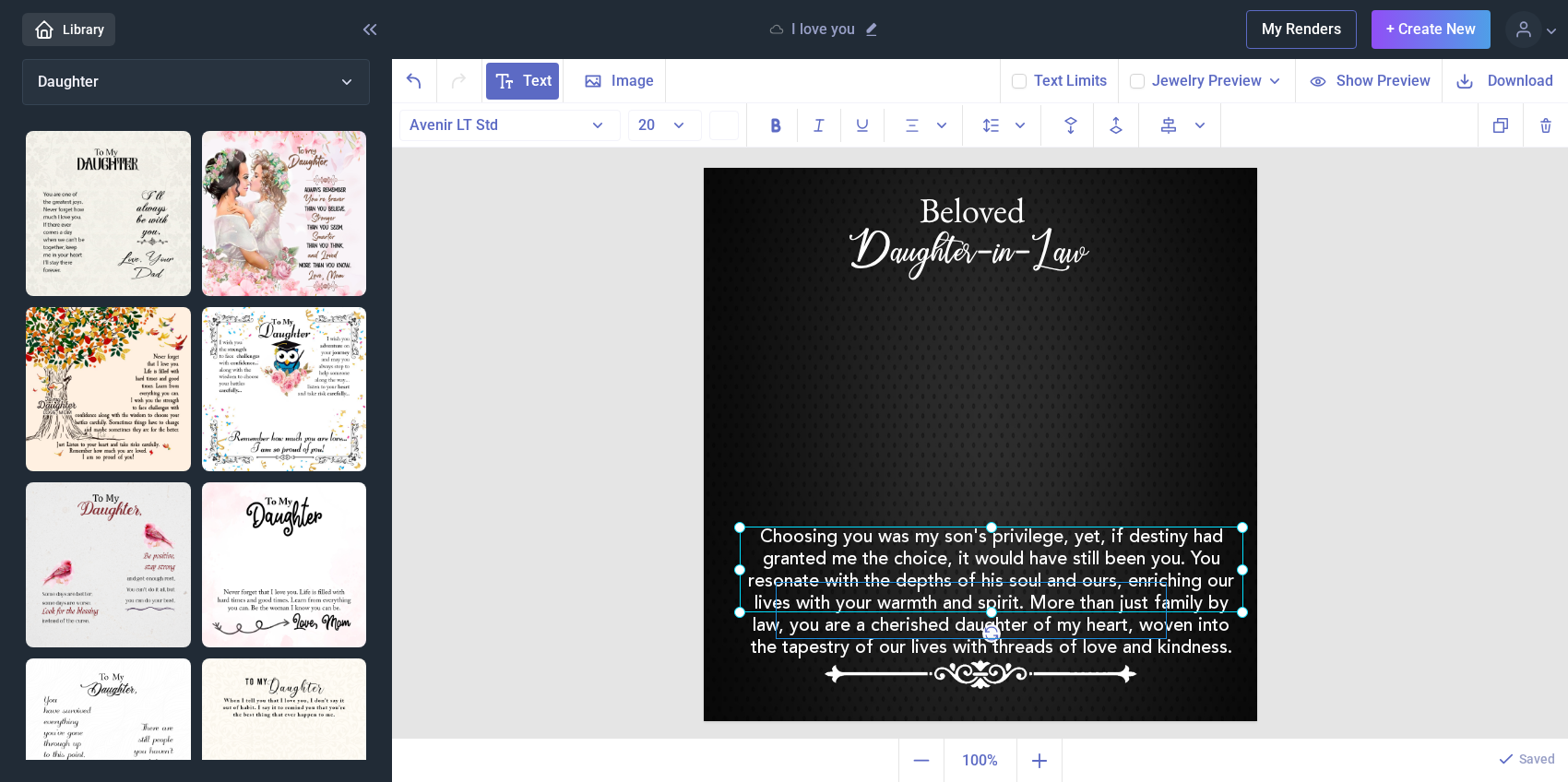 click on "Beloved       Daughter-in-Law       Choosing you was my son's privilege, yet, if destiny had granted me the choice, it would have still been you. You resonate with the depths of his soul and ours, enriching our lives with your warmth and spirit. More than just family by law, you are a cherished daughter of my heart, woven into the tapestry of our lives with threads of love and kindness." at bounding box center (980, 444) 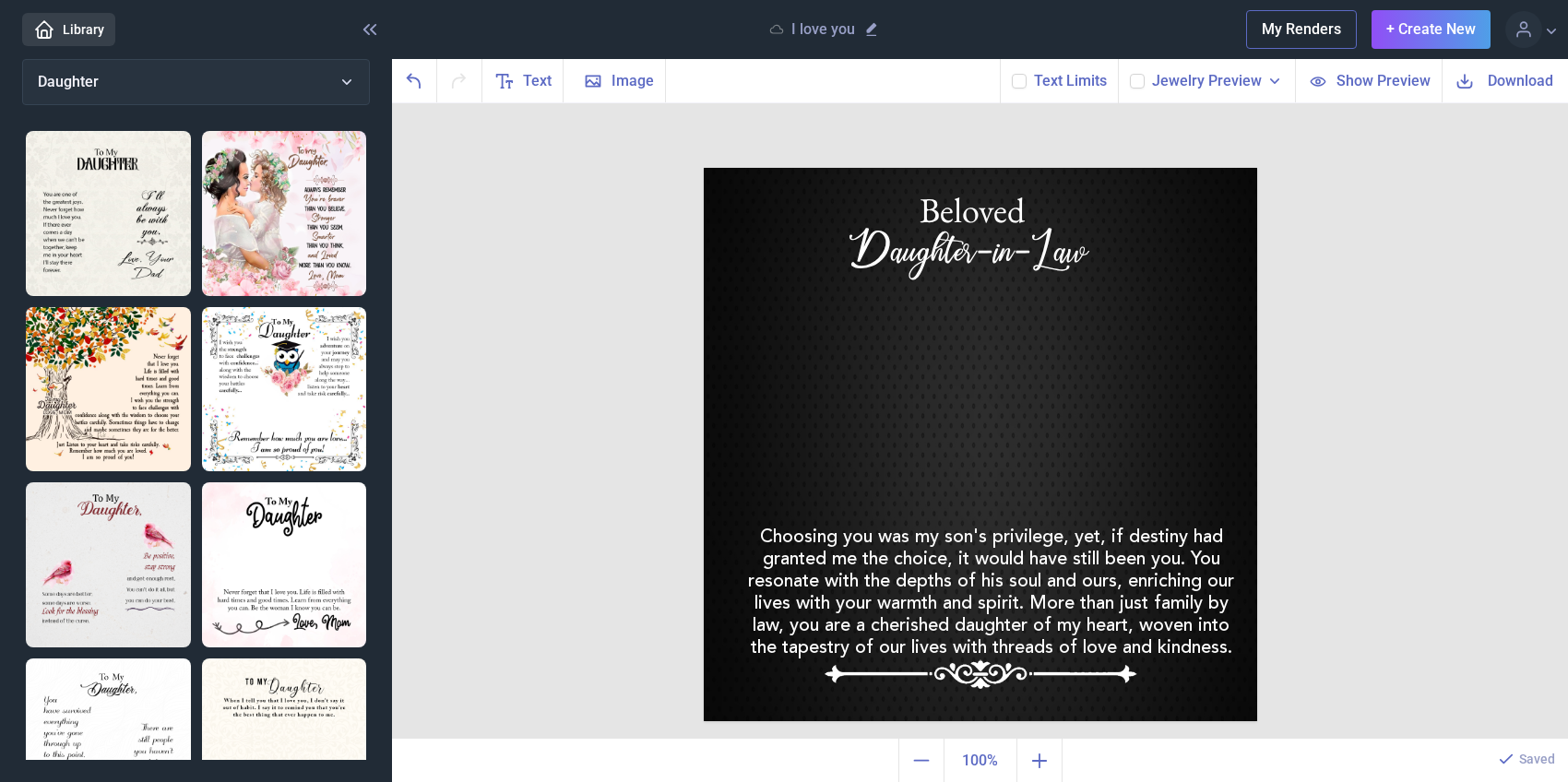 click on "Beloved       Daughter-in-Law       Choosing you was my son's privilege, yet, if destiny had granted me the choice, it would have still been you. You resonate with the depths of his soul and ours, enriching our lives with your warmth and spirit. More than just family by law, you are a cherished daughter of my heart, woven into the tapestry of our lives with threads of love and kindness.                       Duplicate     Delete       Backwards   >   Forward" at bounding box center [980, 421] 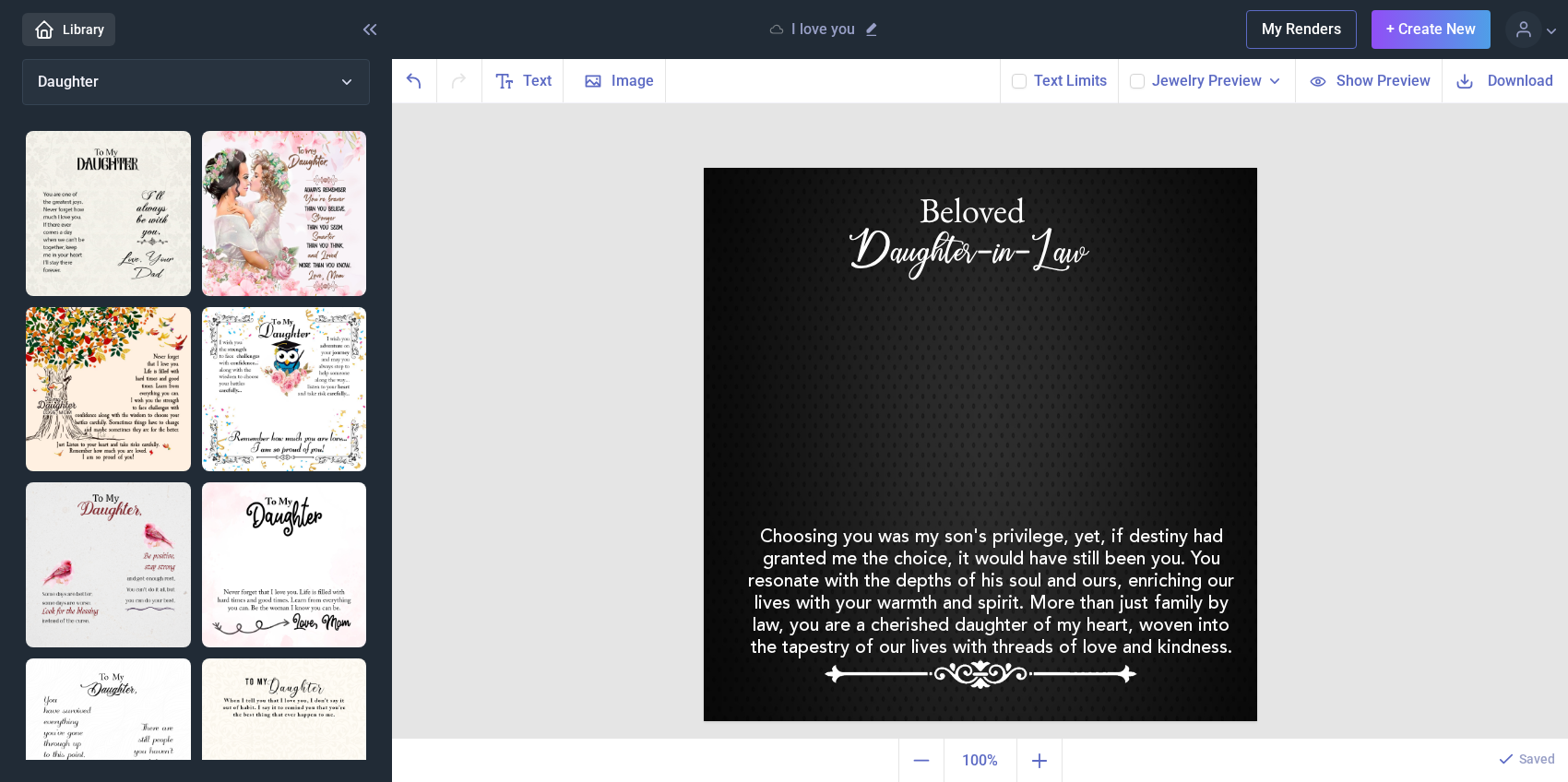 click on "Beloved       Daughter-in-Law       Choosing you was my son's privilege, yet, if destiny had granted me the choice, it would have still been you. You resonate with the depths of his soul and ours, enriching our lives with your warmth and spirit. More than just family by law, you are a cherished daughter of my heart, woven into the tapestry of our lives with threads of love and kindness.                       Duplicate     Delete       Backwards   >   Forward" at bounding box center (980, 421) 